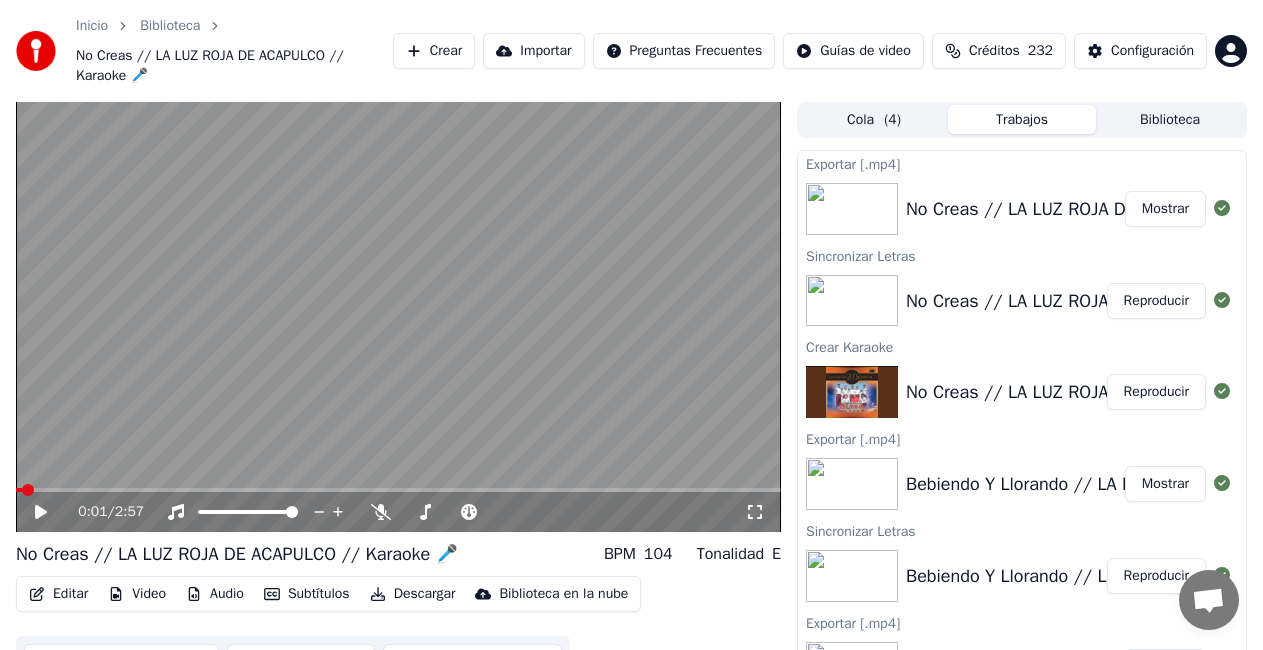 scroll, scrollTop: 0, scrollLeft: 0, axis: both 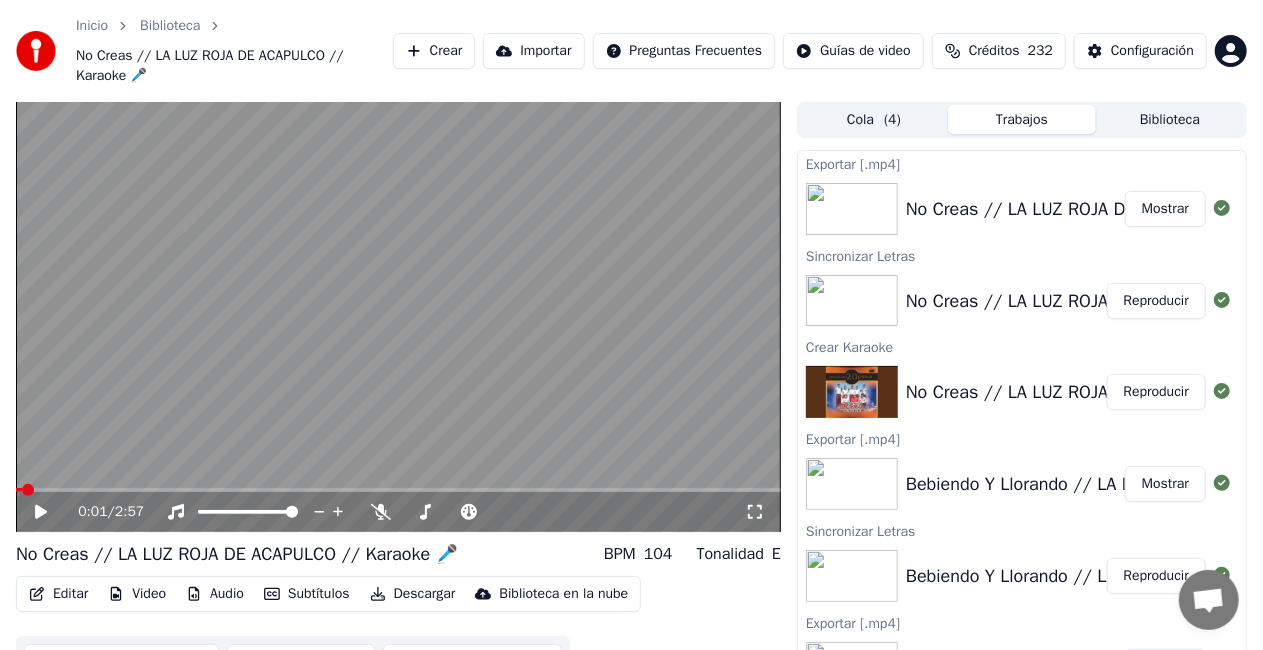 click on "Crear" at bounding box center [434, 51] 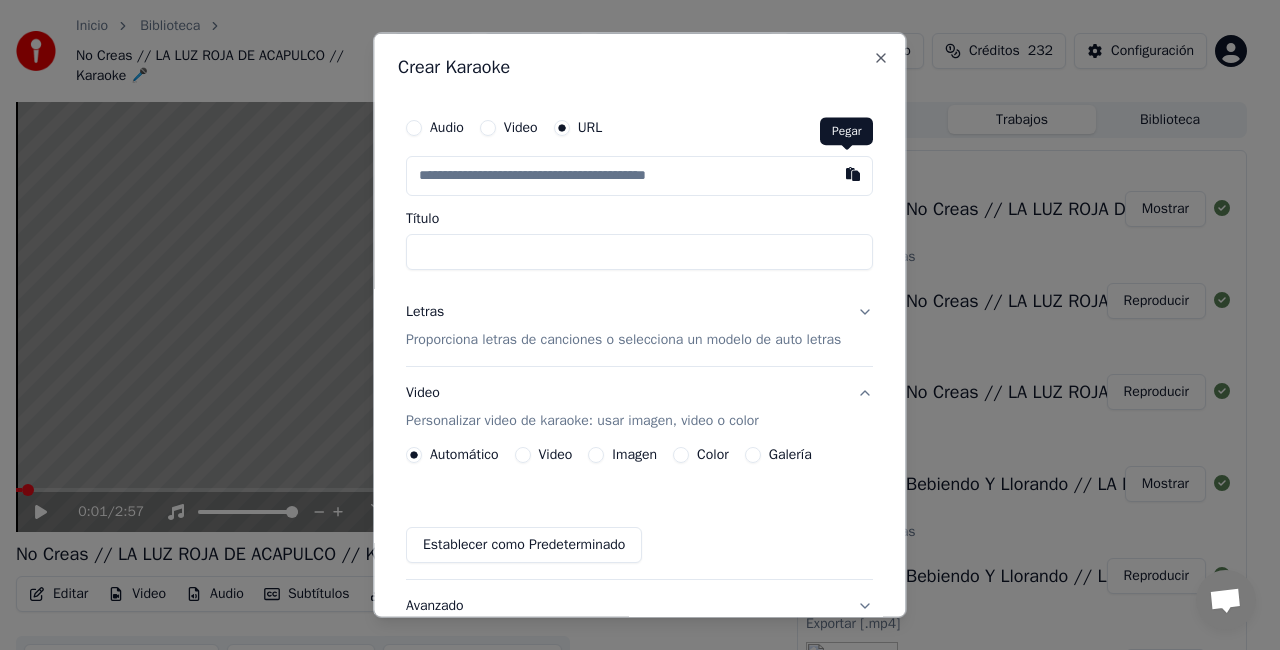 click at bounding box center [854, 174] 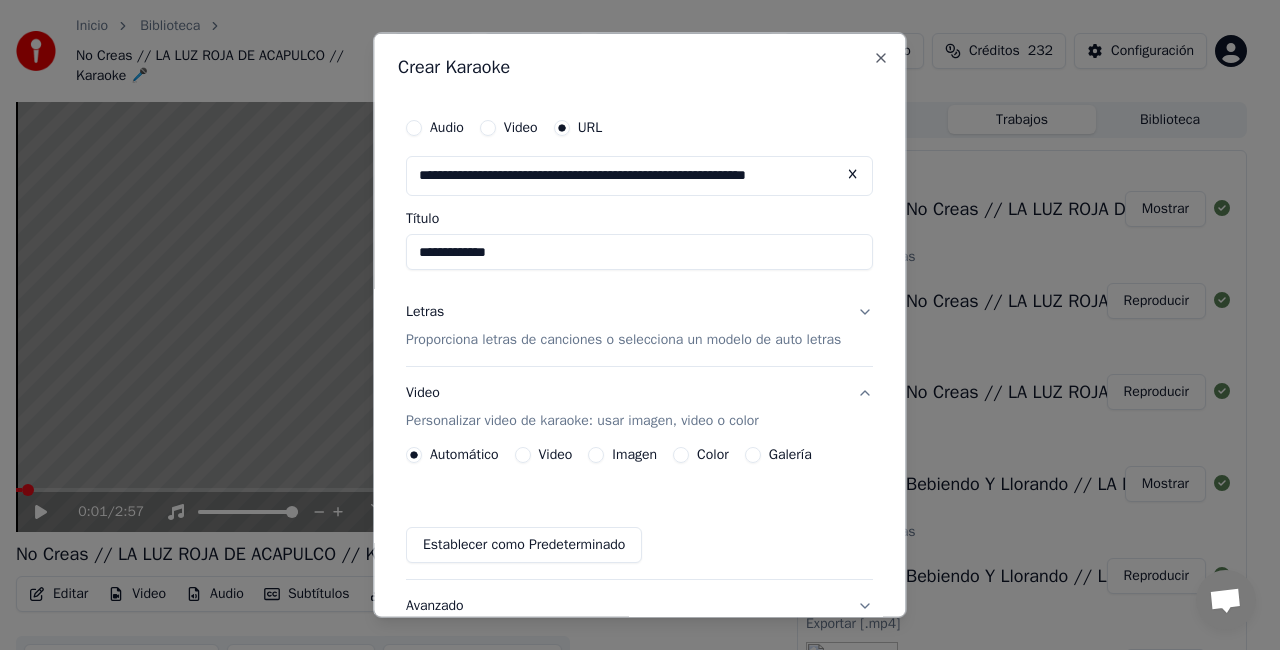 click on "**********" at bounding box center (639, 252) 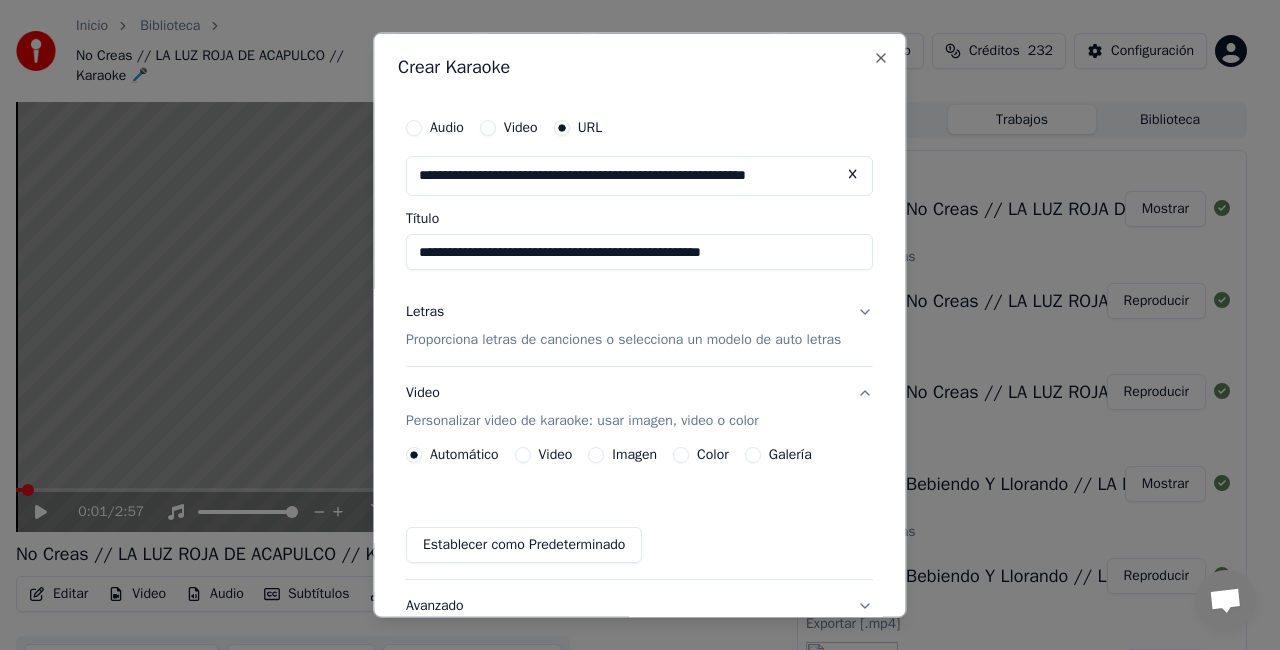 type on "**********" 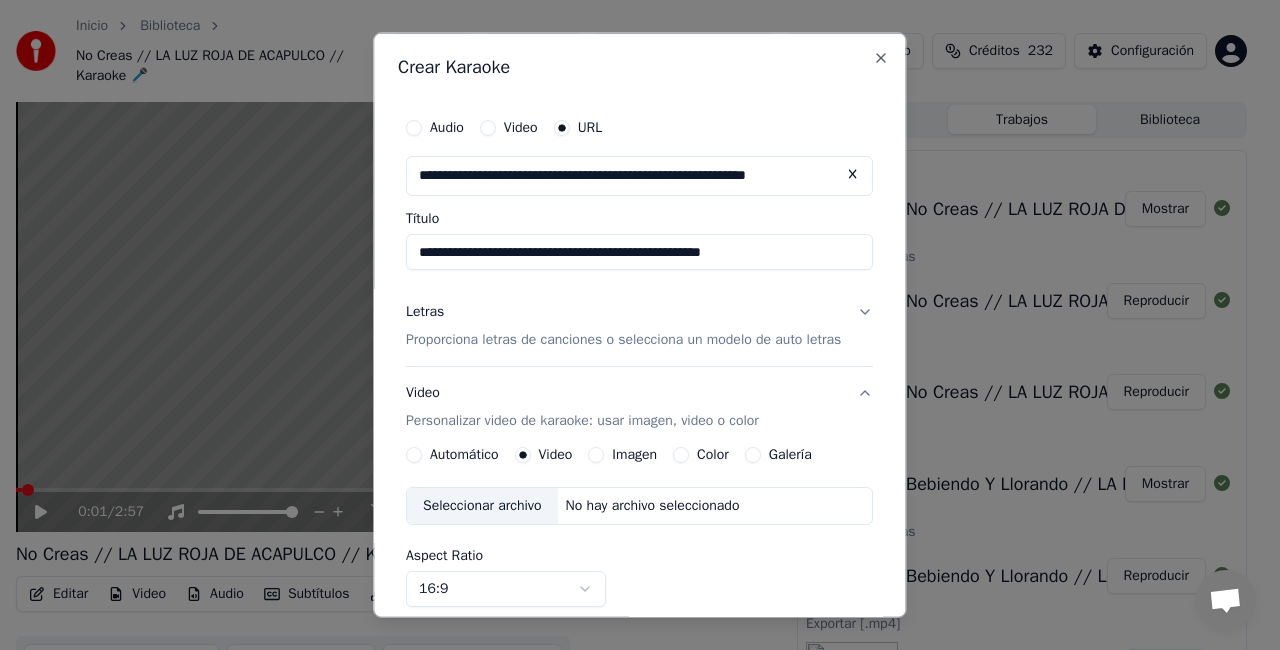 click on "Seleccionar archivo" at bounding box center [482, 505] 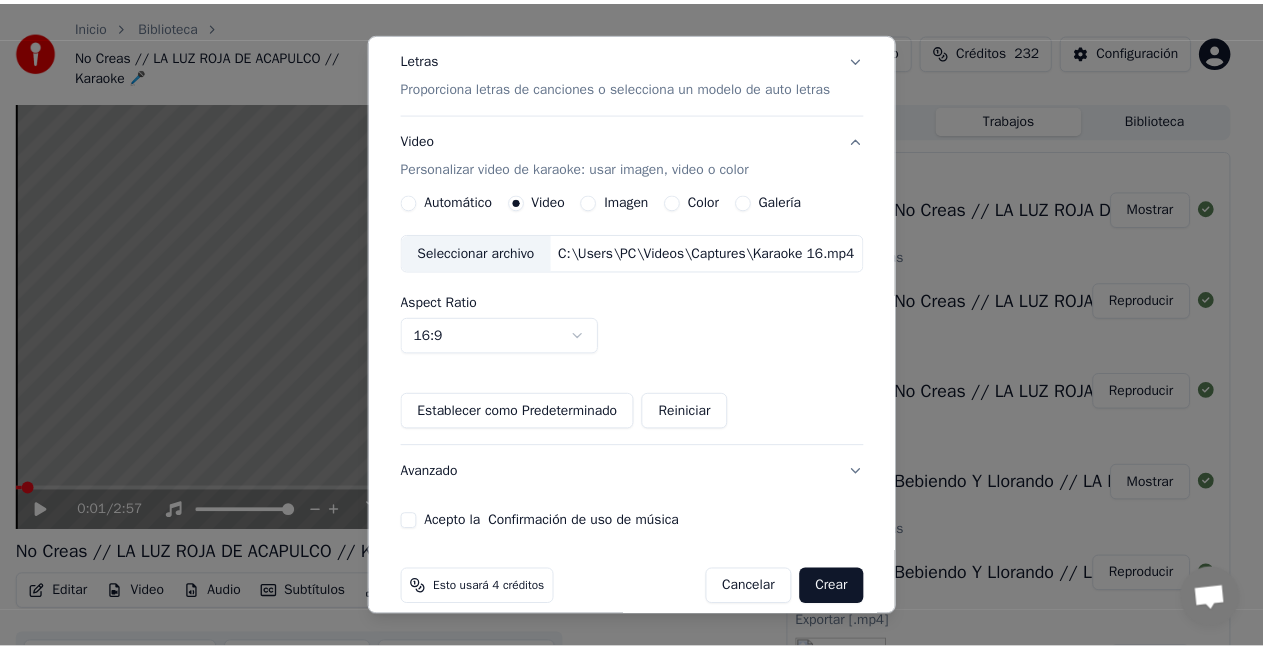 scroll, scrollTop: 274, scrollLeft: 0, axis: vertical 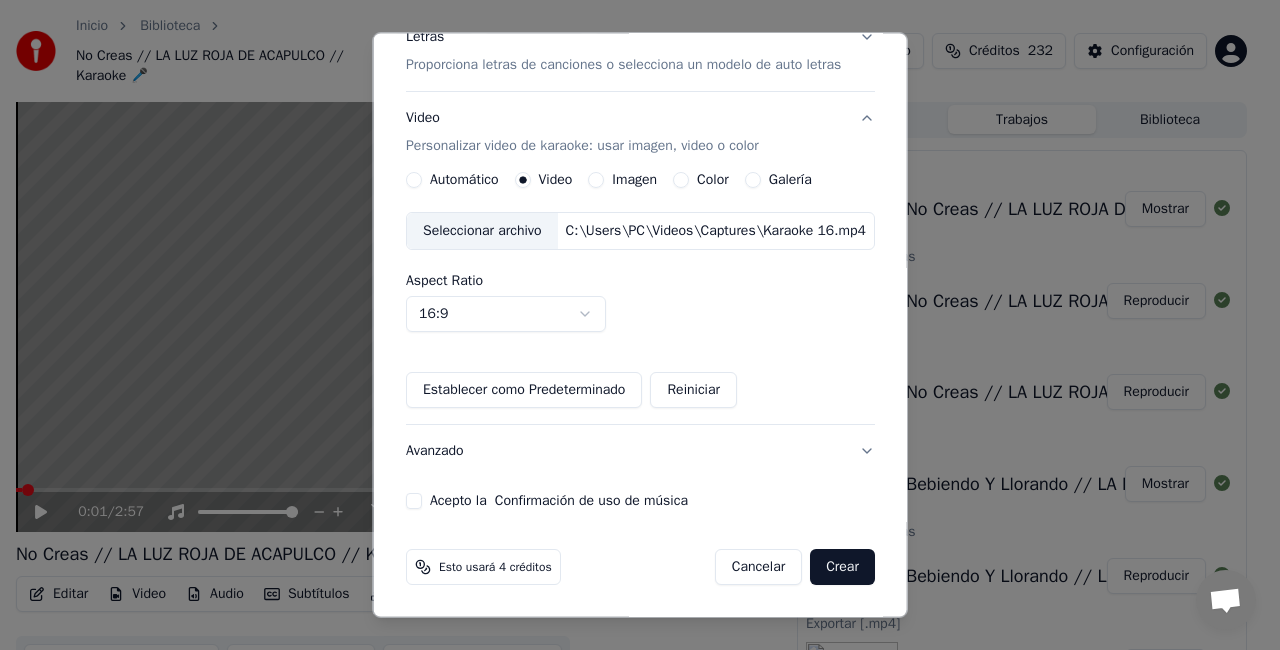 click on "Acepto la   Confirmación de uso de música" at bounding box center (414, 501) 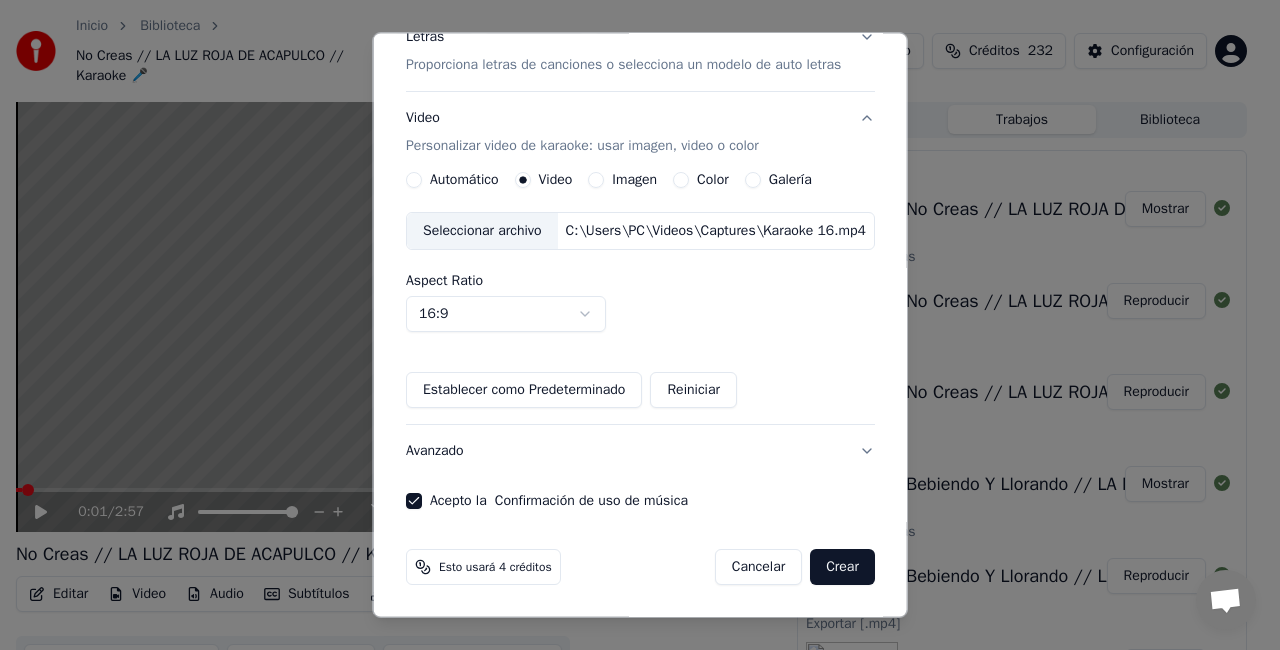 click on "Crear" at bounding box center [842, 567] 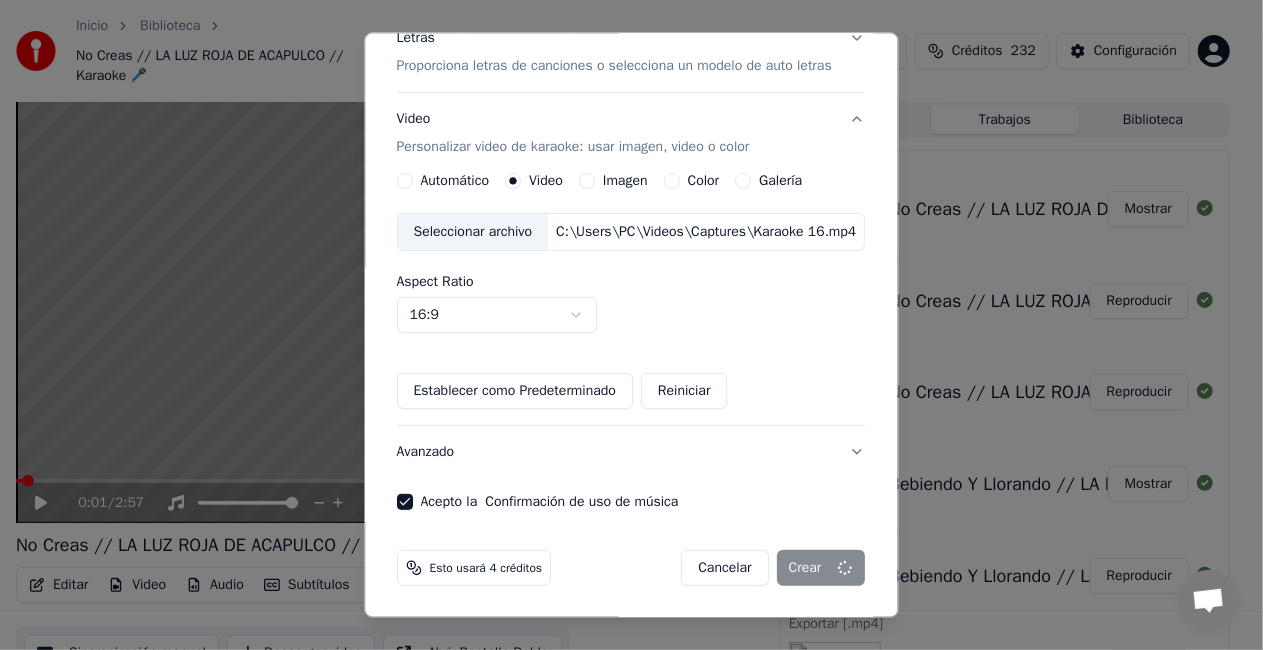 type 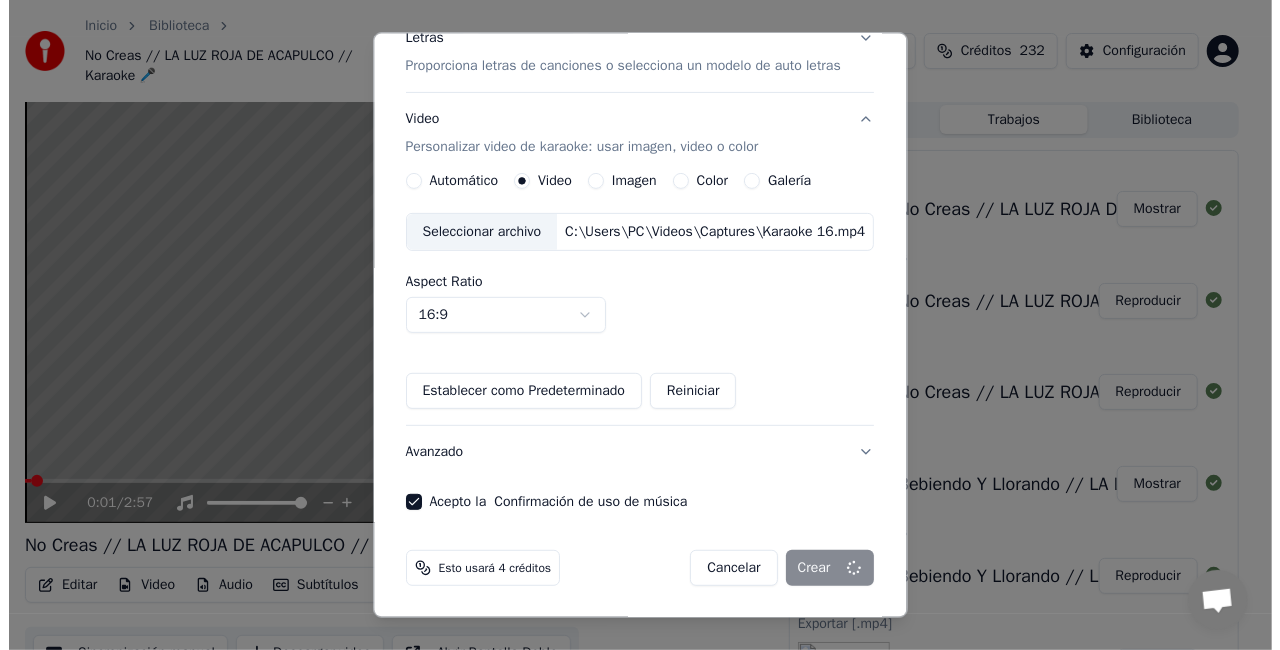 scroll, scrollTop: 154, scrollLeft: 0, axis: vertical 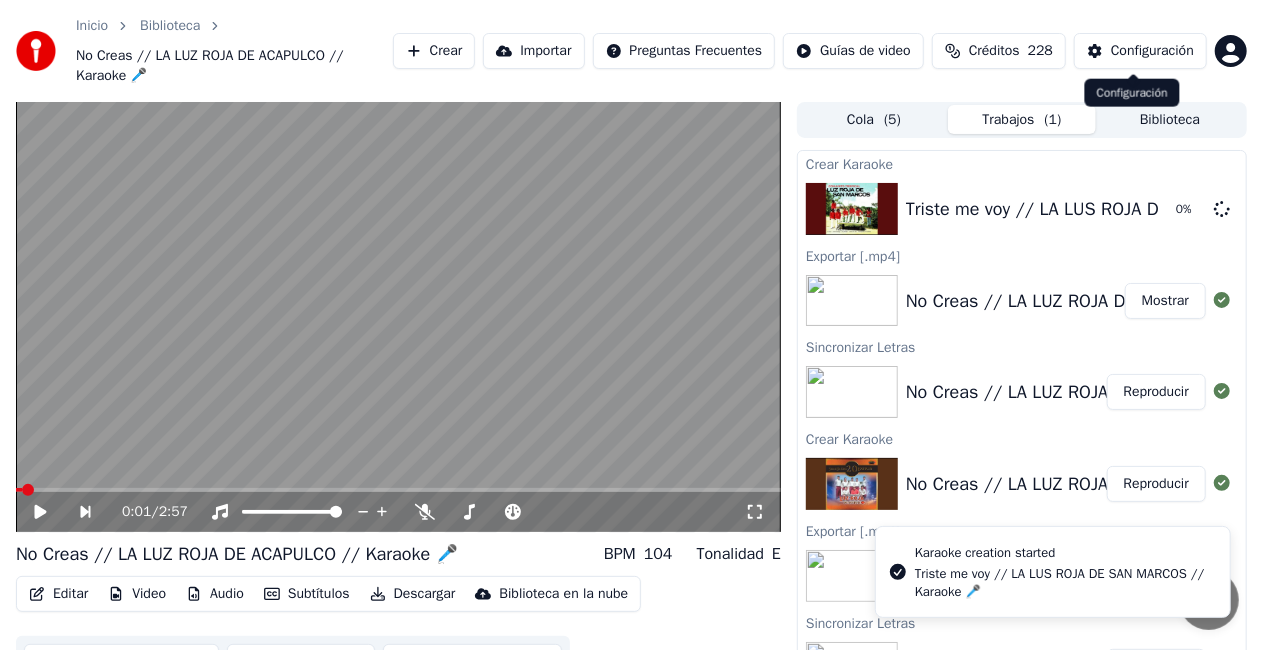 click on "Configuración" at bounding box center [1152, 51] 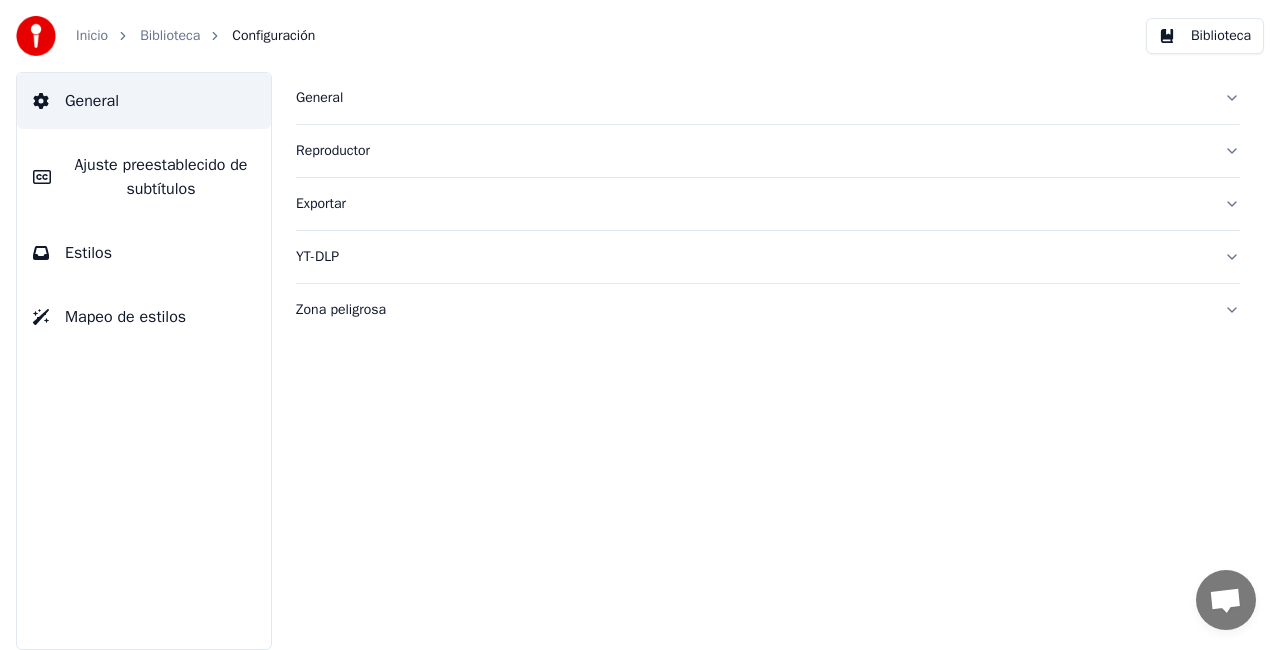 click on "General" at bounding box center (752, 98) 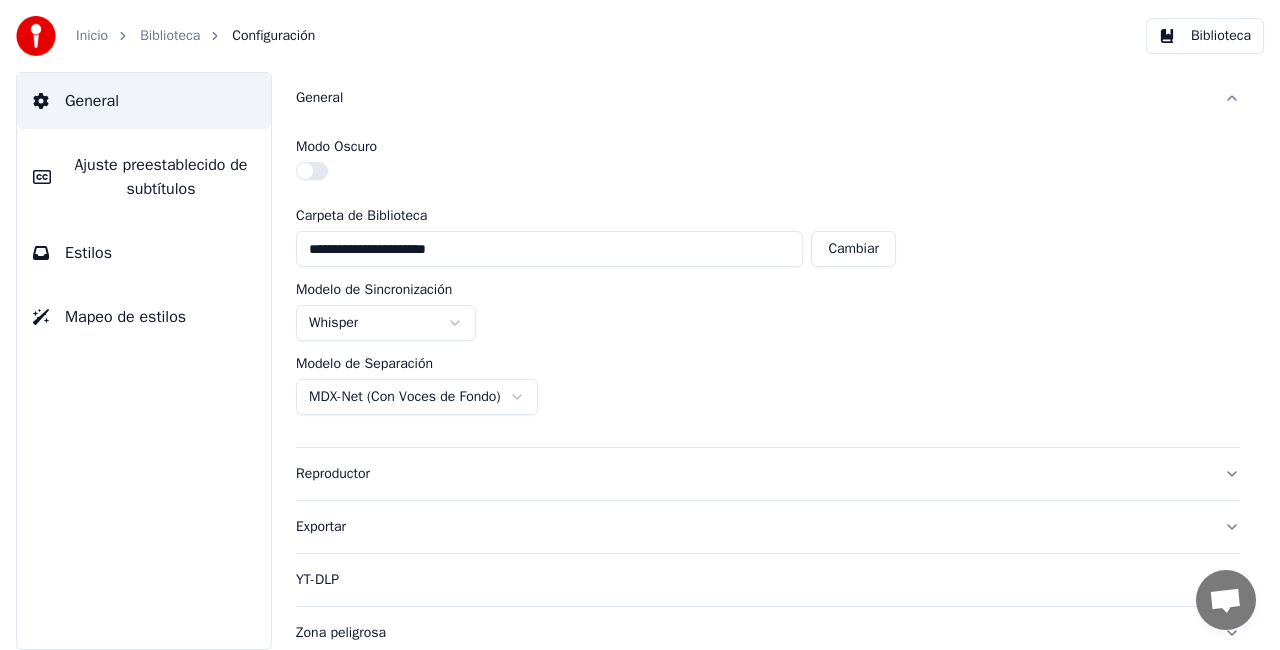 click on "Biblioteca" at bounding box center (170, 36) 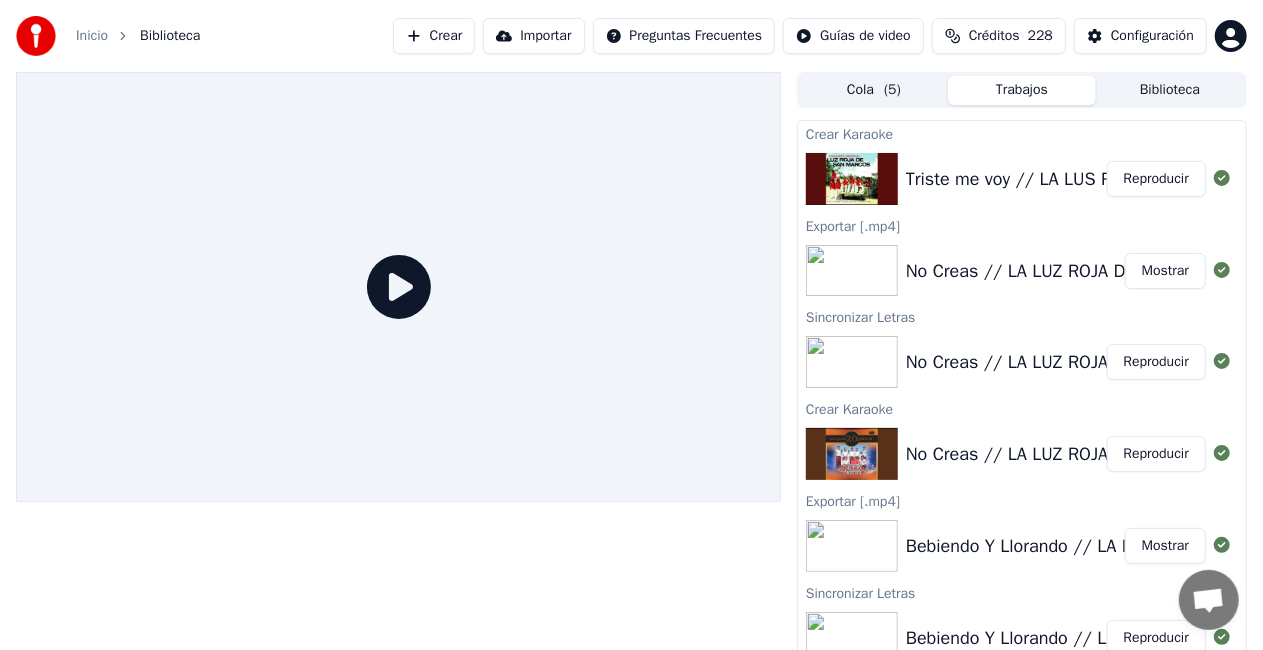 click on "Reproducir" at bounding box center [1156, 179] 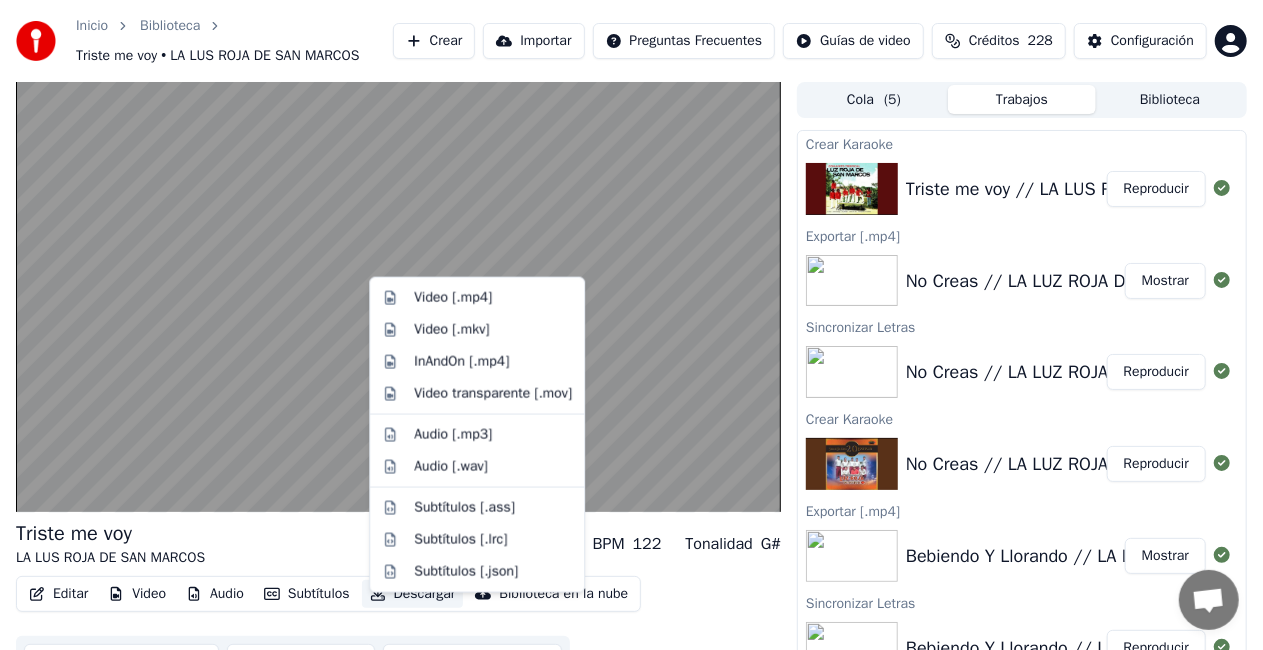 click 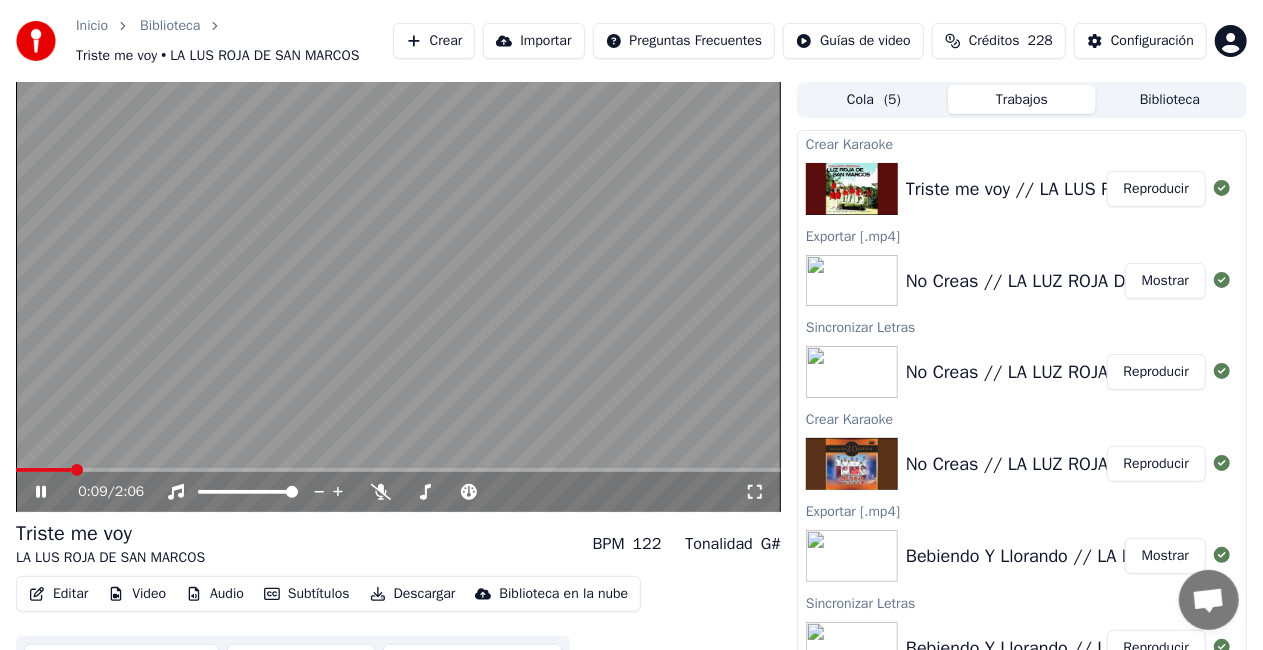click at bounding box center (398, 297) 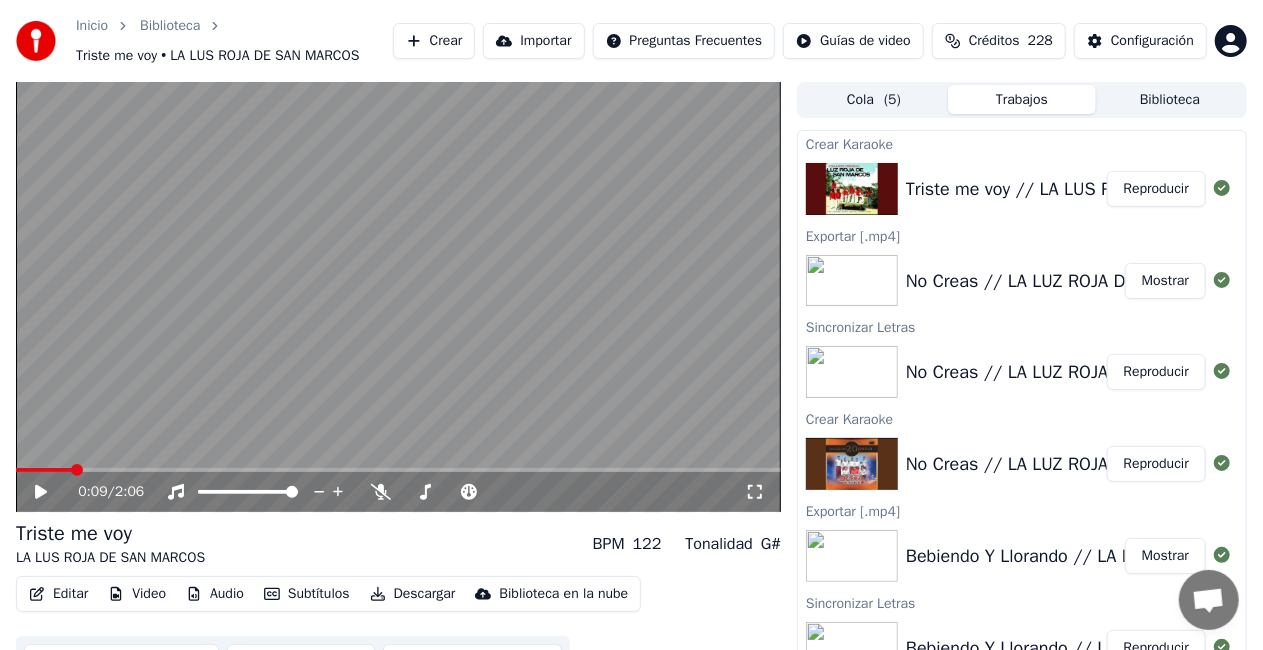 click on "Editar" at bounding box center (58, 594) 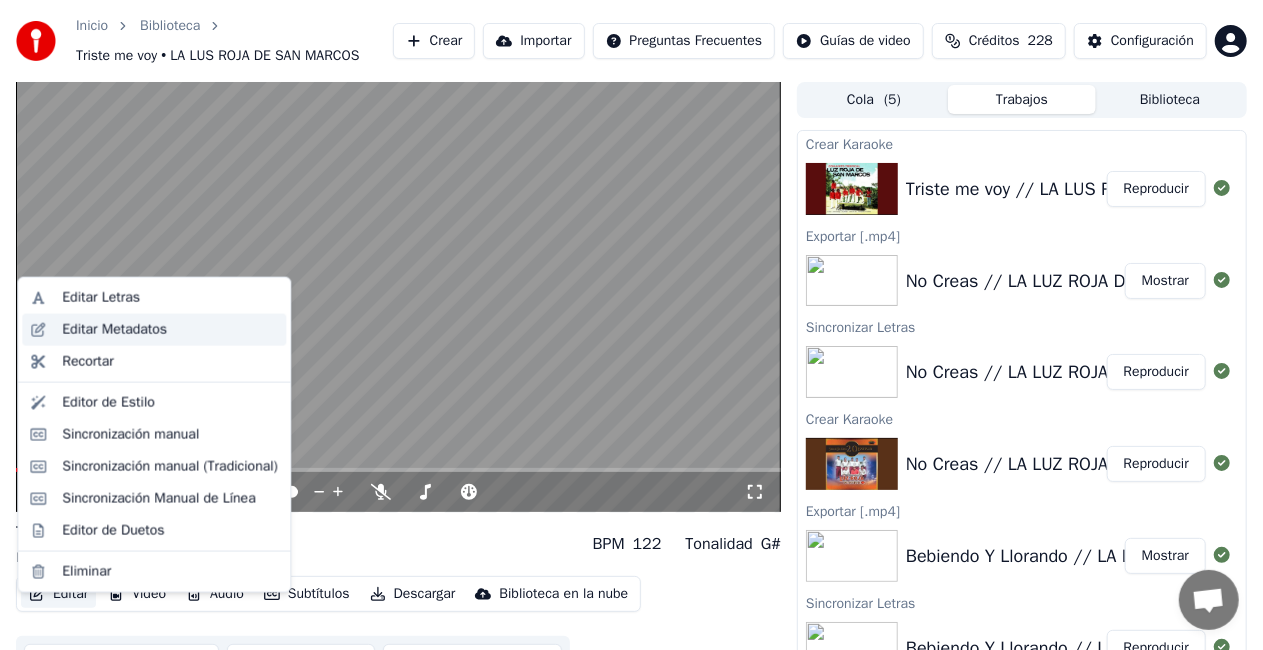 click on "Editar Metadatos" at bounding box center [114, 330] 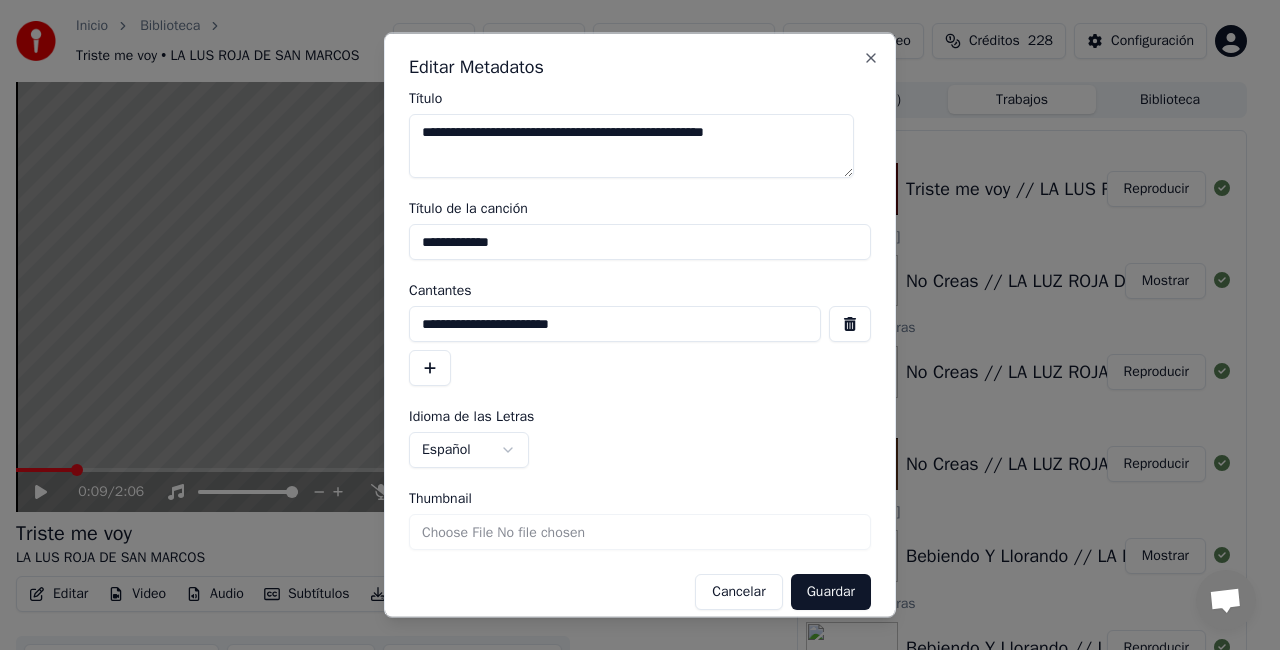 click on "**********" at bounding box center [640, 242] 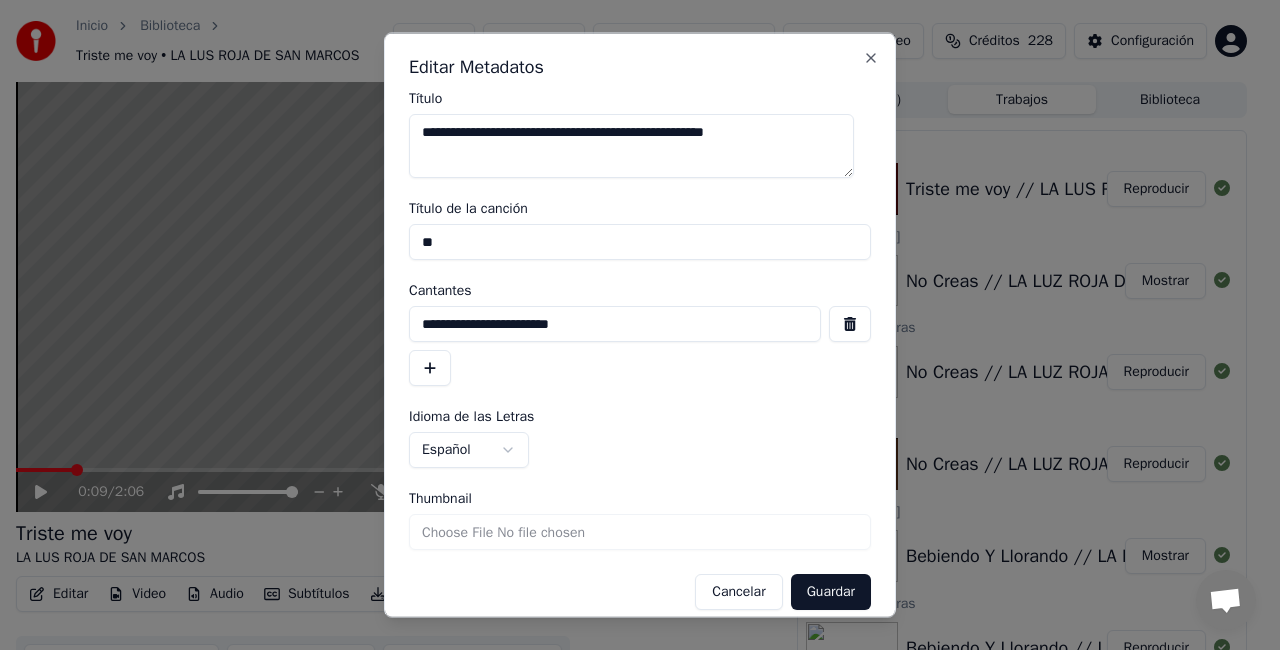 type on "*" 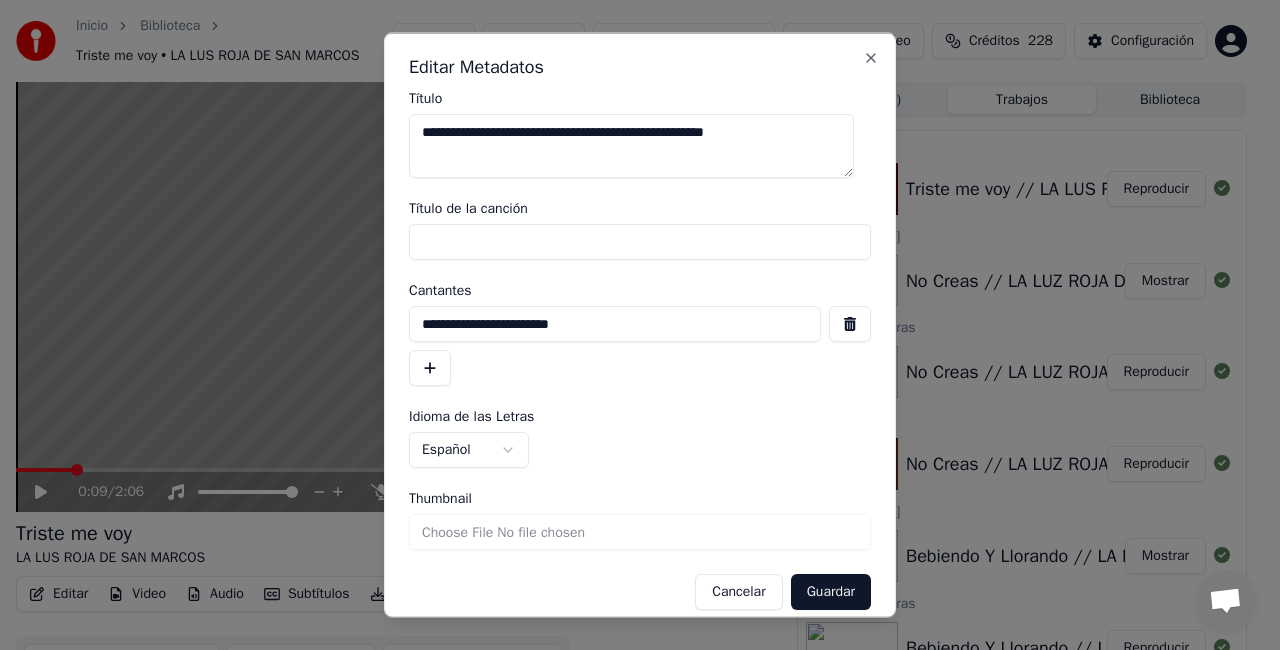 type 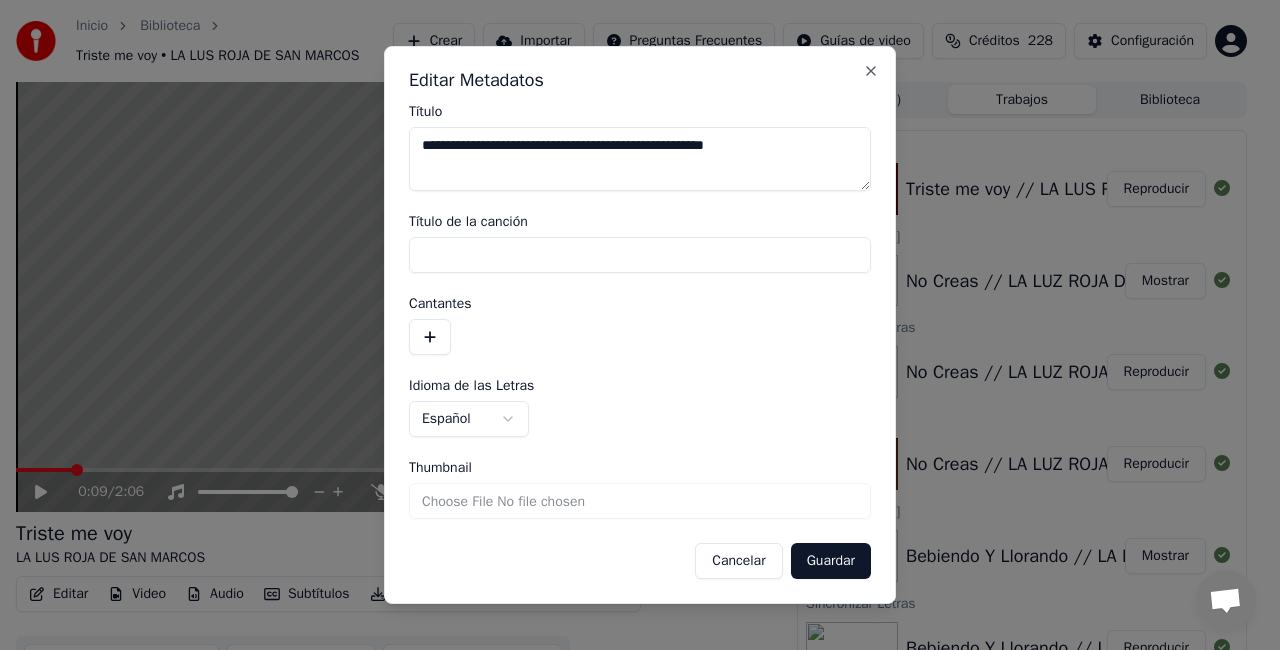 click on "Thumbnail" at bounding box center [640, 501] 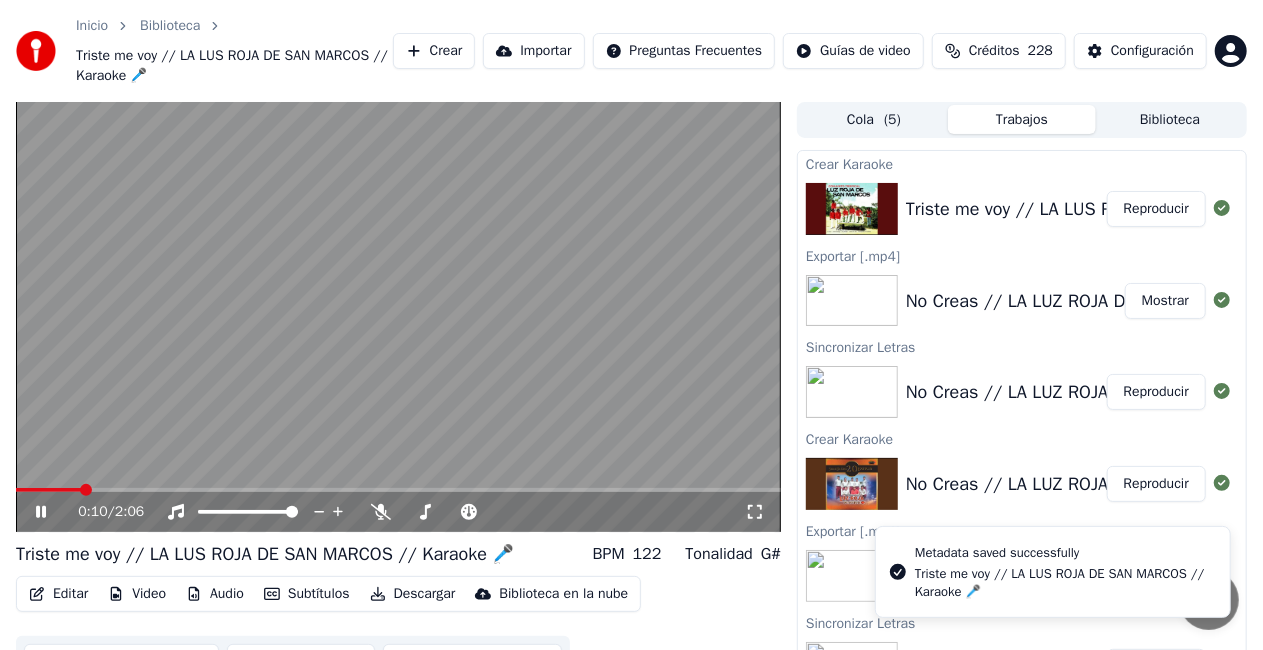 click at bounding box center [398, 317] 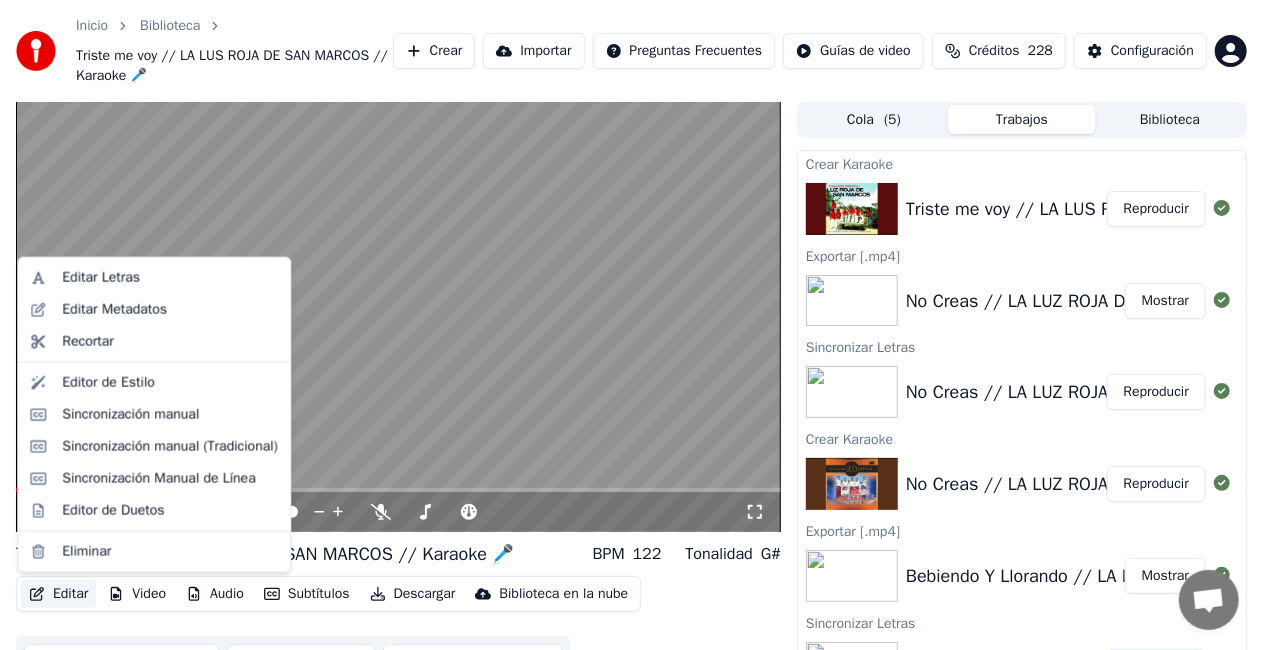 click on "Editar" at bounding box center (58, 594) 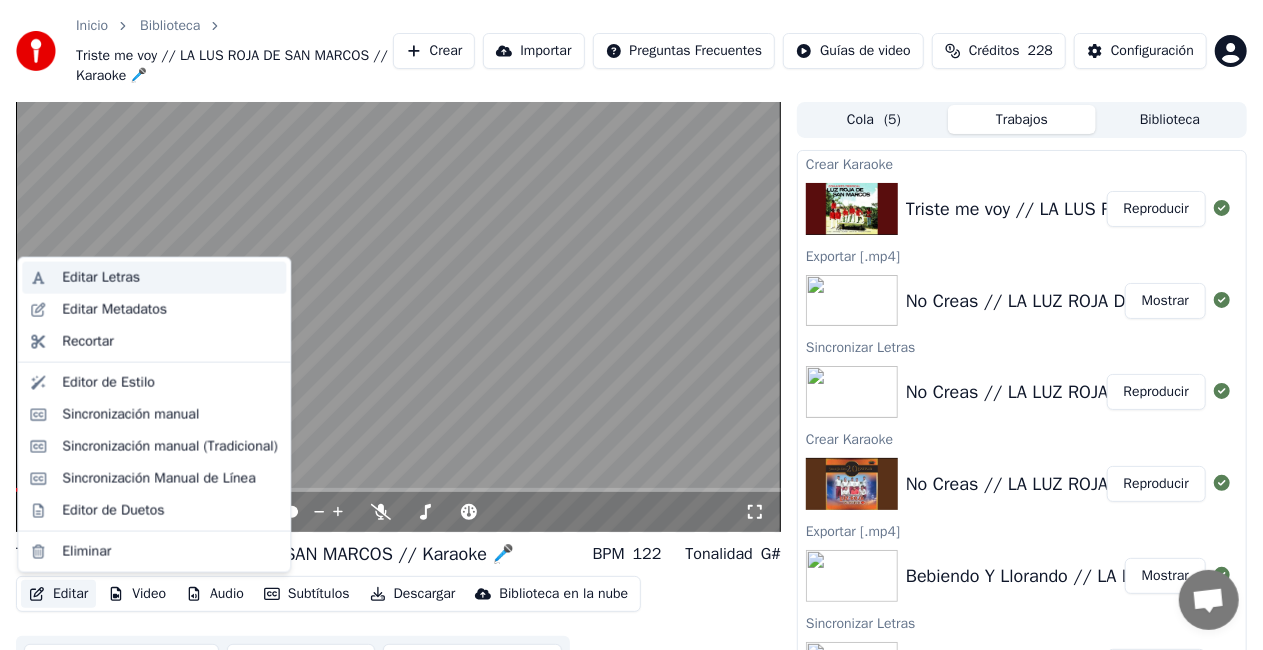 click on "Editar Letras" at bounding box center [101, 278] 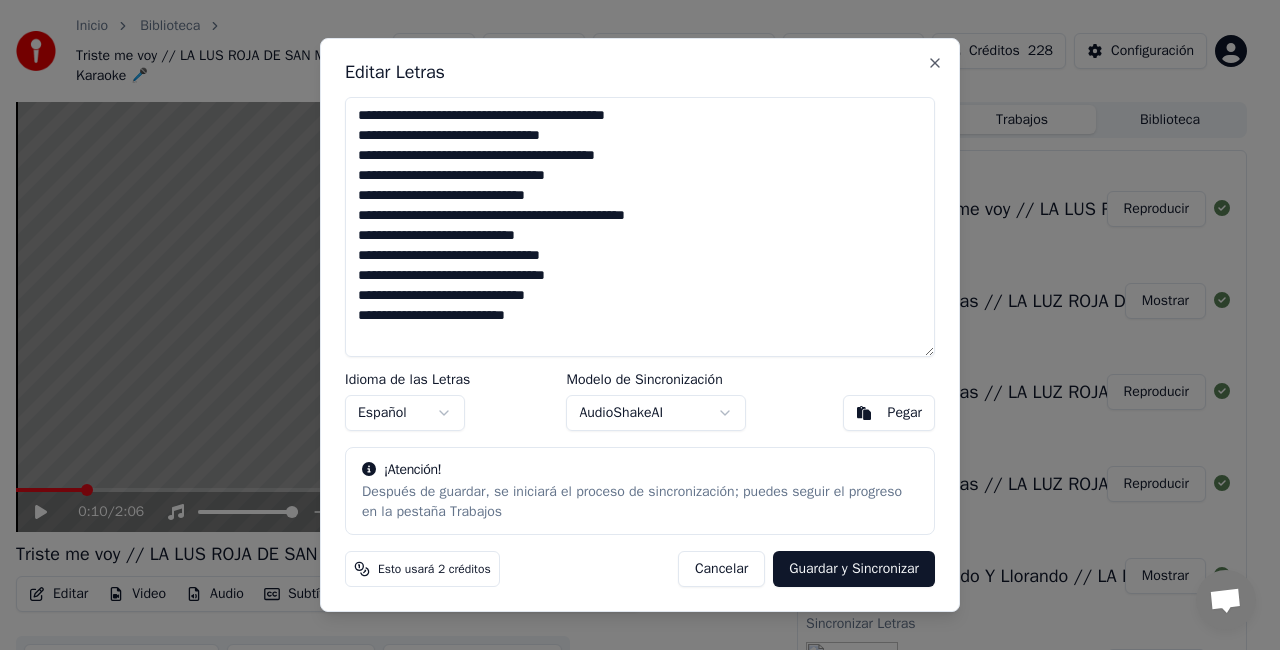click on "**********" at bounding box center (640, 227) 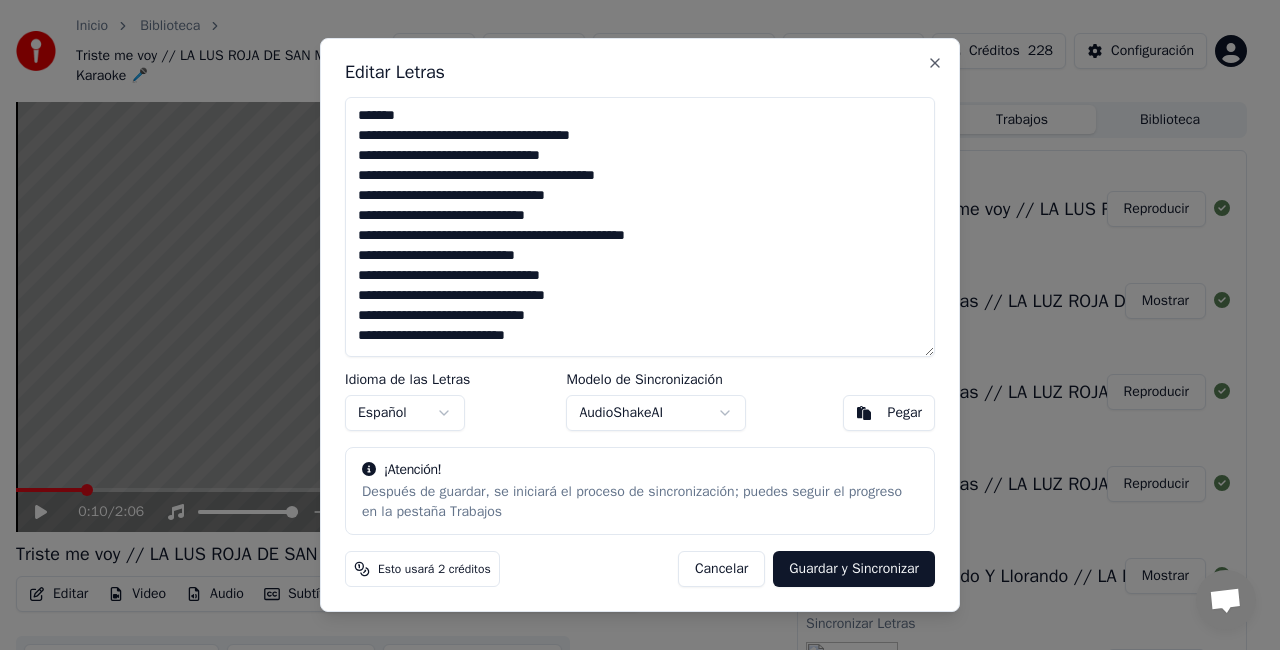 click on "**********" at bounding box center (640, 227) 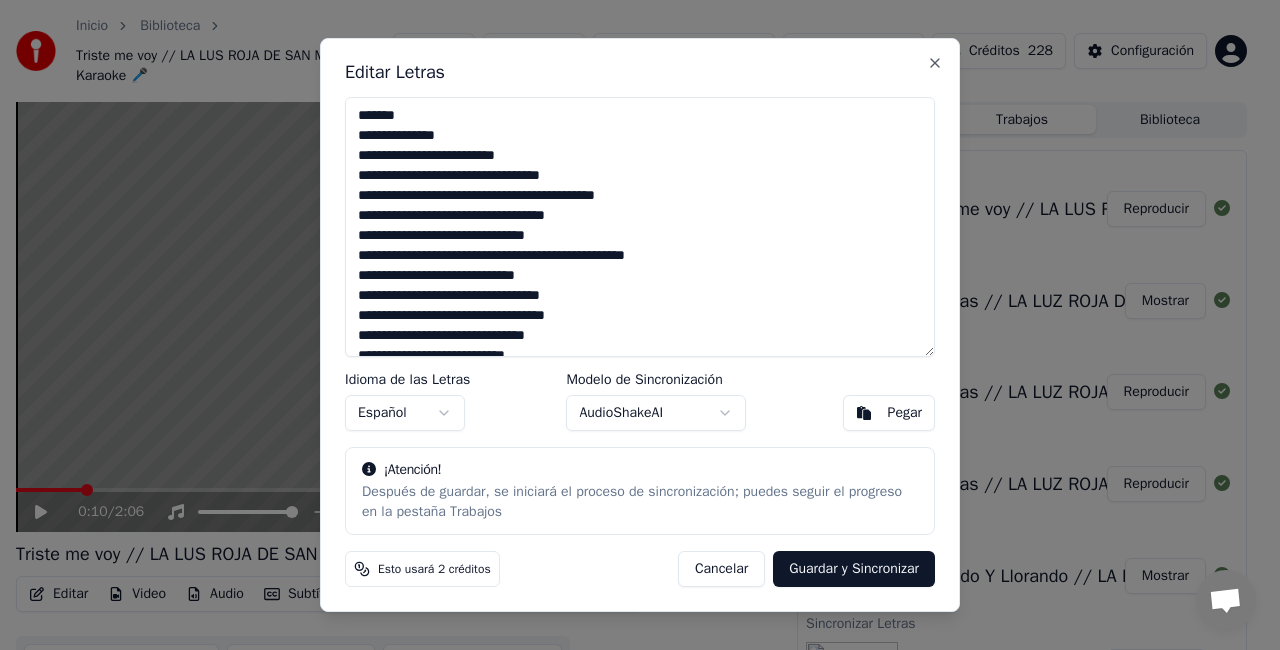 click on "**********" at bounding box center [640, 227] 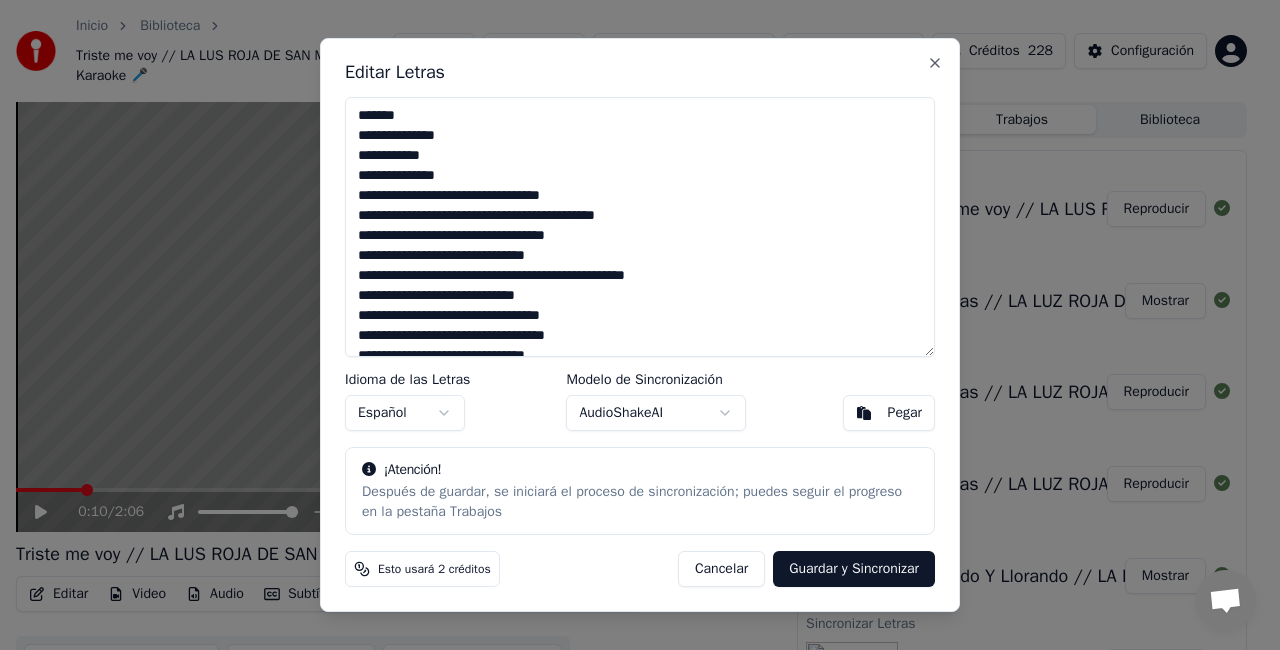 click on "**********" at bounding box center [640, 227] 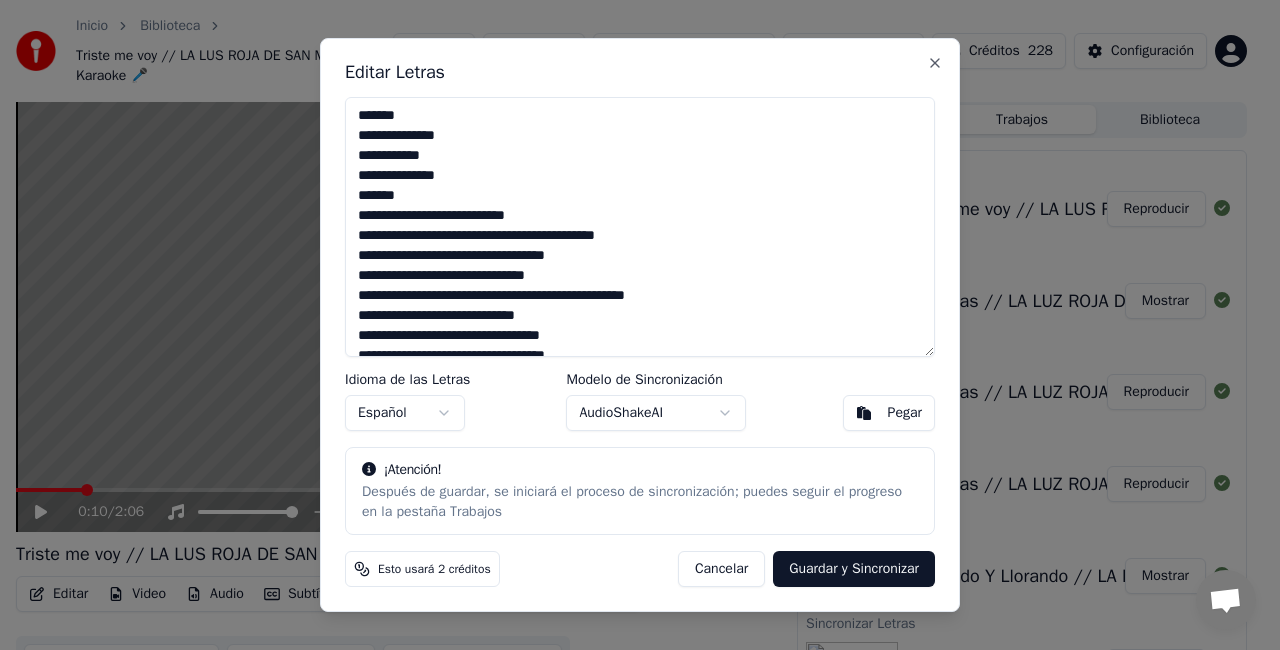 click on "**********" at bounding box center (640, 227) 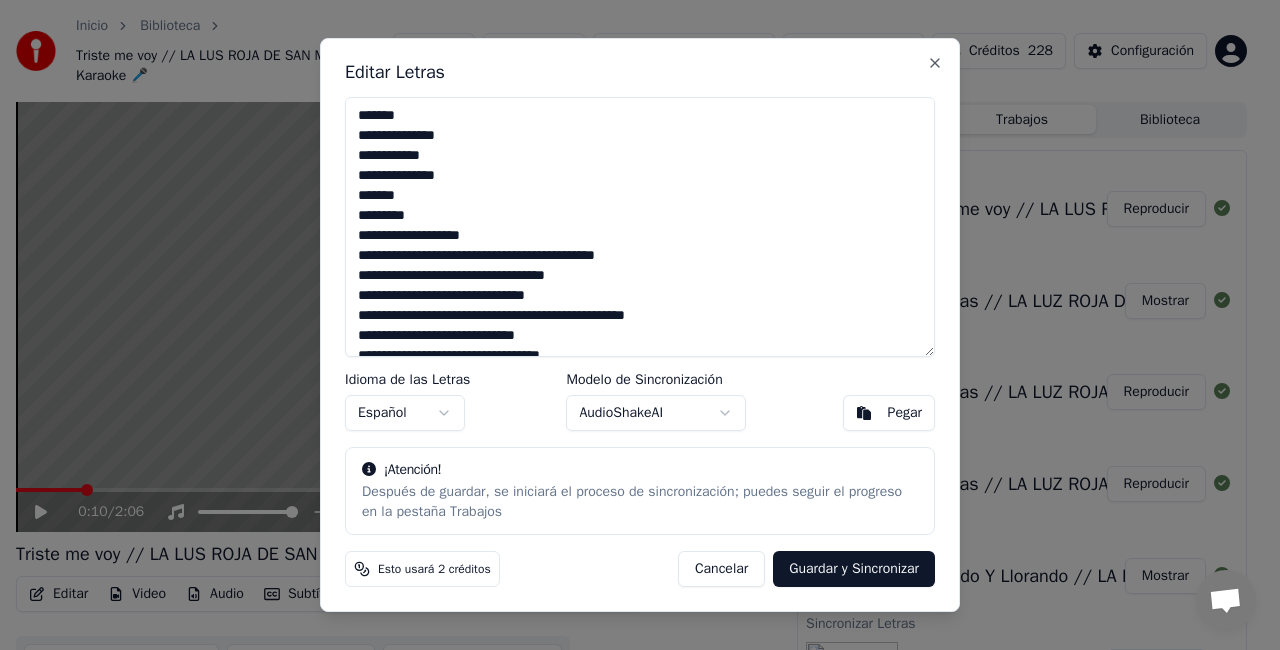 click on "**********" at bounding box center (640, 227) 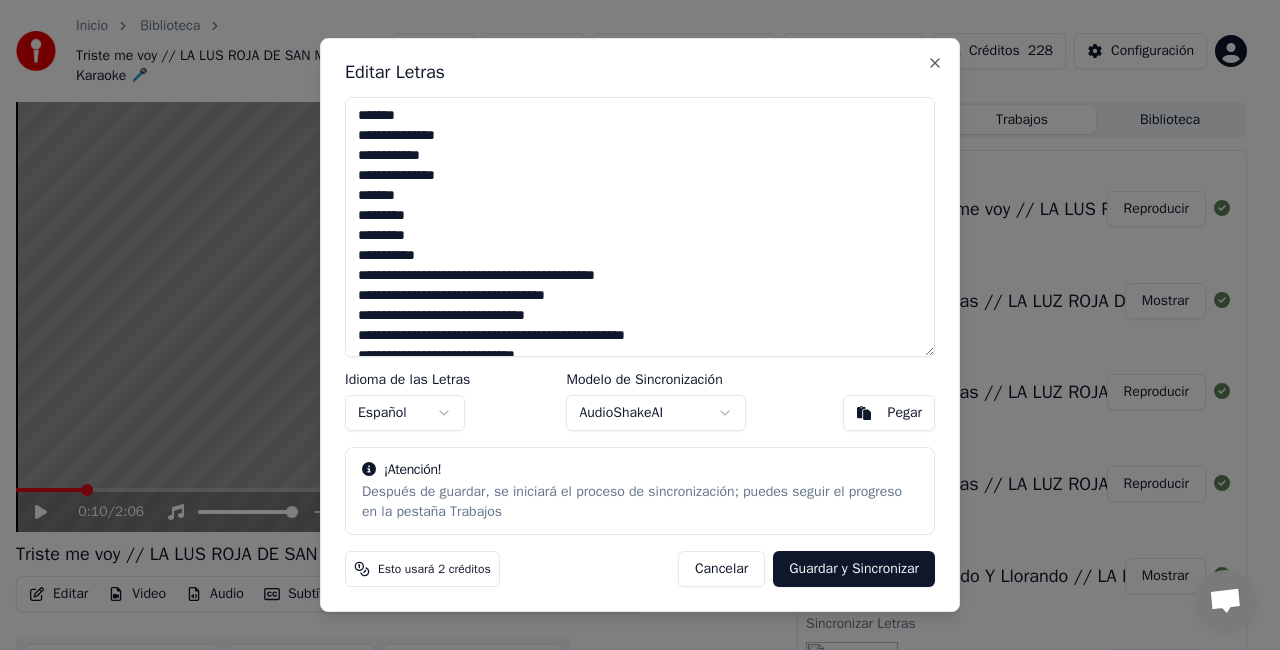 click on "**********" at bounding box center (640, 227) 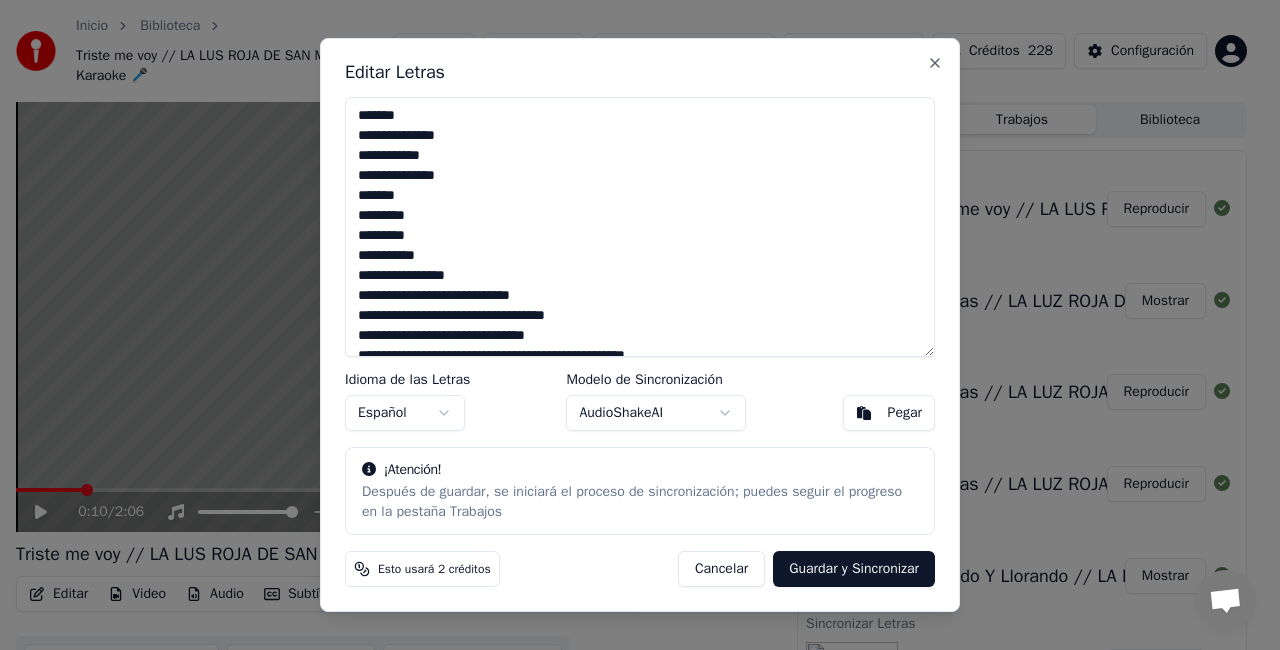 click on "**********" at bounding box center [640, 227] 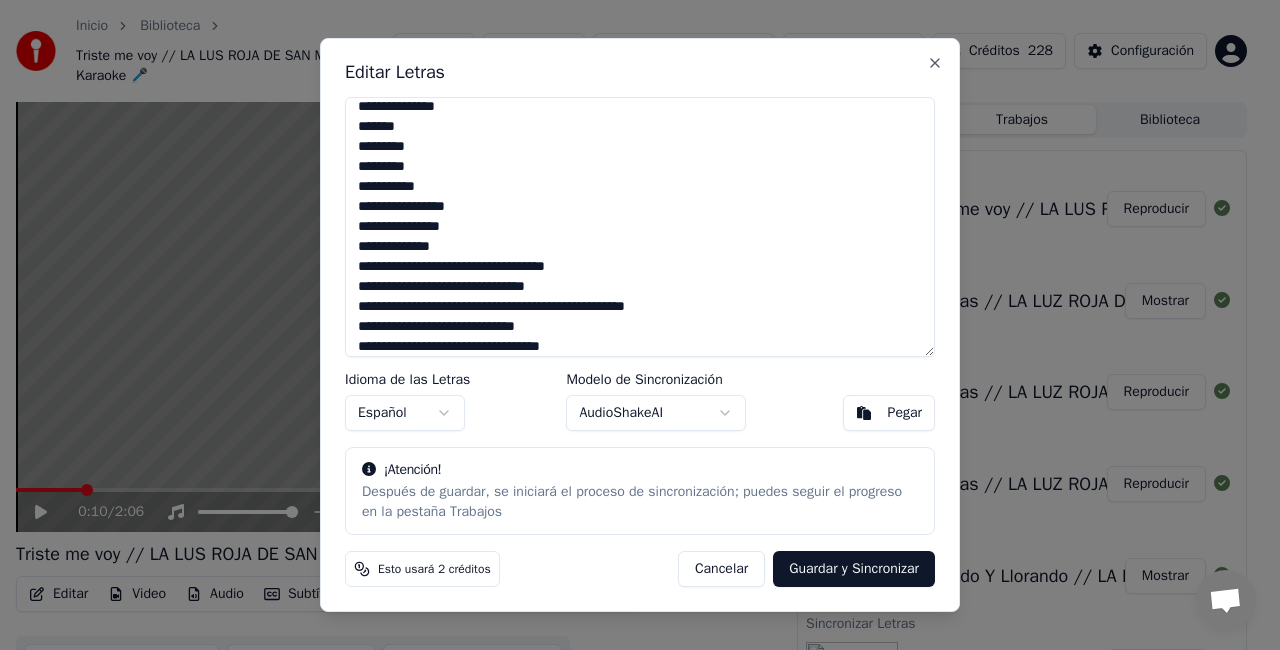 scroll, scrollTop: 100, scrollLeft: 0, axis: vertical 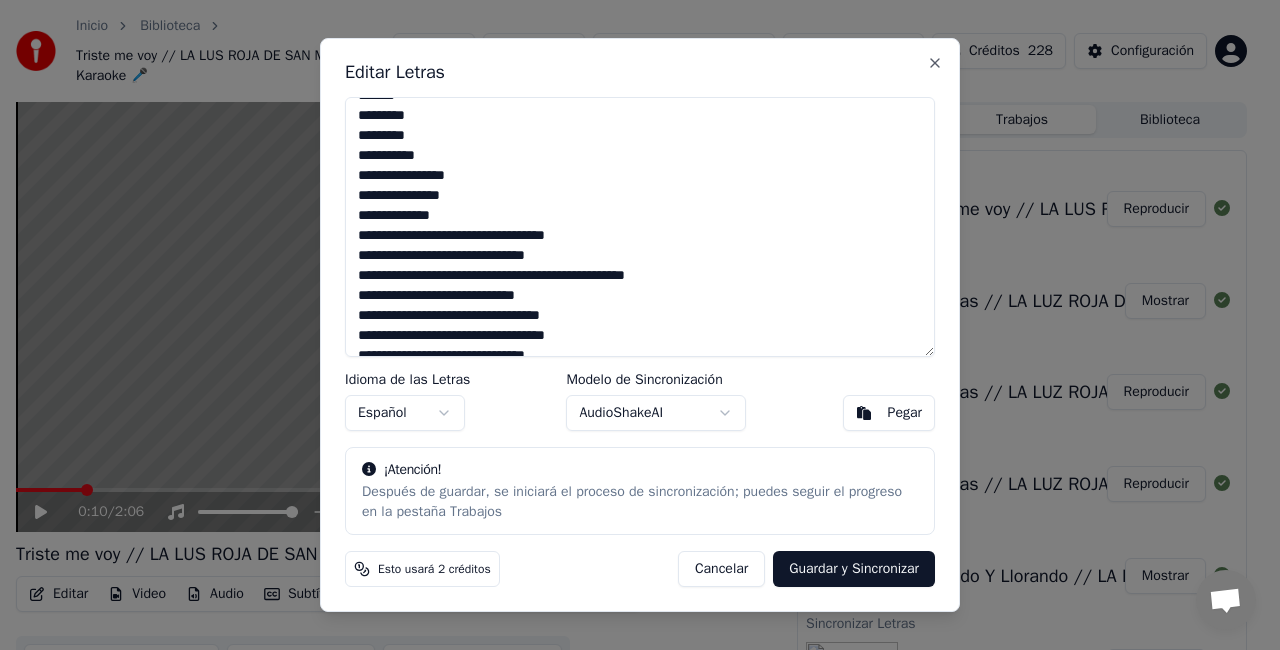 click on "**********" at bounding box center [640, 227] 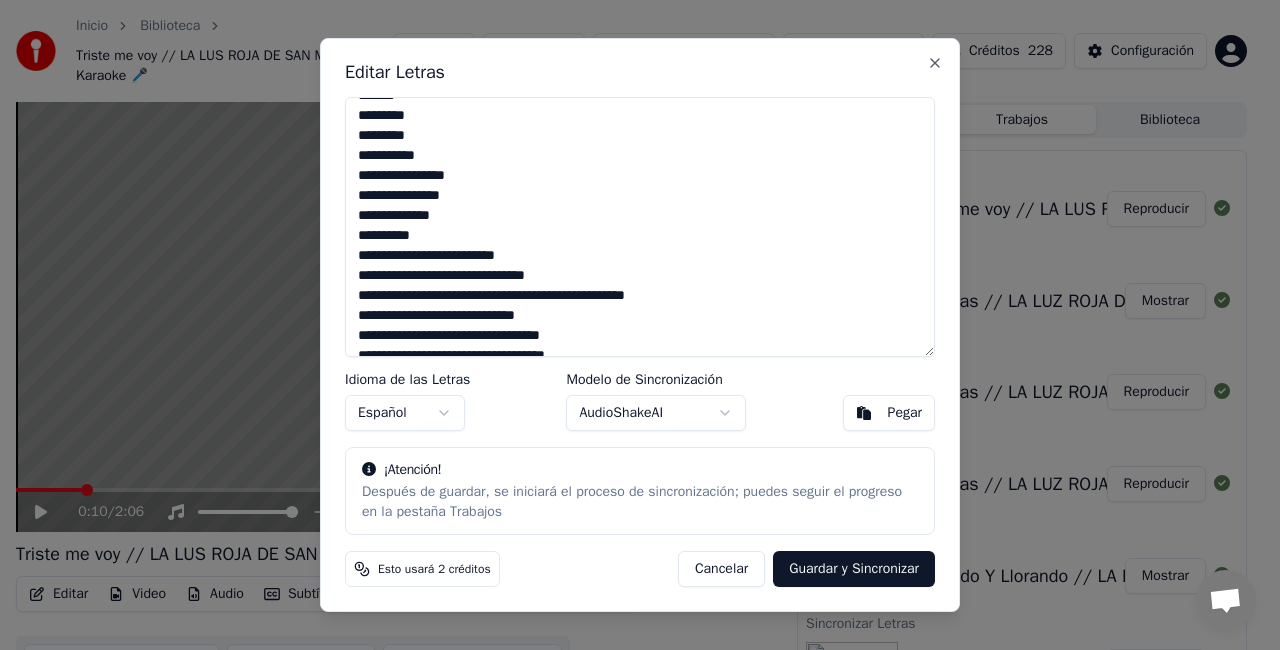 click on "**********" at bounding box center [640, 227] 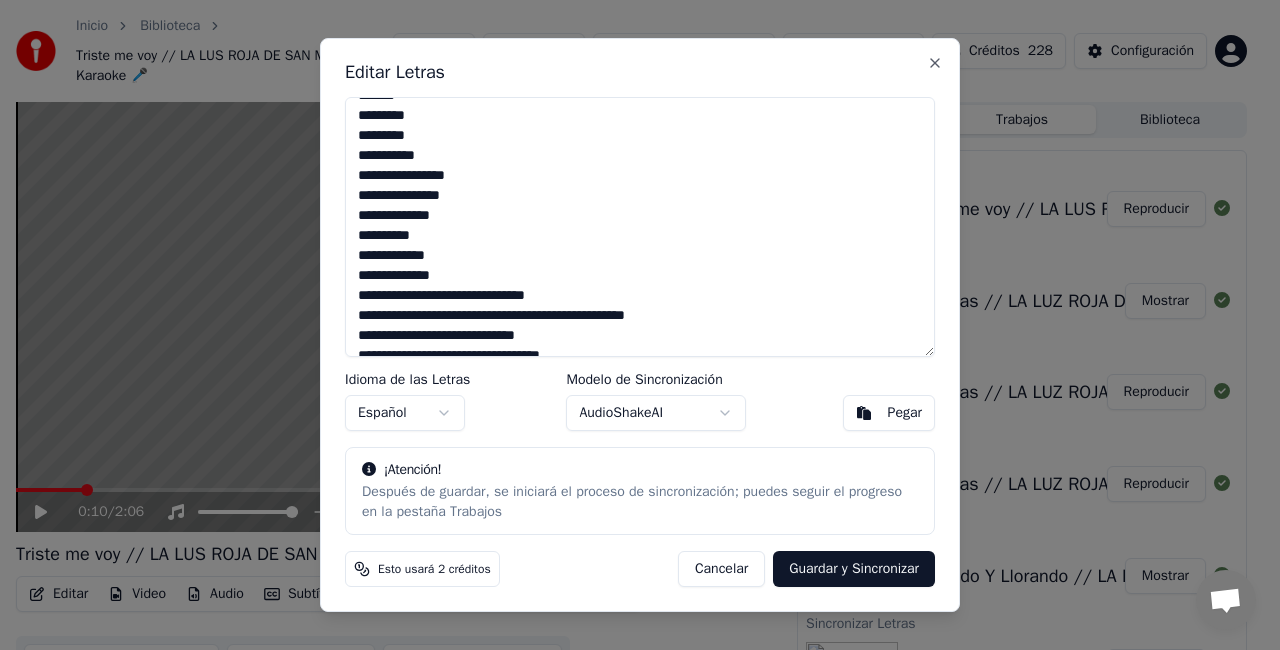 click on "**********" at bounding box center (640, 227) 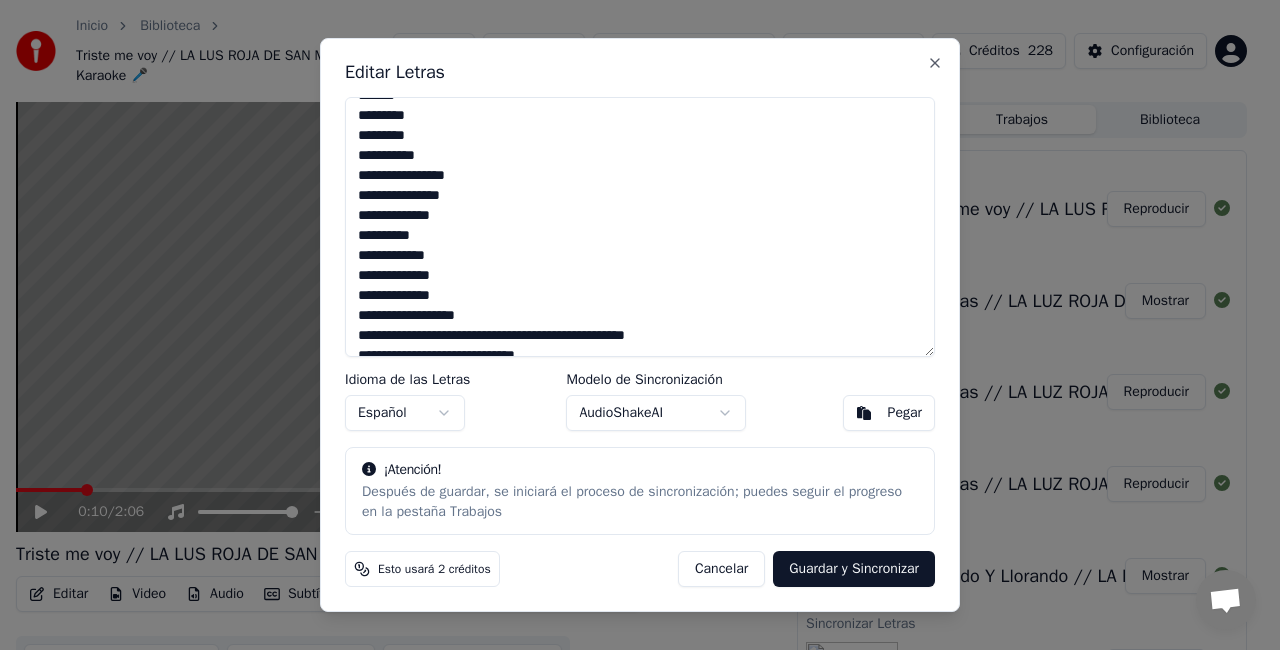 click on "**********" at bounding box center [640, 227] 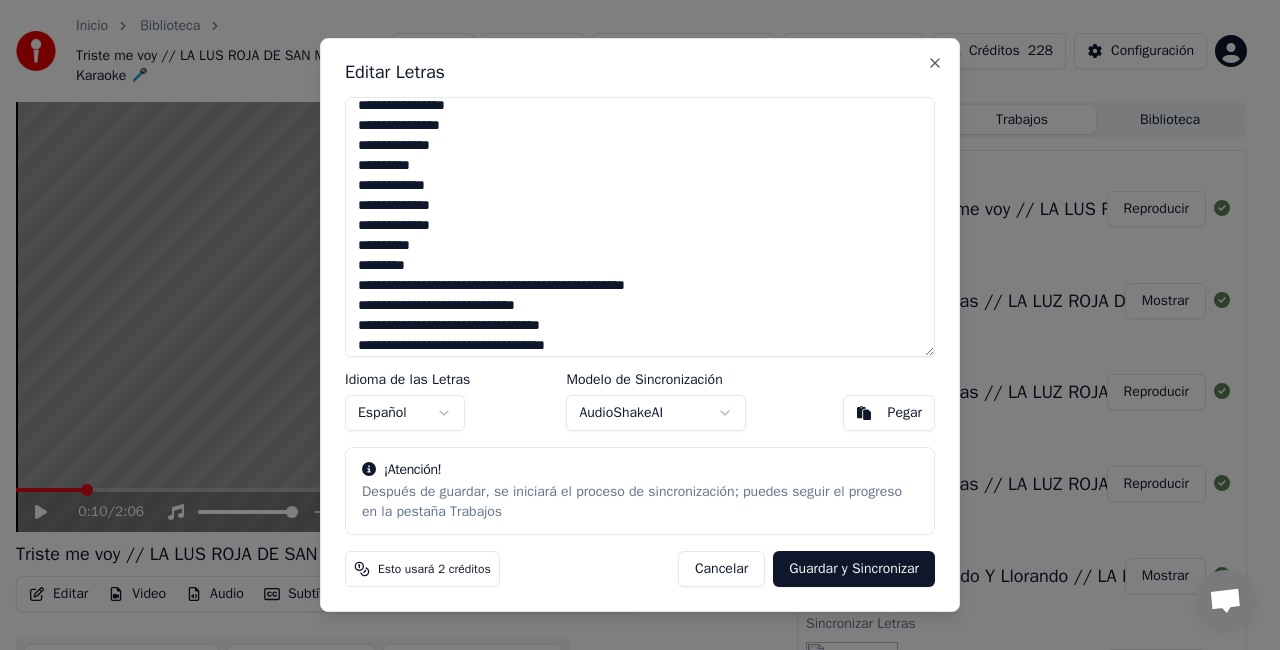 scroll, scrollTop: 200, scrollLeft: 0, axis: vertical 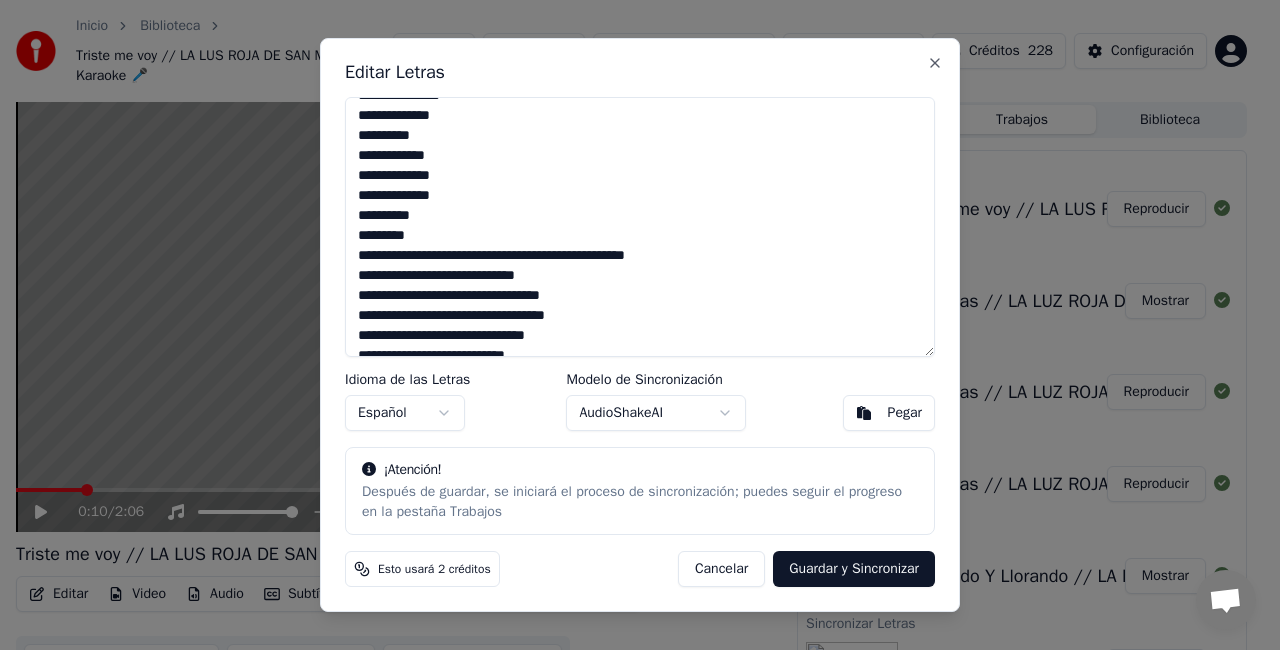 click on "**********" at bounding box center (640, 227) 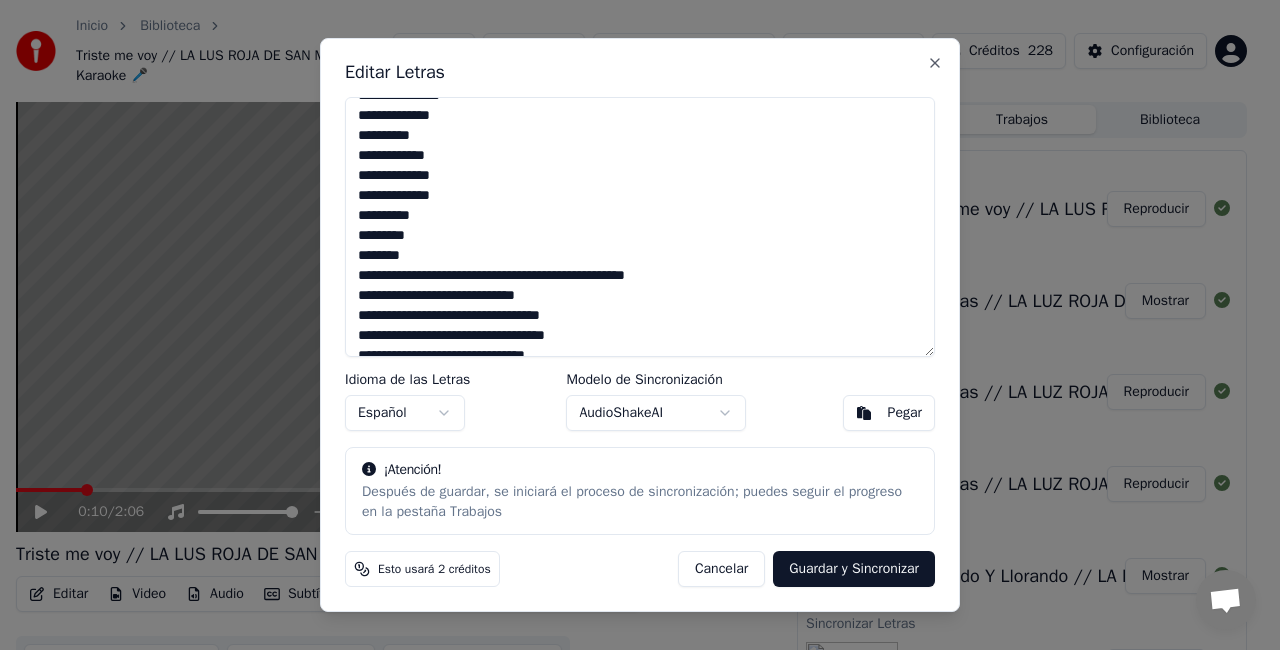 click on "**********" at bounding box center [640, 227] 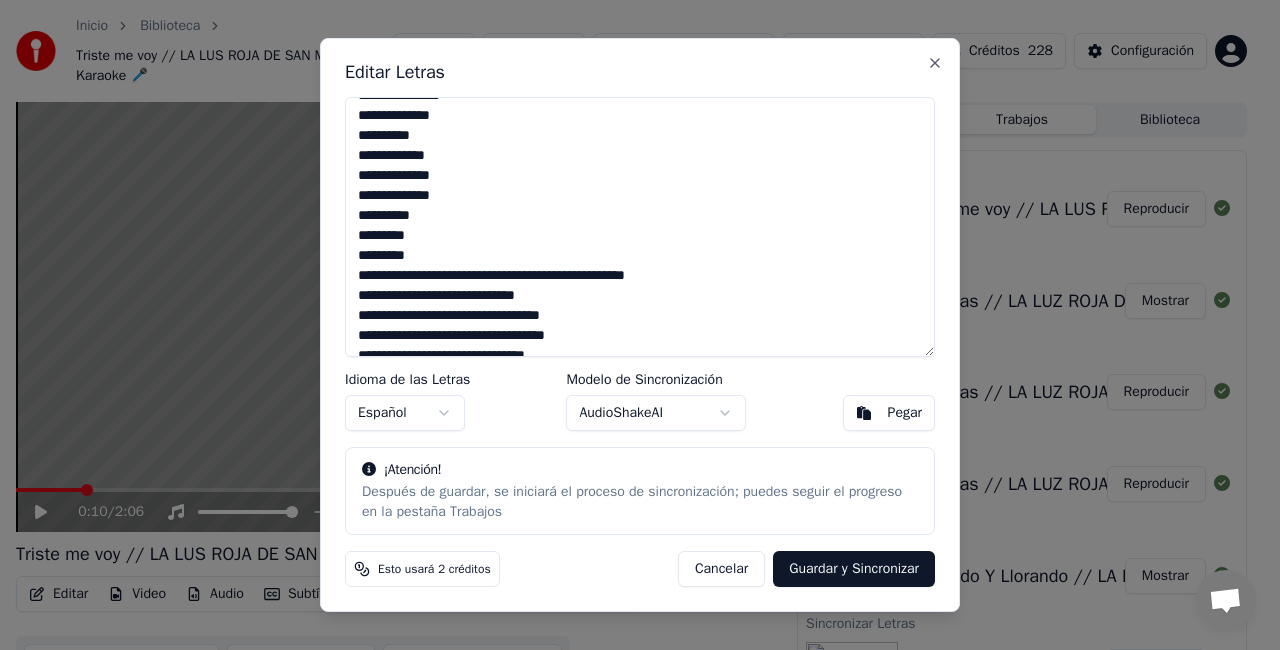 click on "**********" at bounding box center [640, 227] 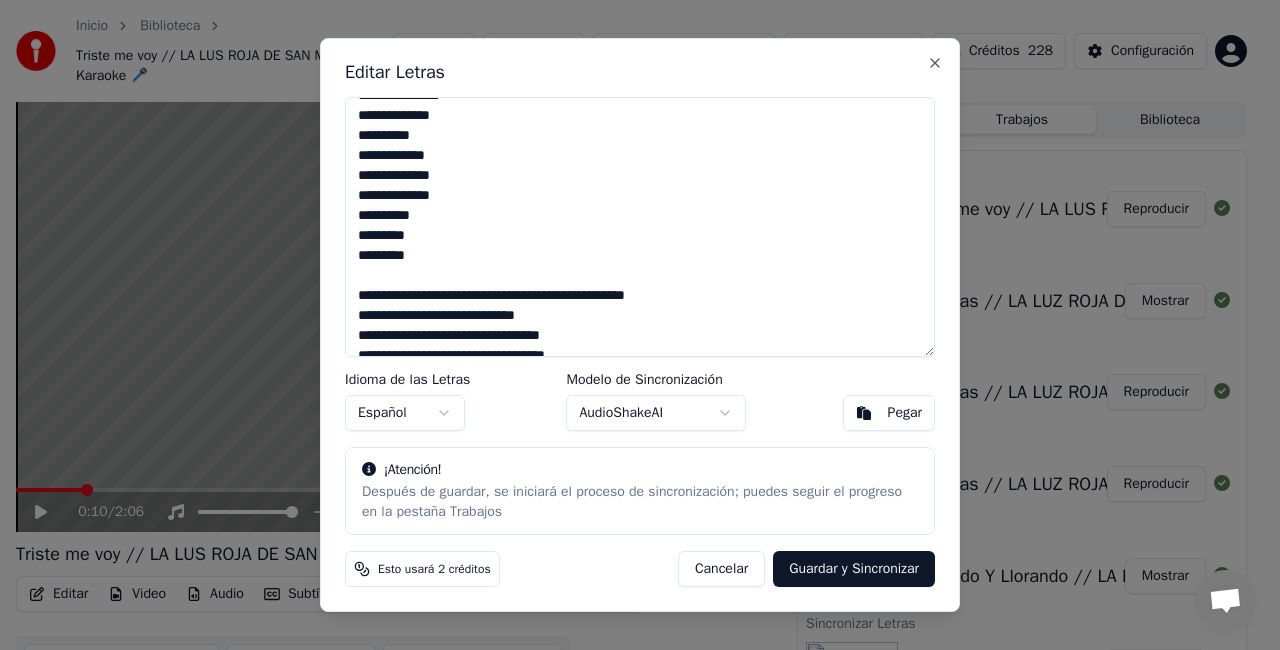 click on "**********" at bounding box center [640, 227] 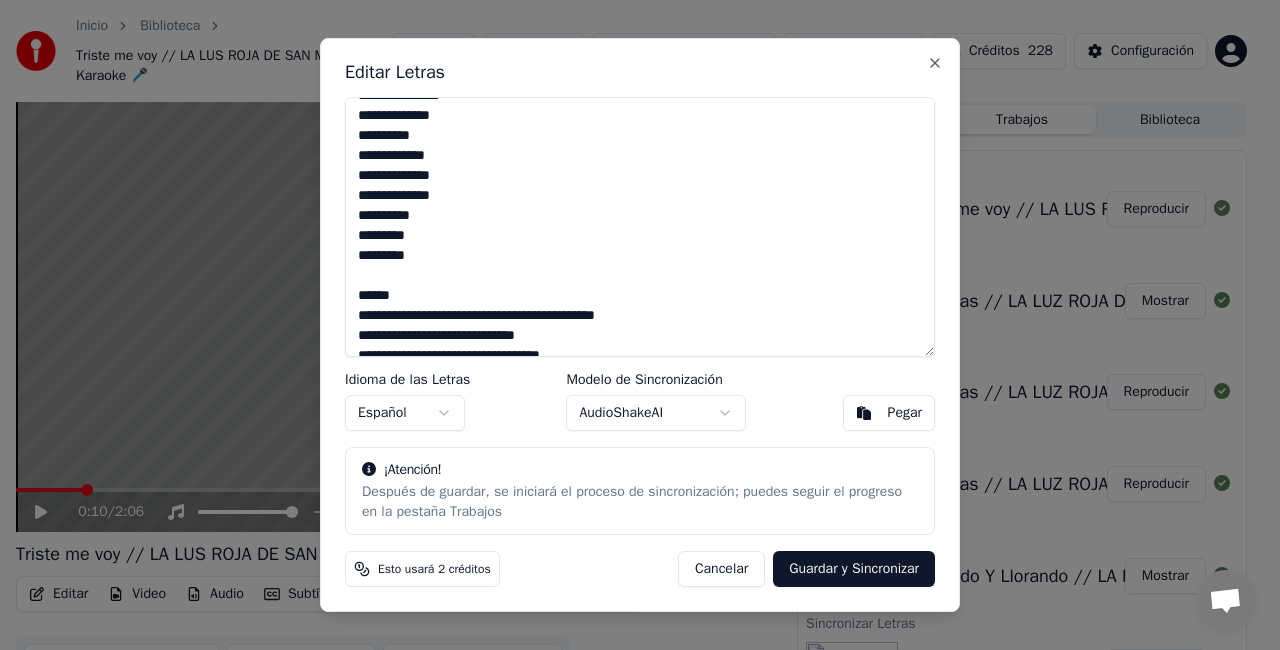 click on "**********" at bounding box center (640, 227) 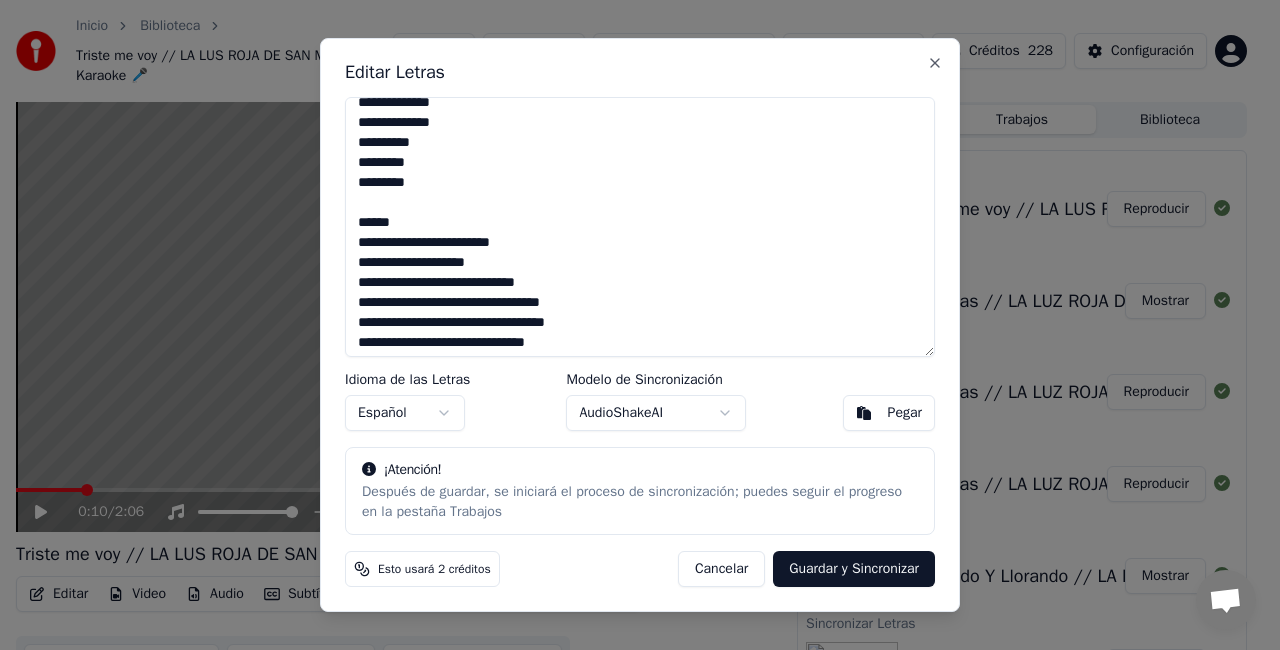 scroll, scrollTop: 297, scrollLeft: 0, axis: vertical 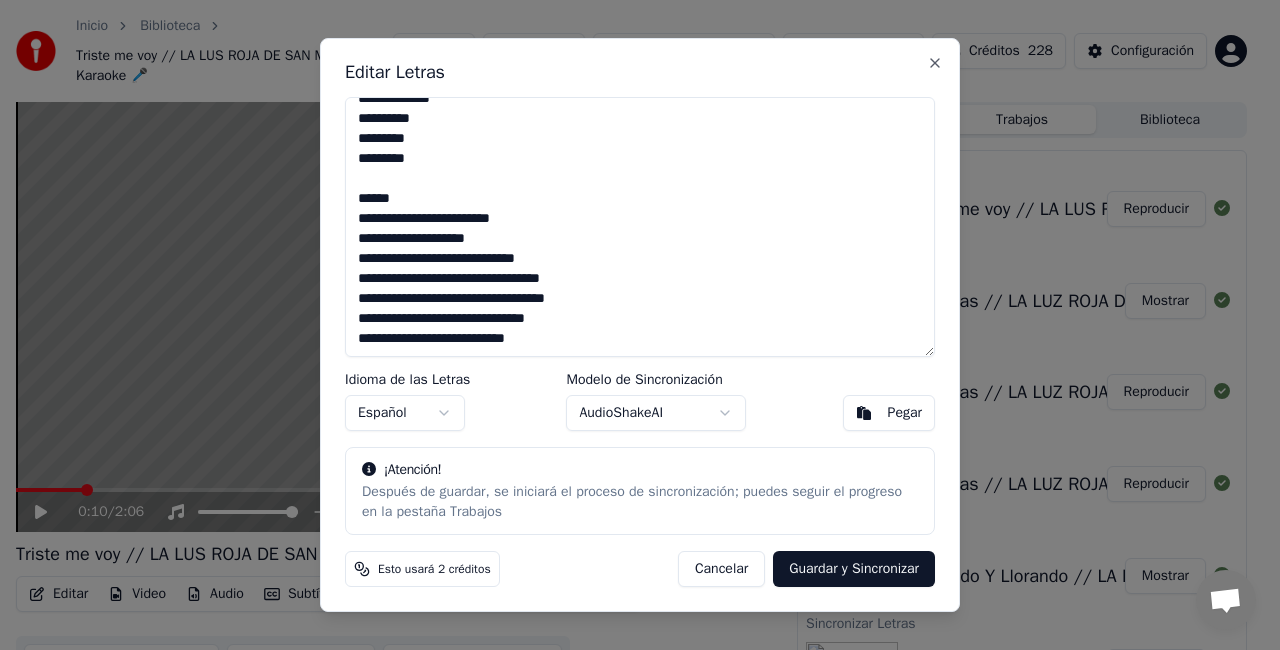 click on "**********" at bounding box center [640, 227] 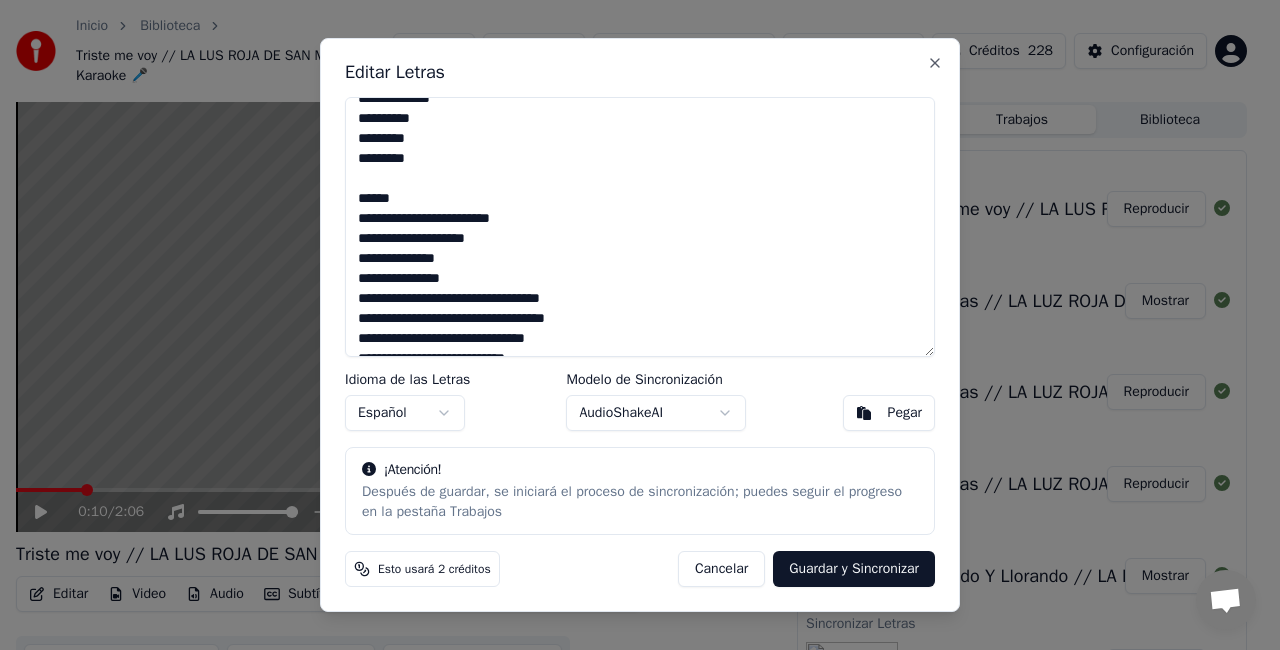 click on "**********" at bounding box center (640, 227) 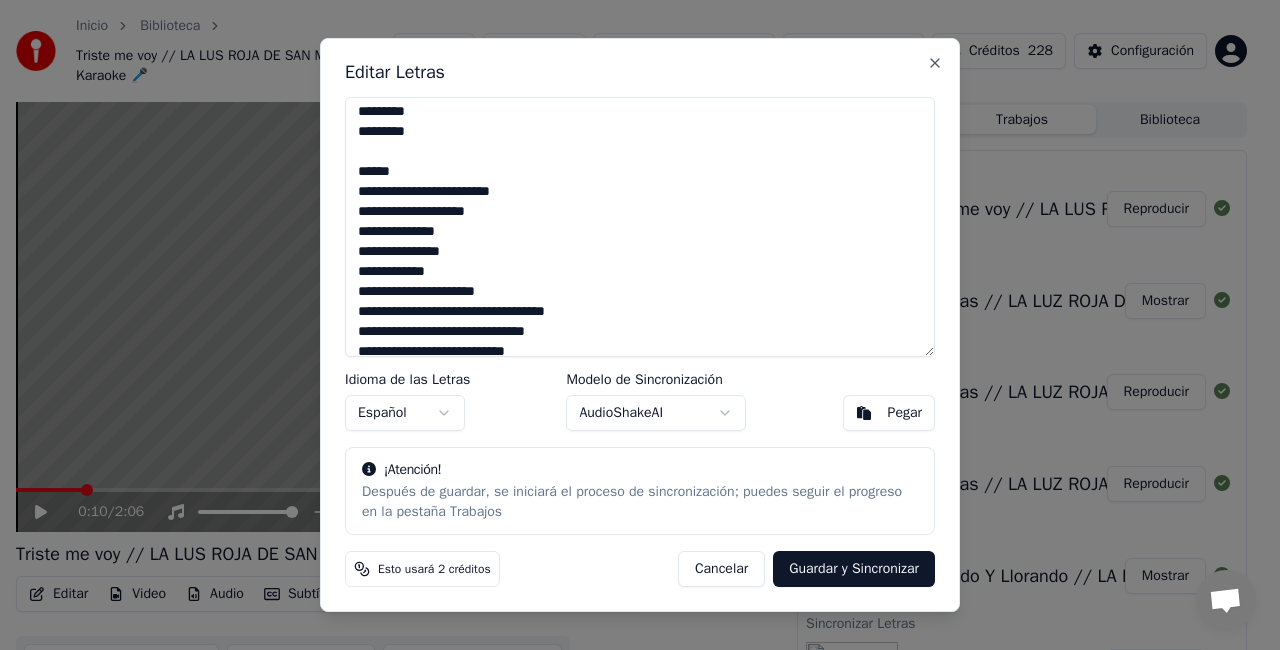 scroll, scrollTop: 337, scrollLeft: 0, axis: vertical 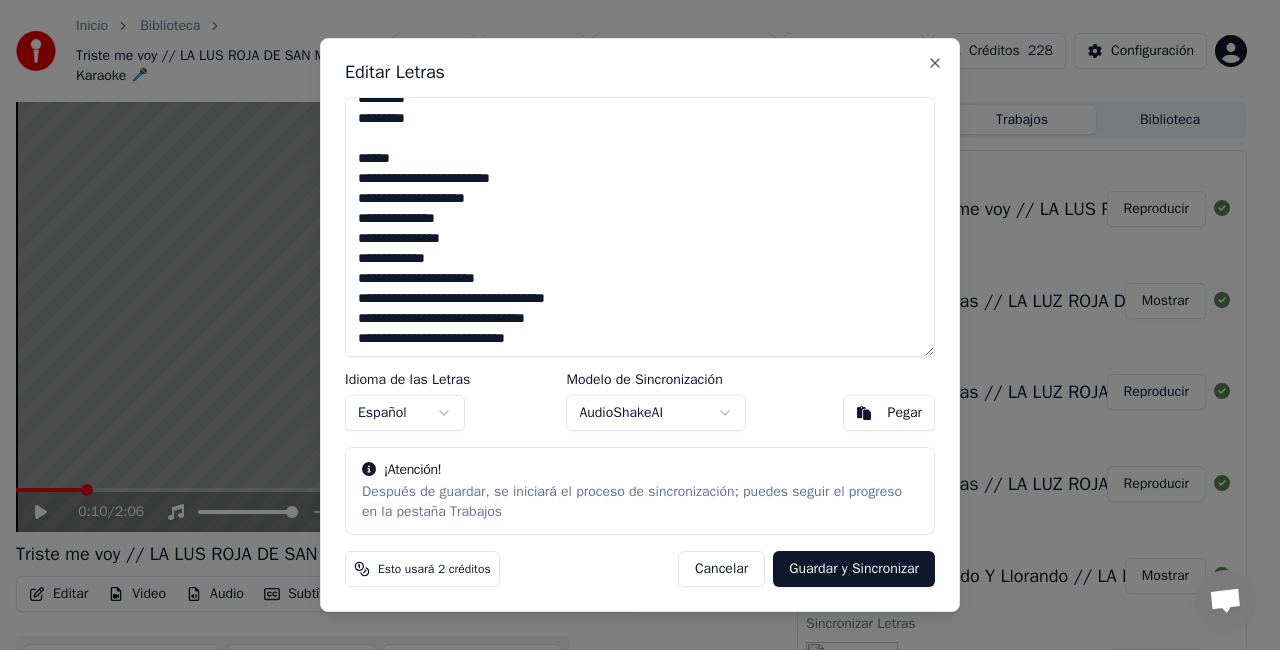 click on "**********" at bounding box center (640, 227) 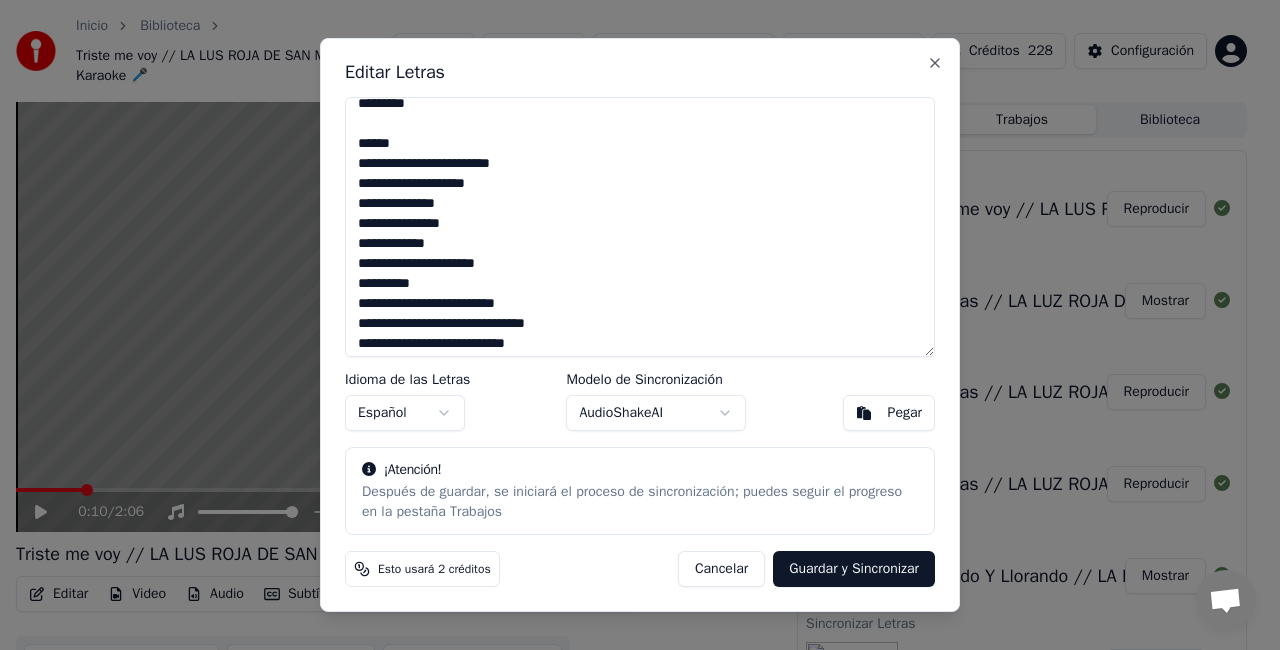 scroll, scrollTop: 357, scrollLeft: 0, axis: vertical 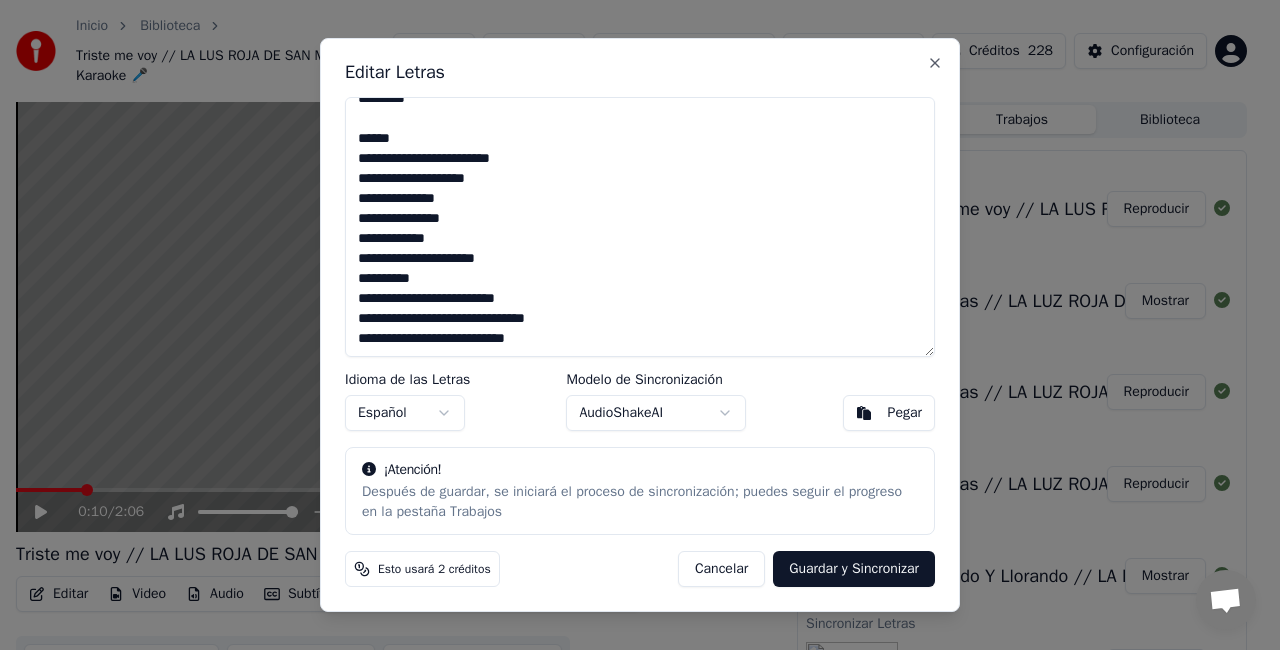 click on "**********" at bounding box center [640, 227] 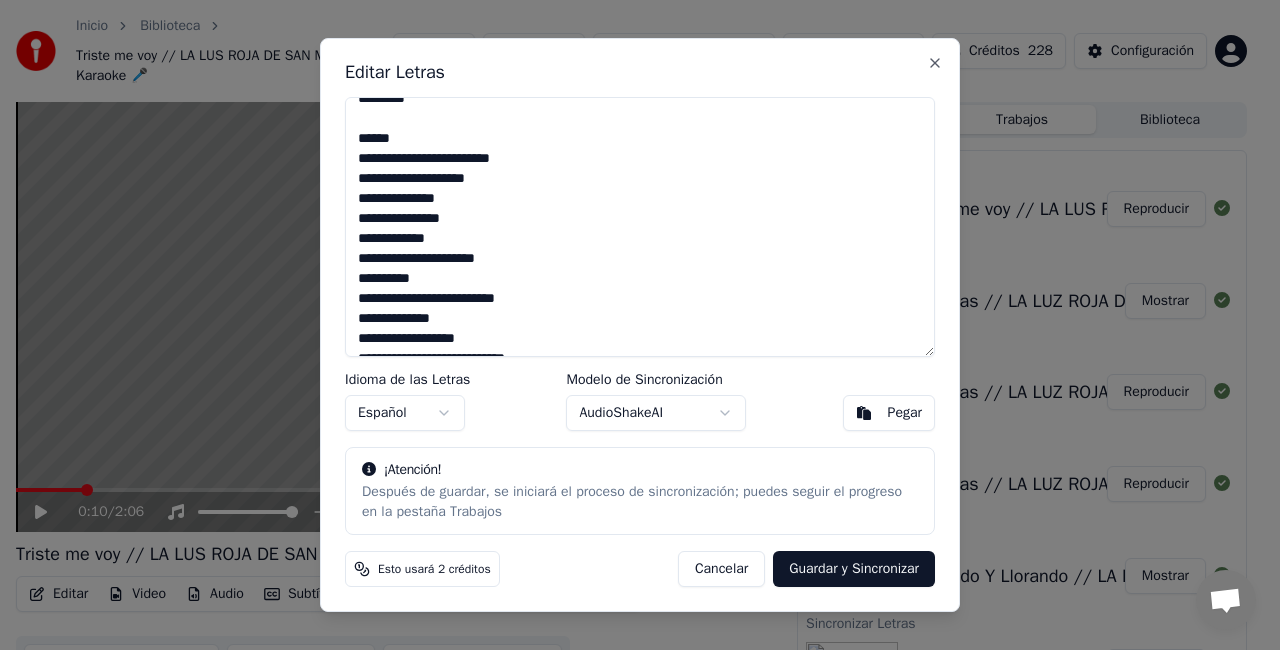 scroll, scrollTop: 377, scrollLeft: 0, axis: vertical 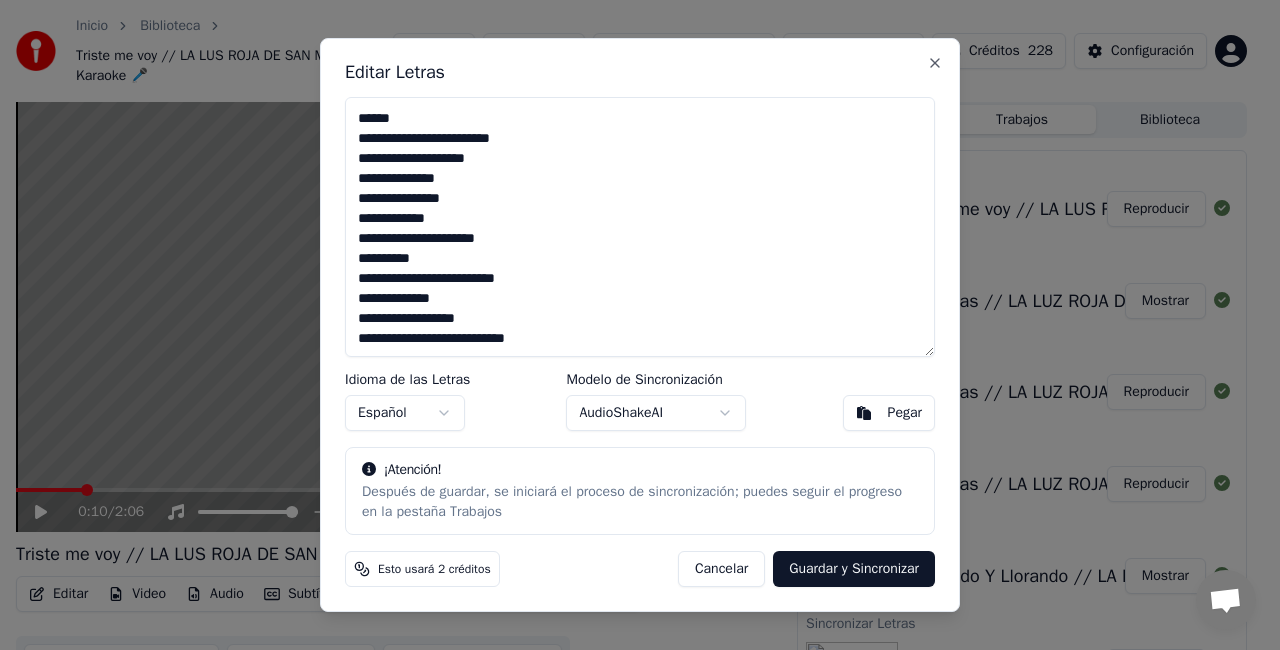 click on "**********" at bounding box center (640, 227) 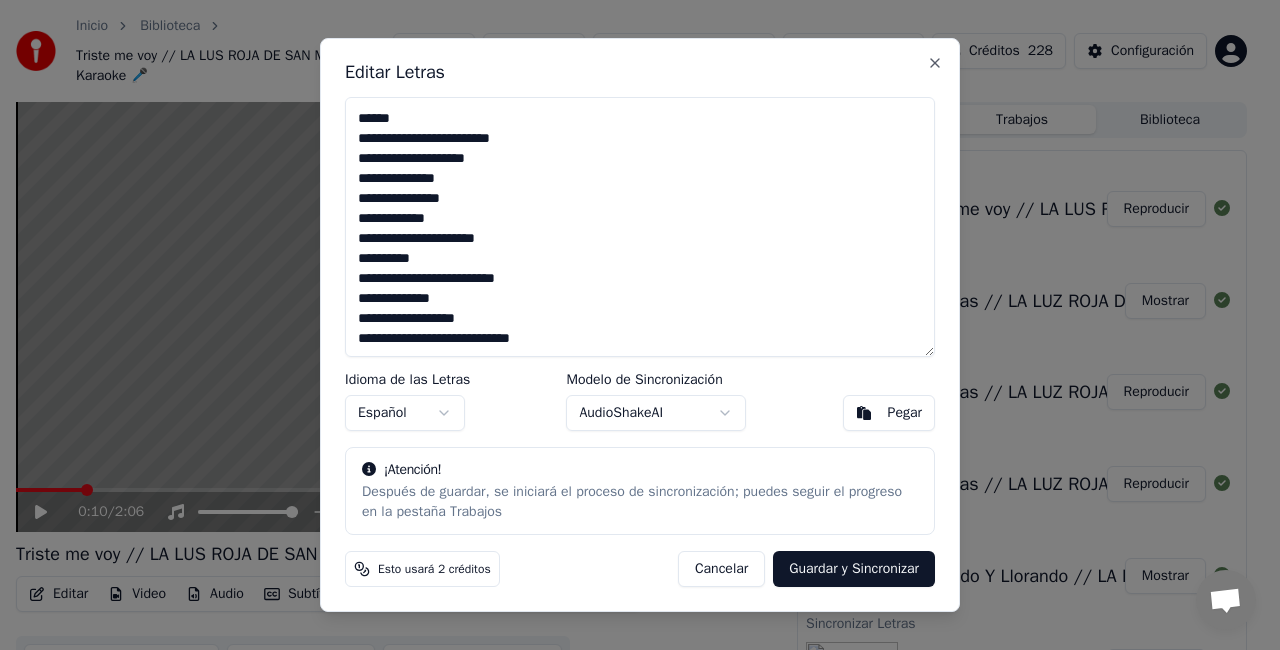 click on "**********" at bounding box center (640, 227) 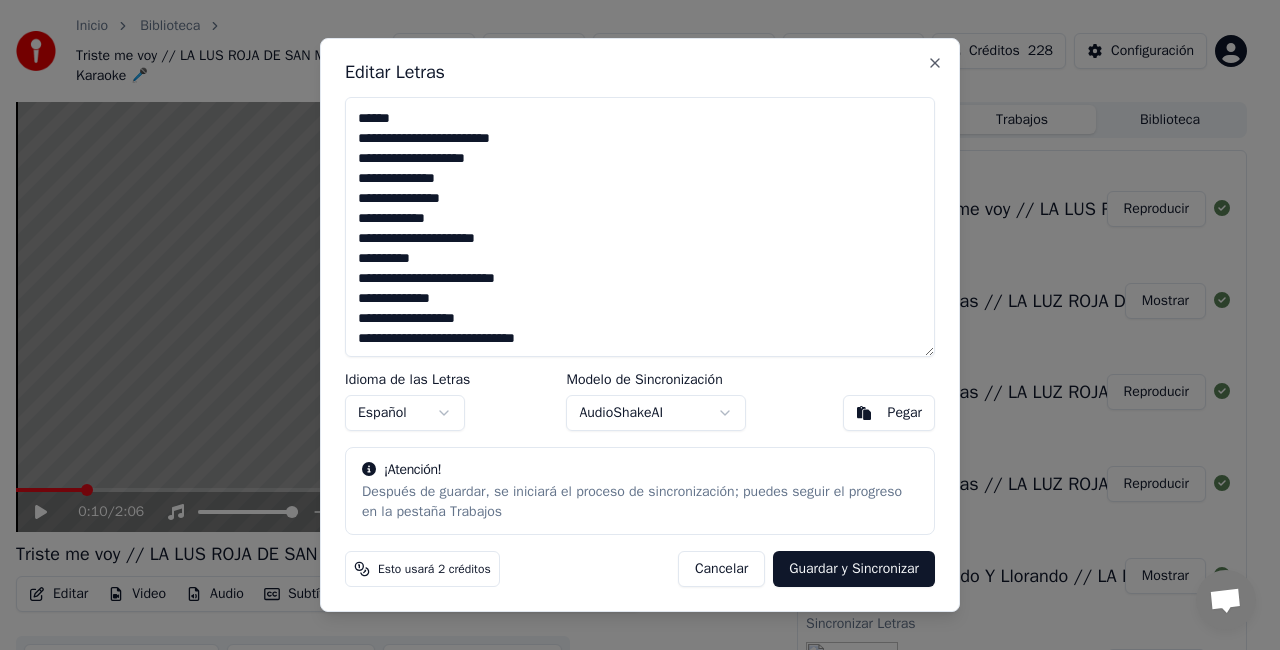 click on "**********" at bounding box center [640, 227] 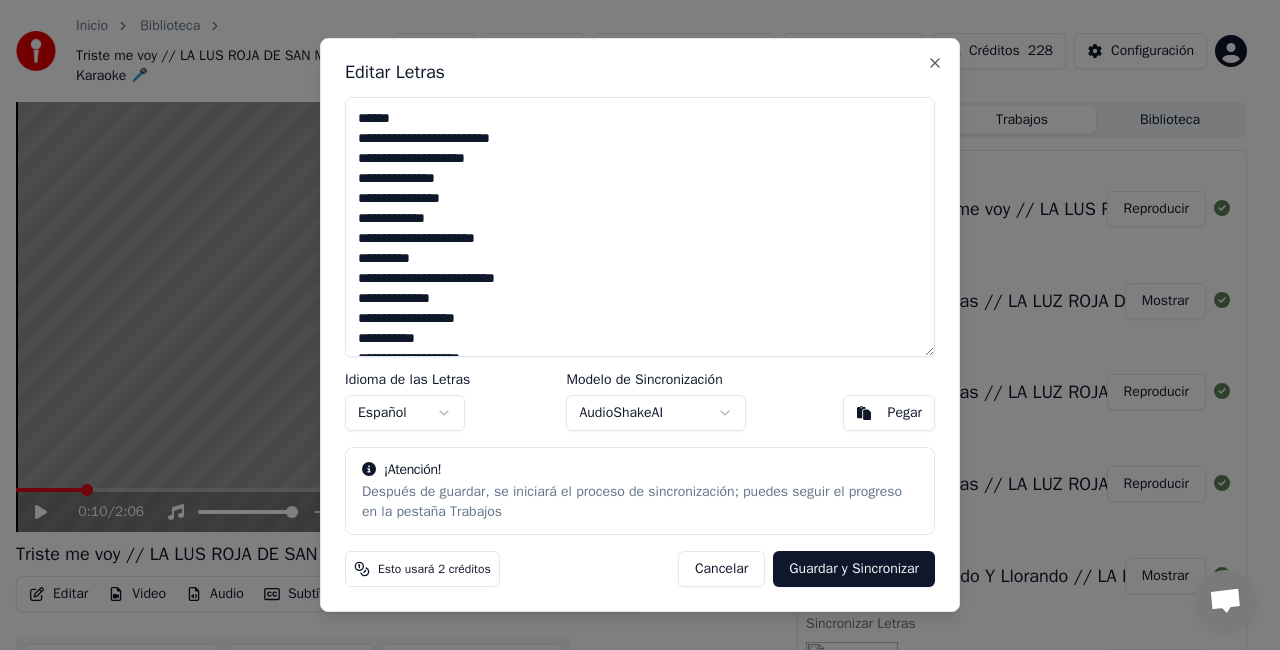 scroll, scrollTop: 388, scrollLeft: 0, axis: vertical 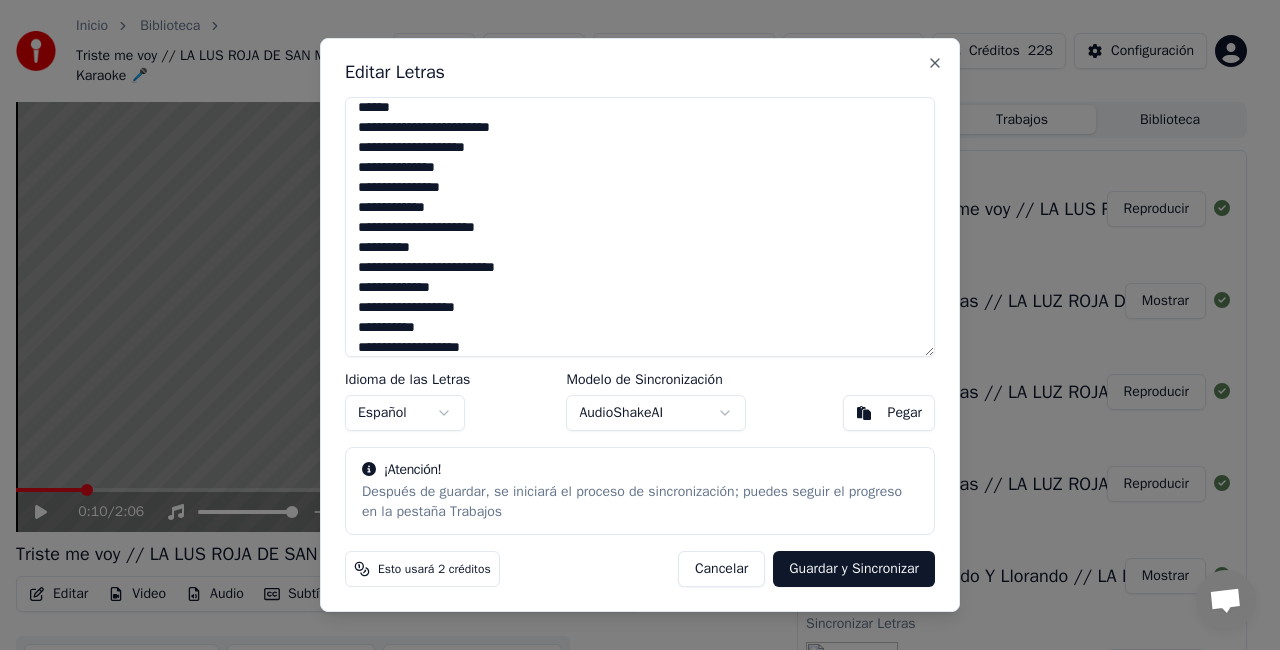click on "**********" at bounding box center (640, 227) 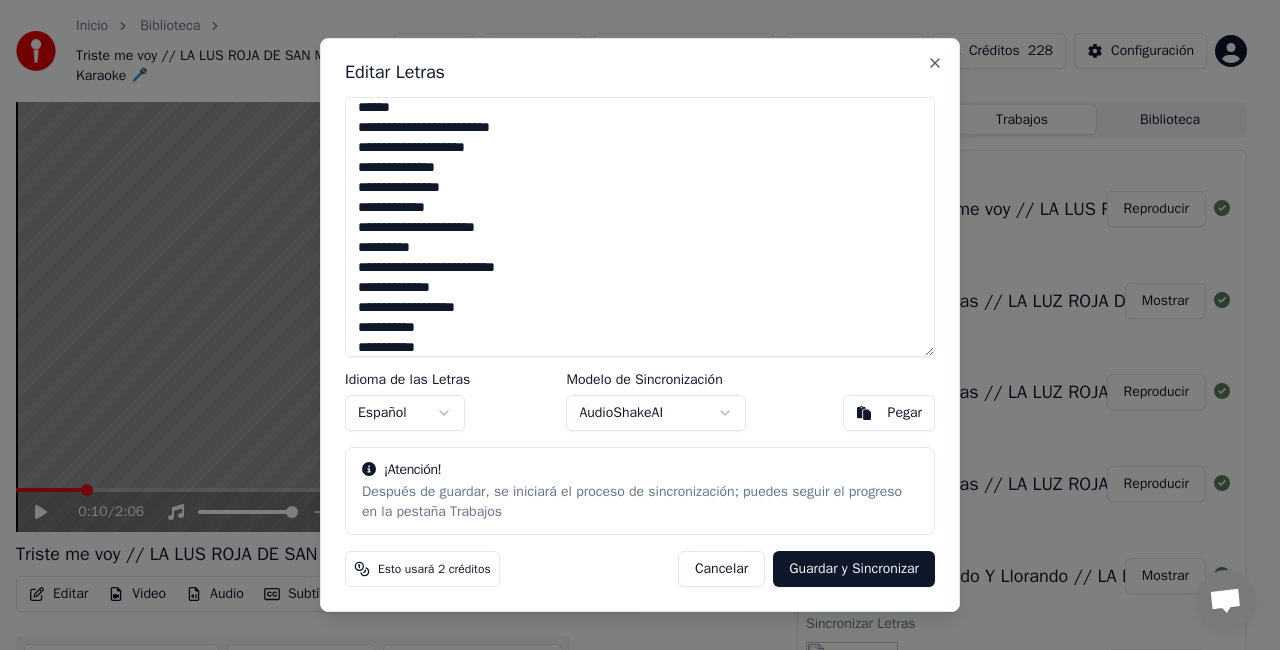 scroll, scrollTop: 408, scrollLeft: 0, axis: vertical 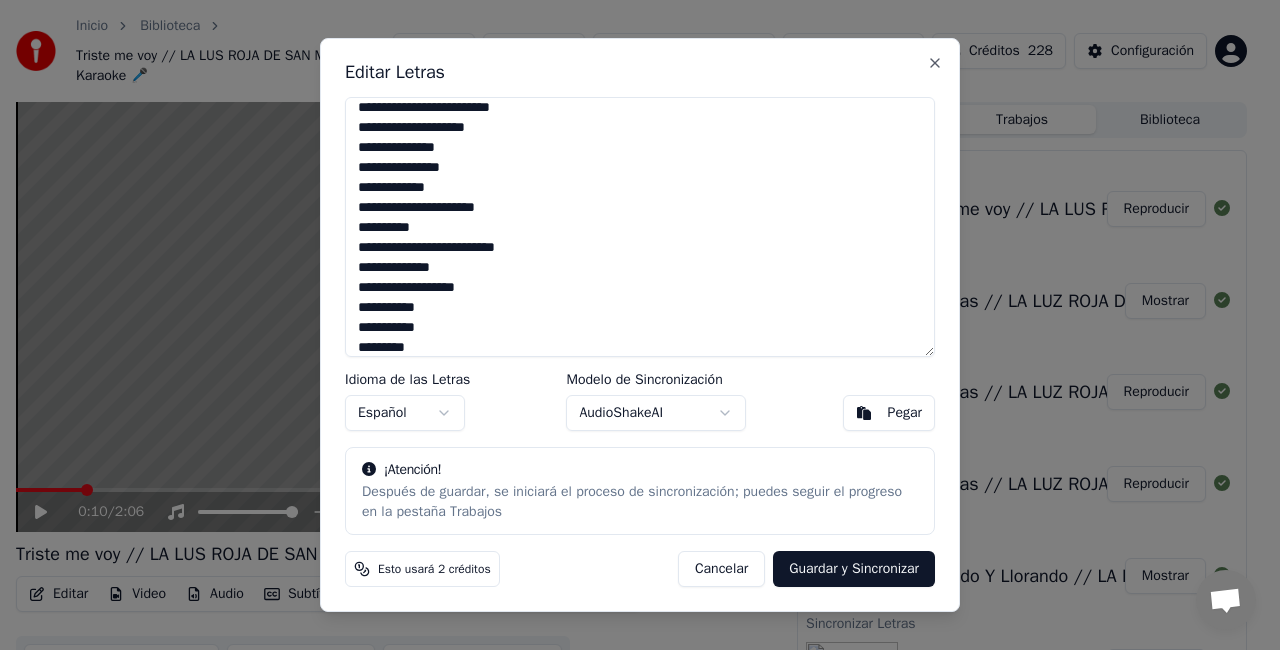 click on "**********" at bounding box center (640, 227) 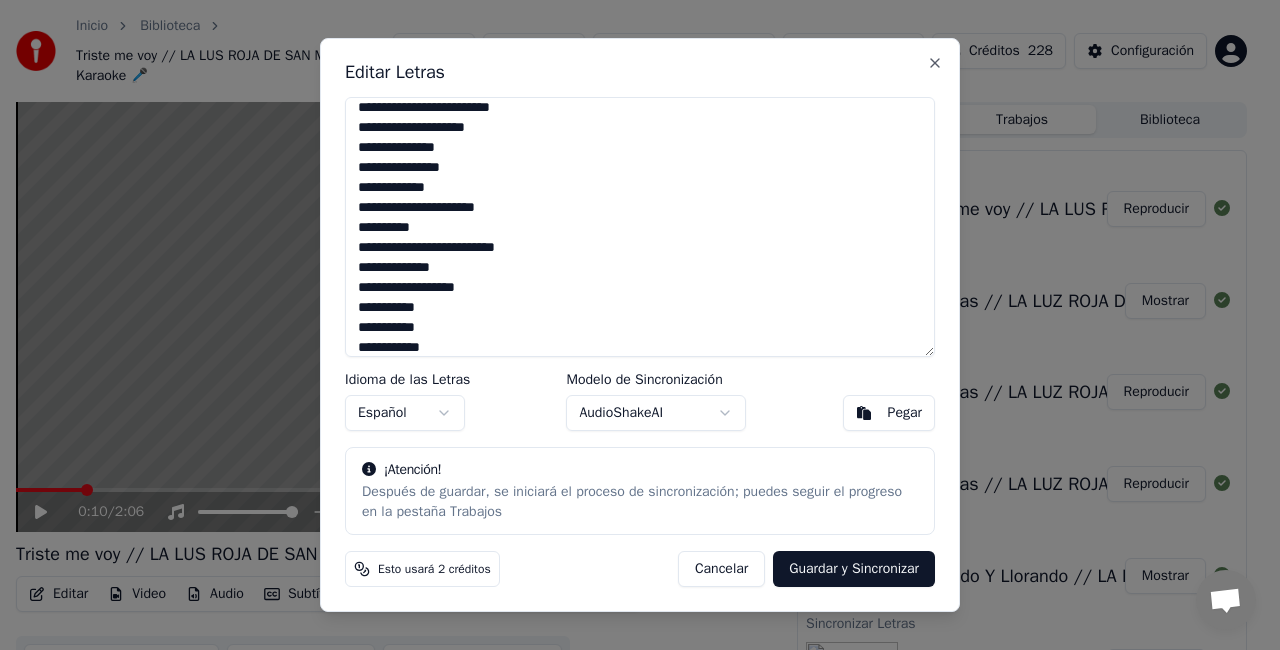 type on "**********" 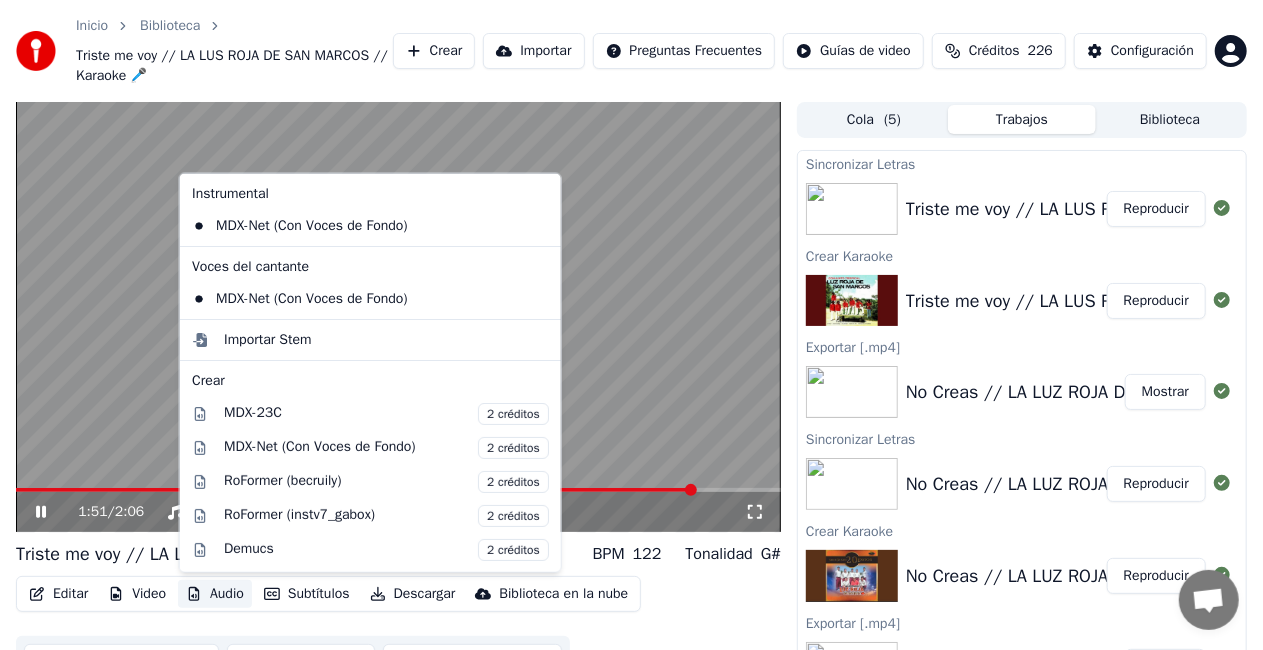 click on "Audio" at bounding box center [215, 594] 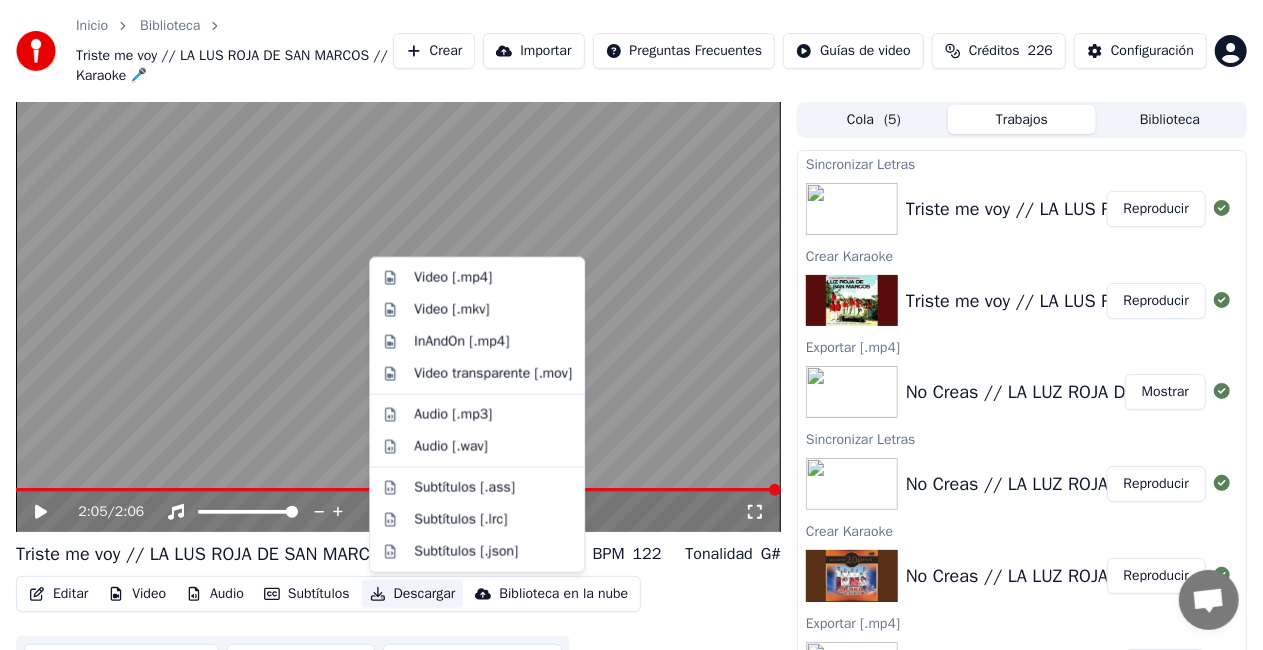 click on "Descargar" at bounding box center (413, 594) 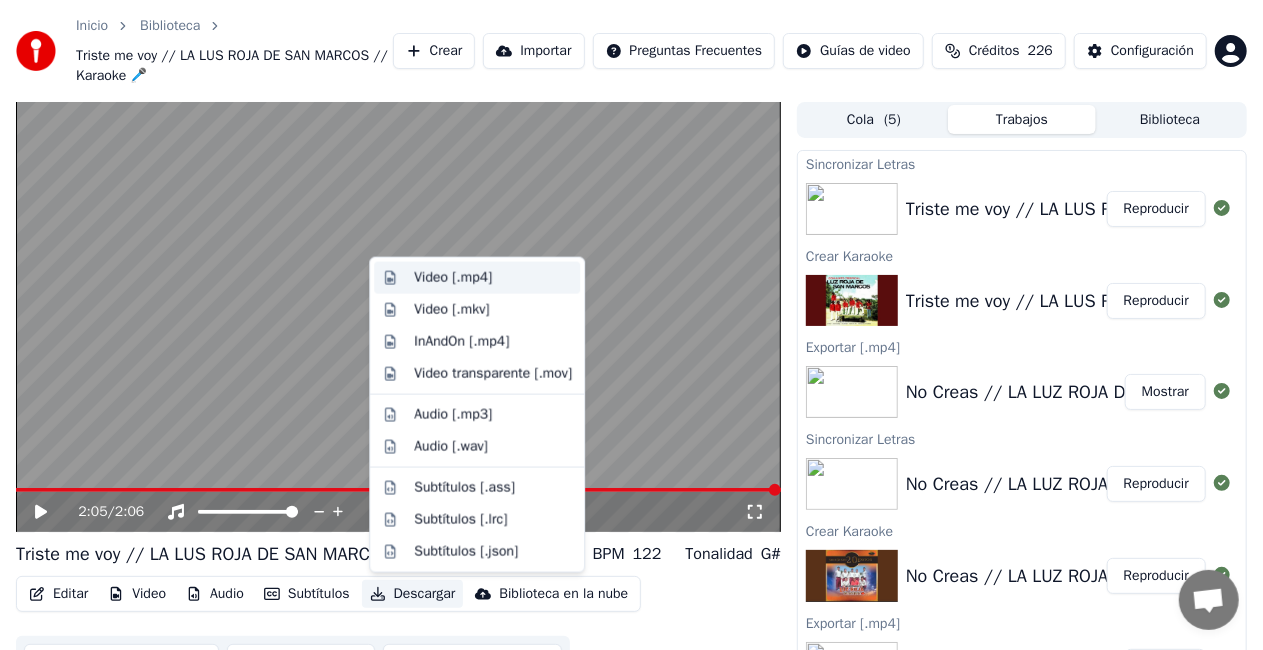 click on "Video [.mp4]" at bounding box center (453, 278) 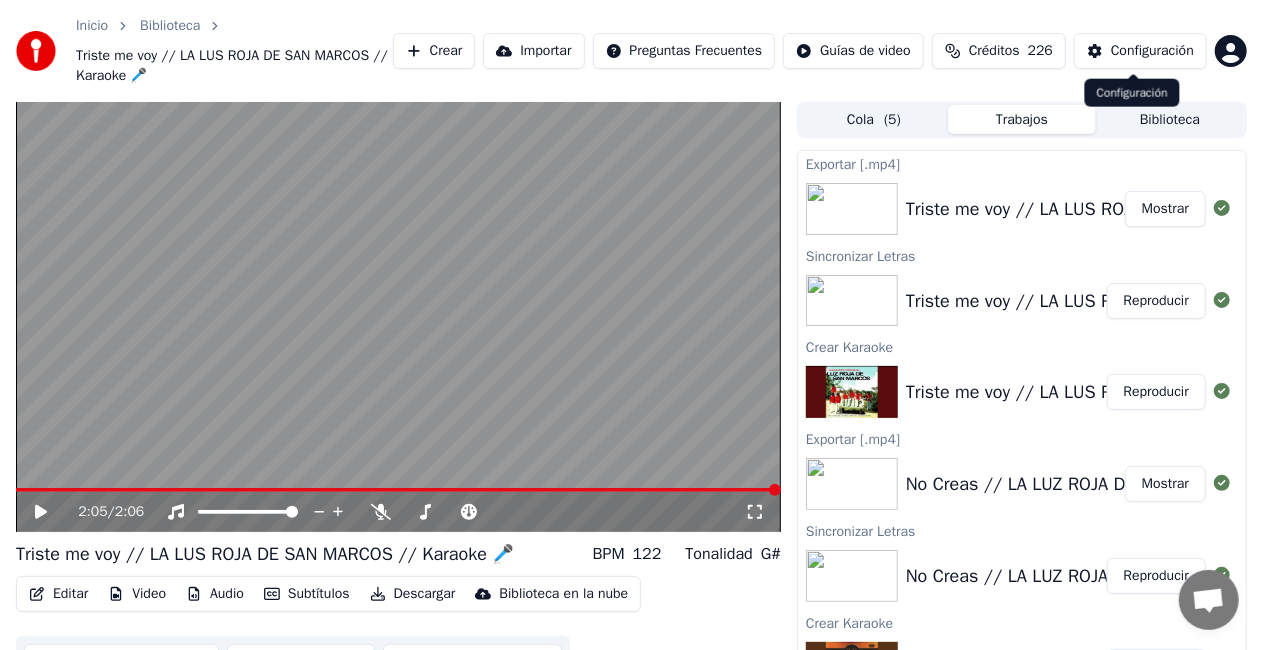 click on "Configuración" at bounding box center (1152, 51) 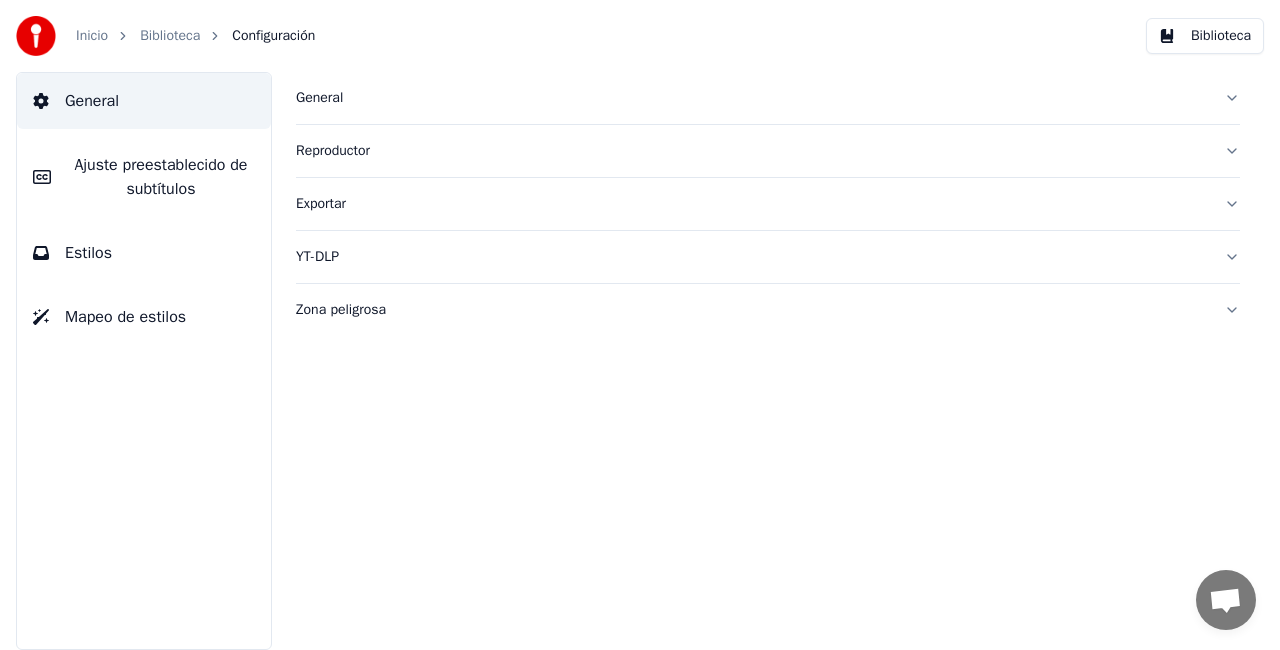 click on "General" at bounding box center [752, 98] 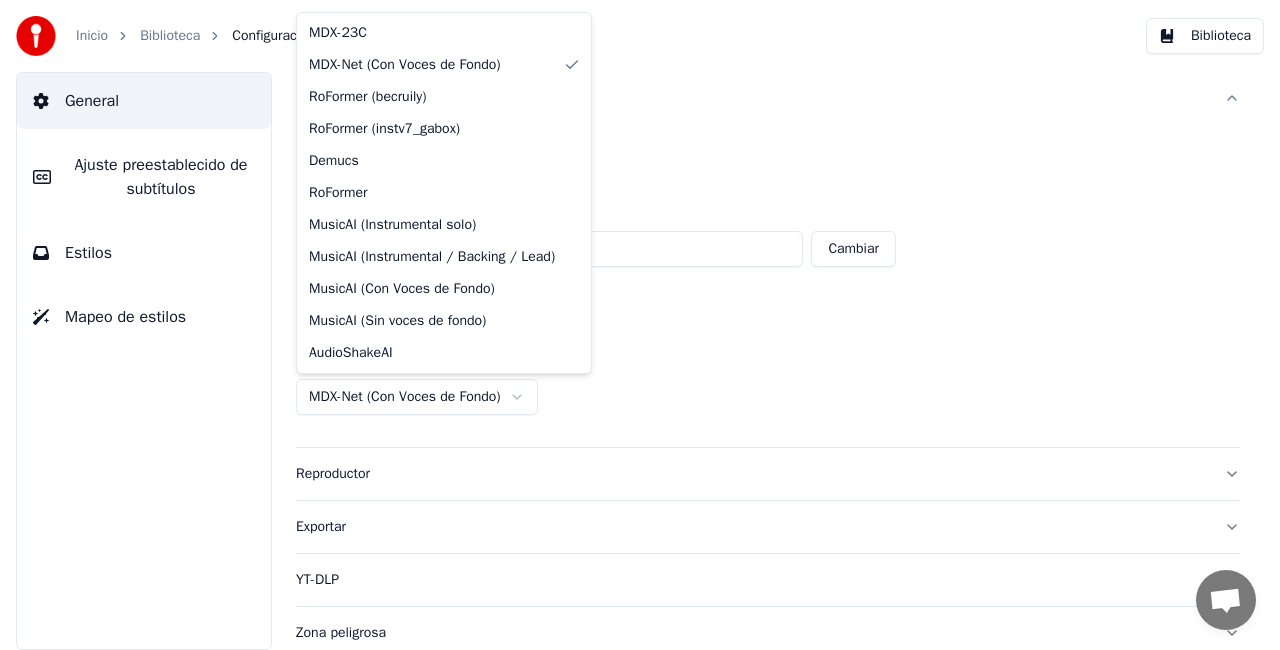 click on "**********" at bounding box center (640, 325) 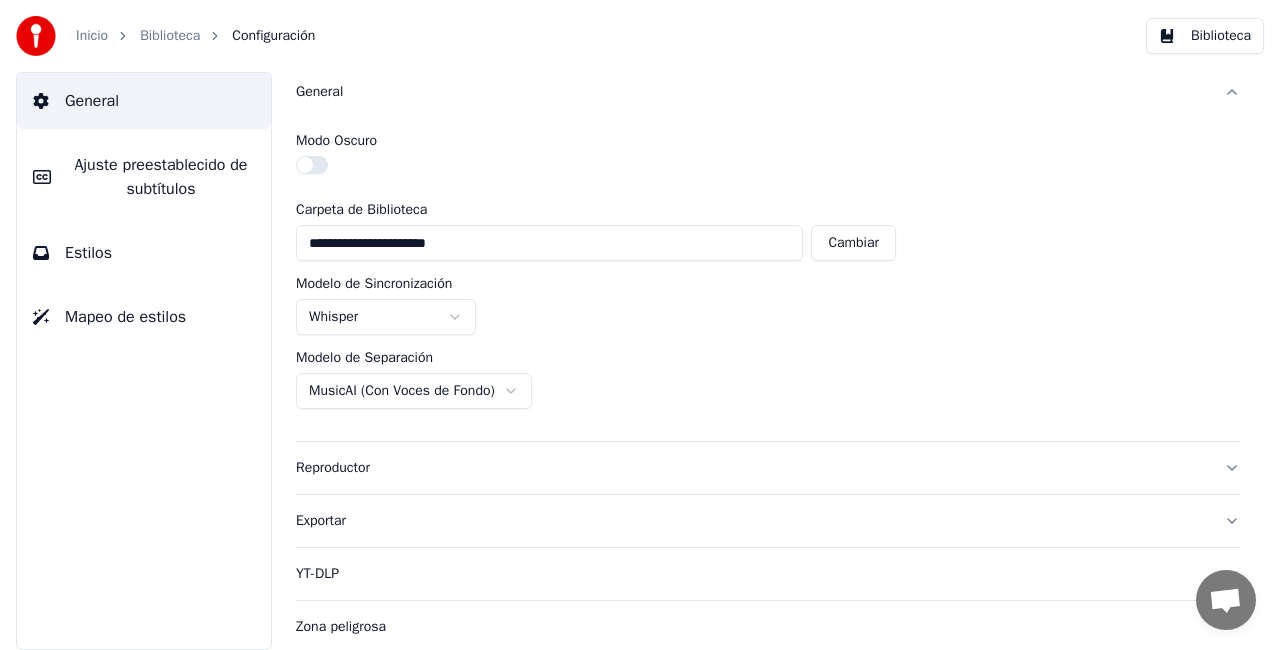 scroll, scrollTop: 8, scrollLeft: 0, axis: vertical 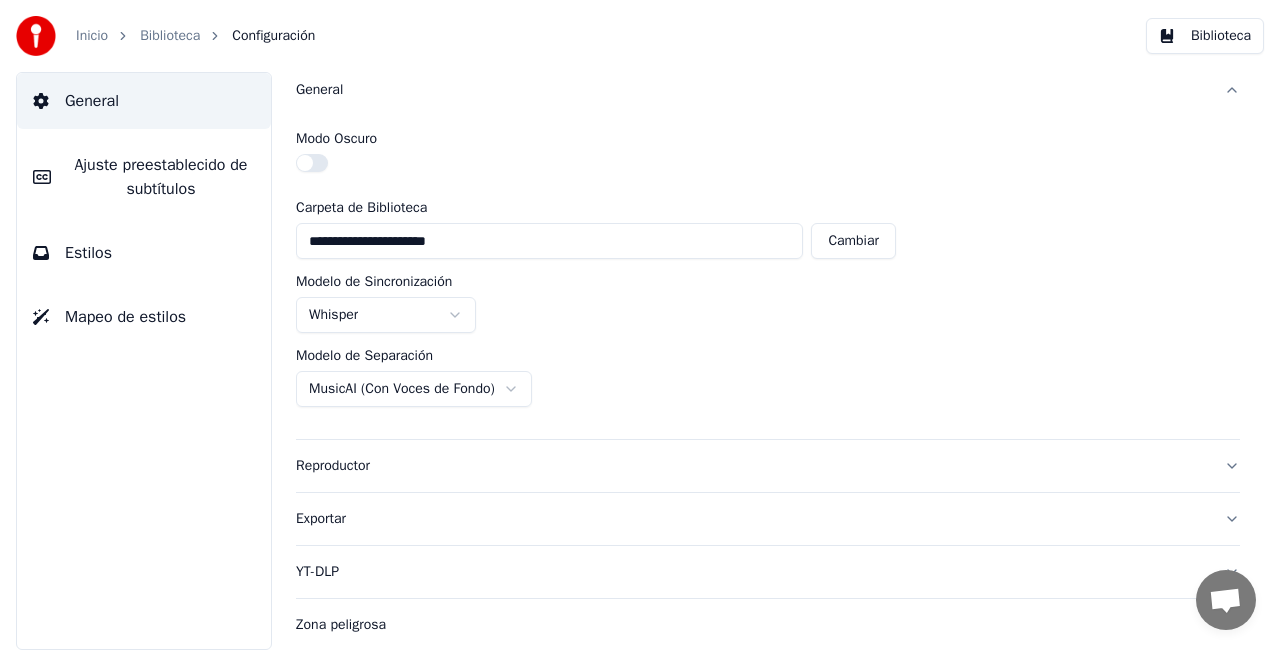 click on "Biblioteca" at bounding box center (170, 36) 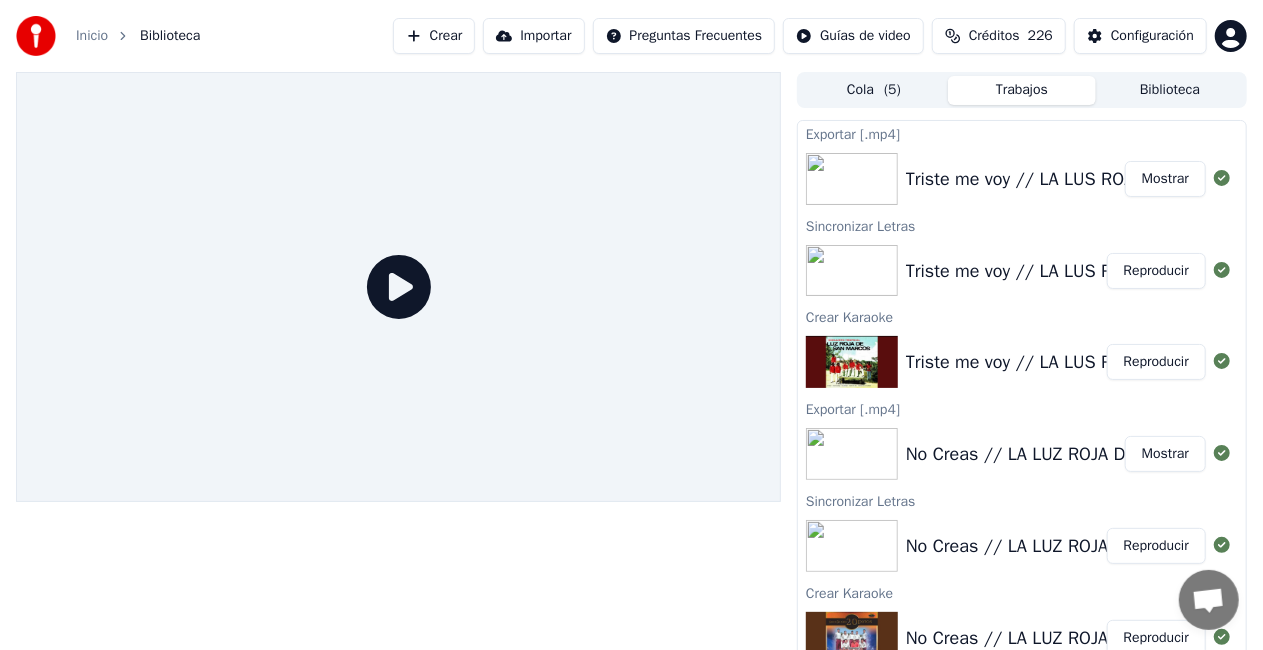 click on "Crear" at bounding box center [434, 36] 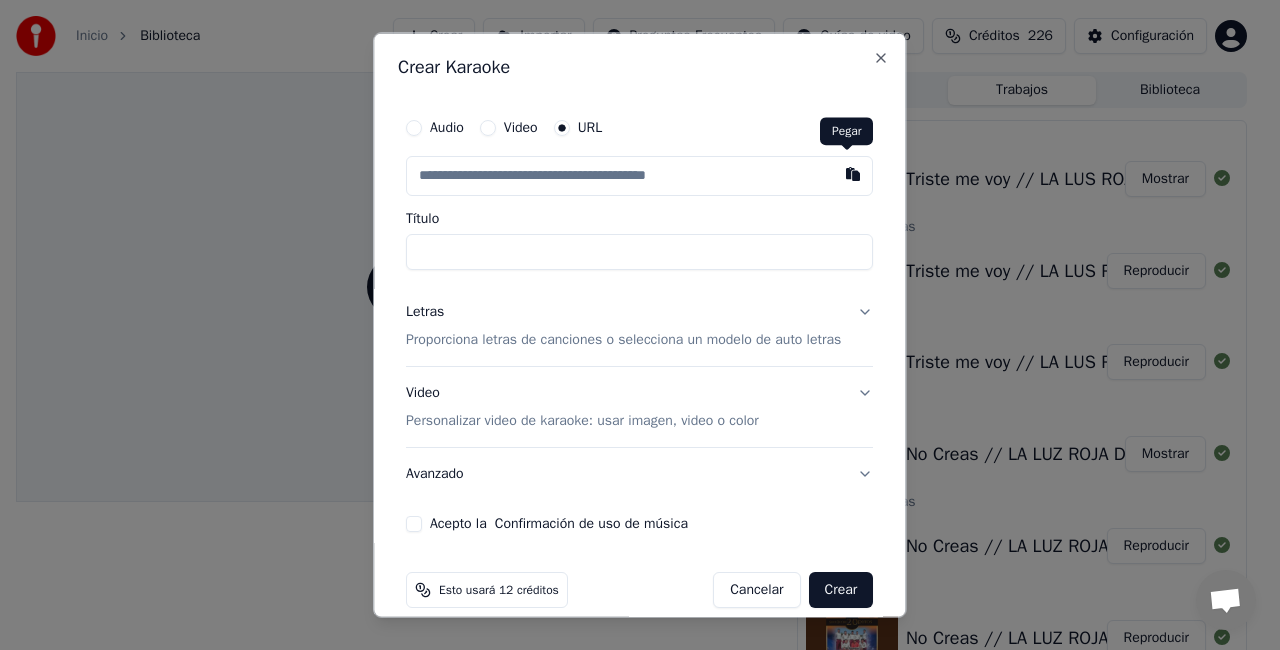 click at bounding box center [854, 174] 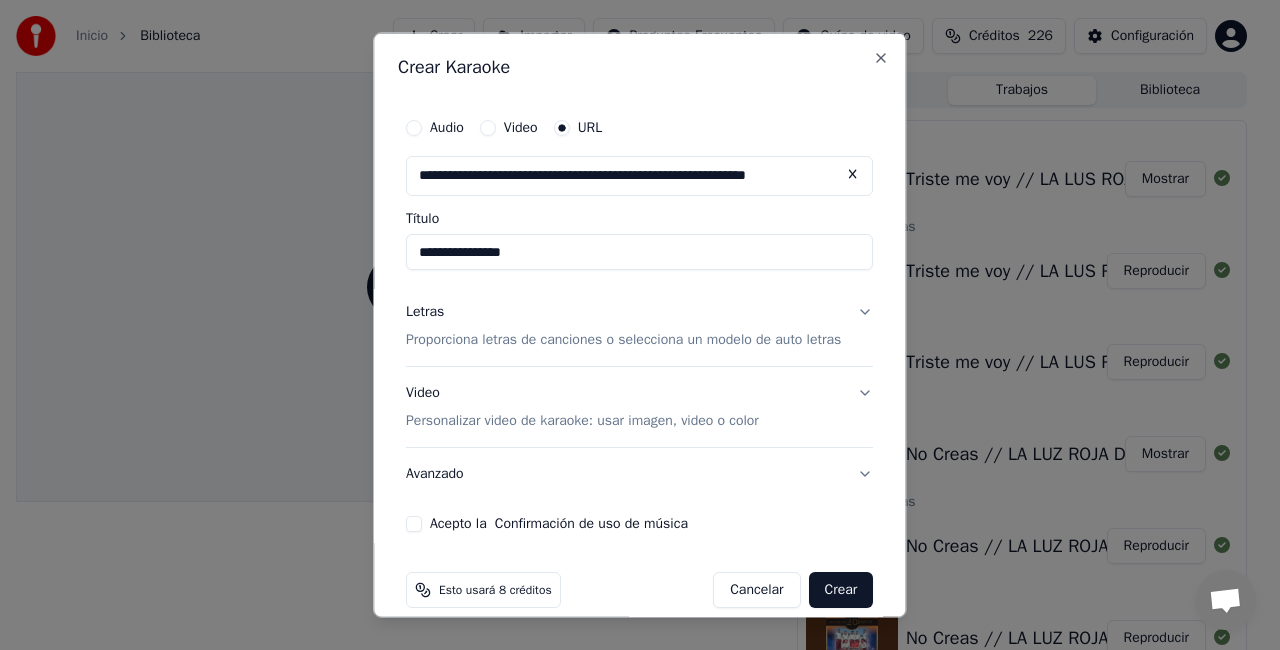 click on "**********" at bounding box center (639, 252) 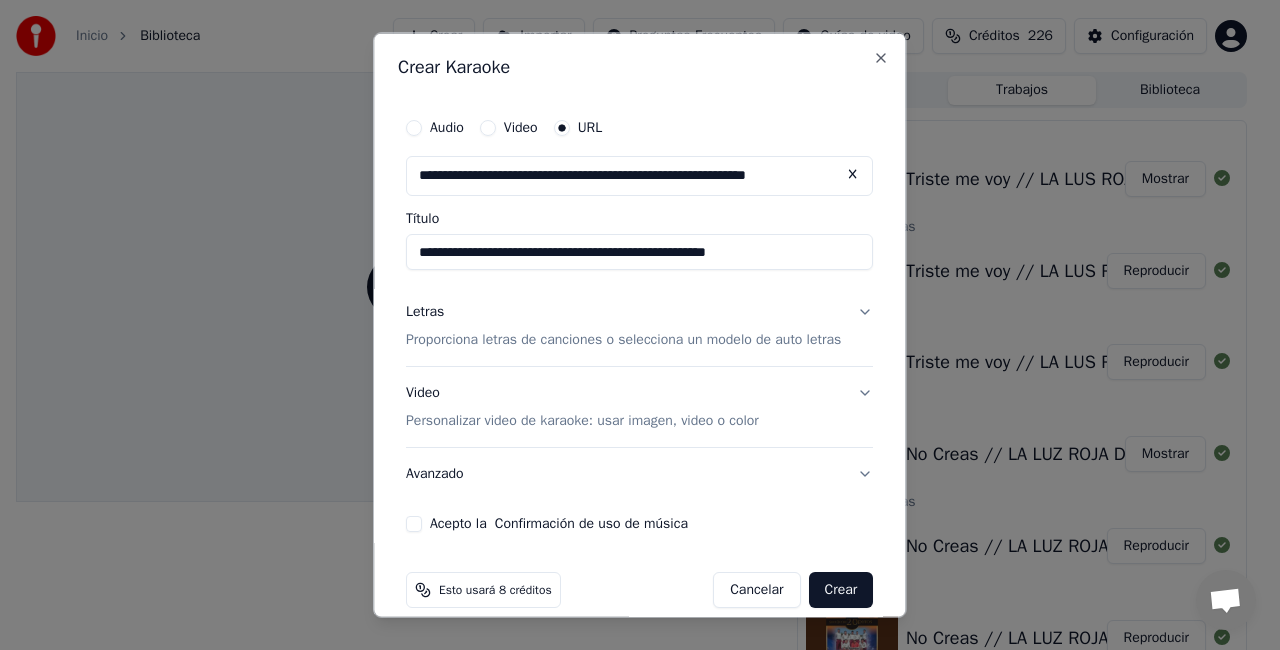type on "**********" 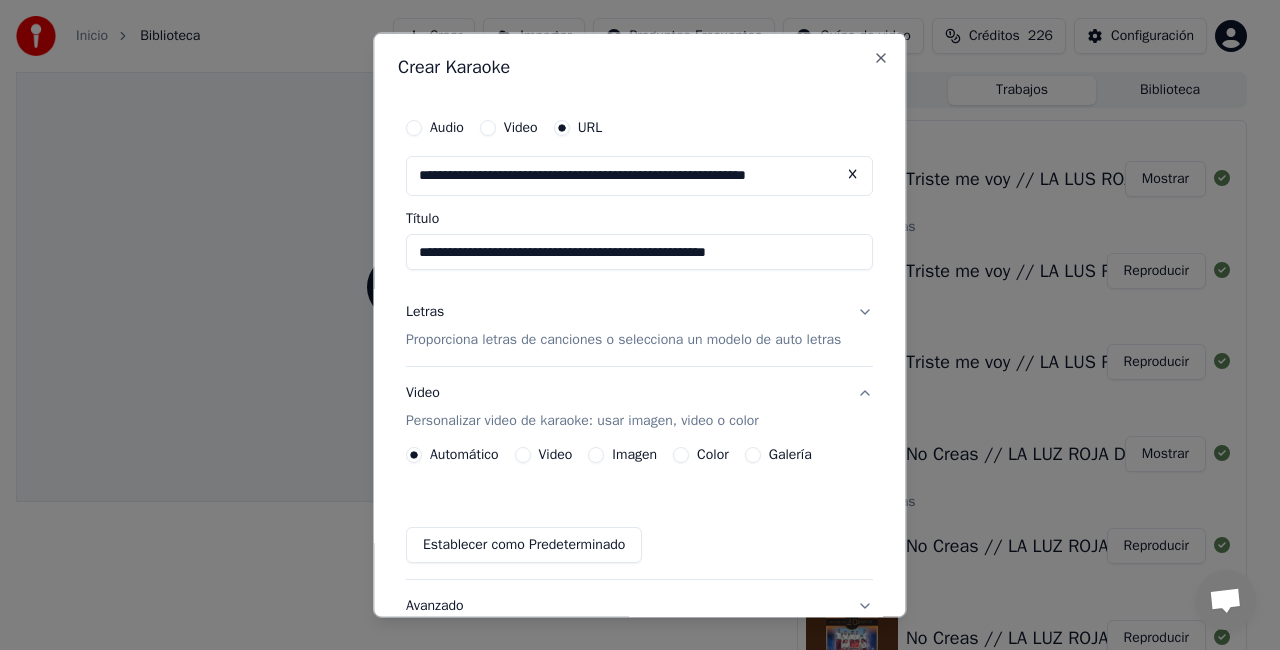 click on "Video" at bounding box center [556, 454] 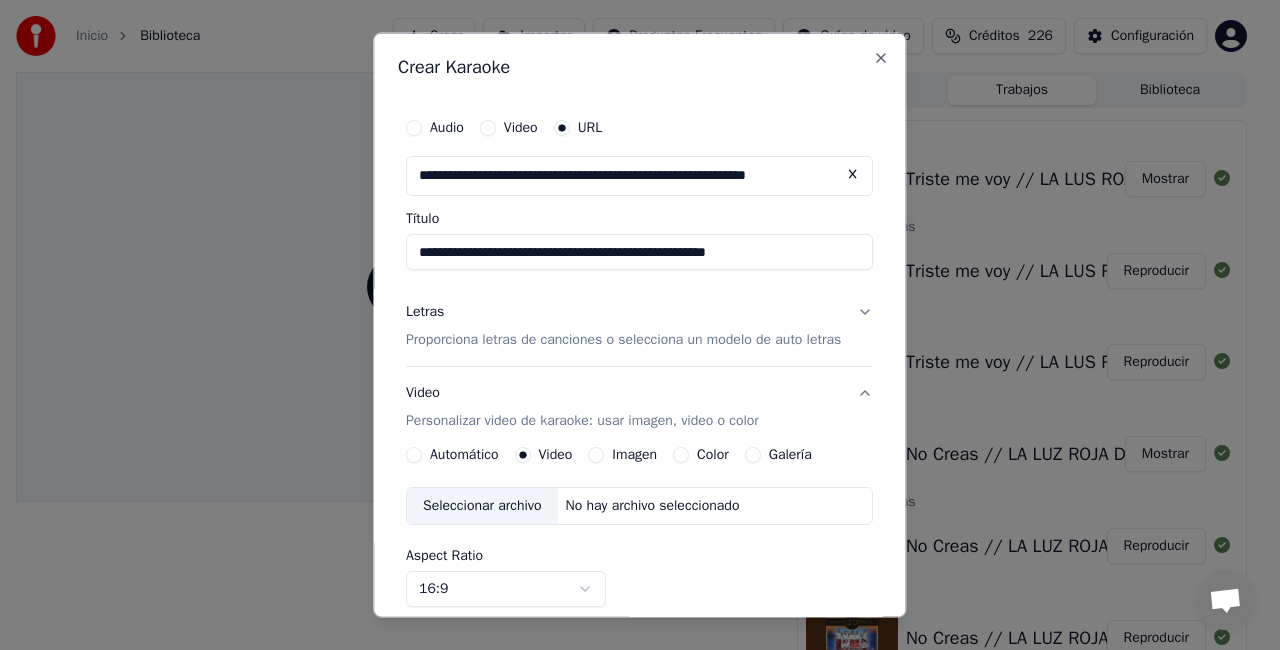 click on "Seleccionar archivo" at bounding box center (482, 505) 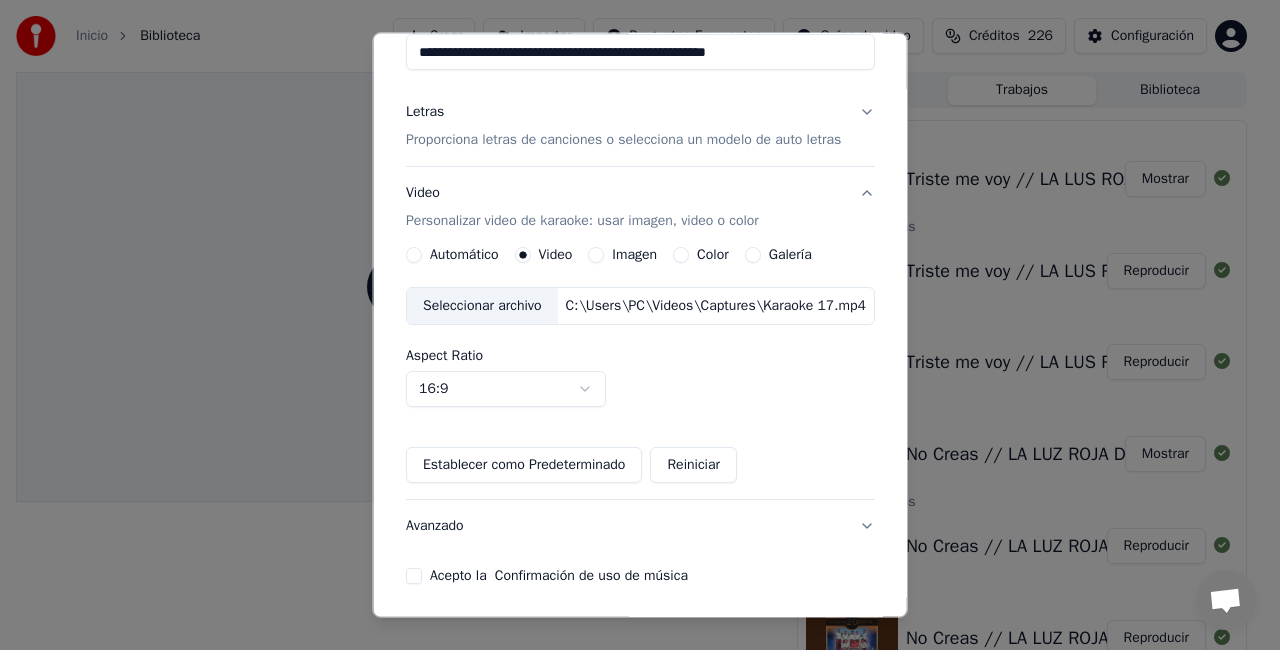 scroll, scrollTop: 200, scrollLeft: 0, axis: vertical 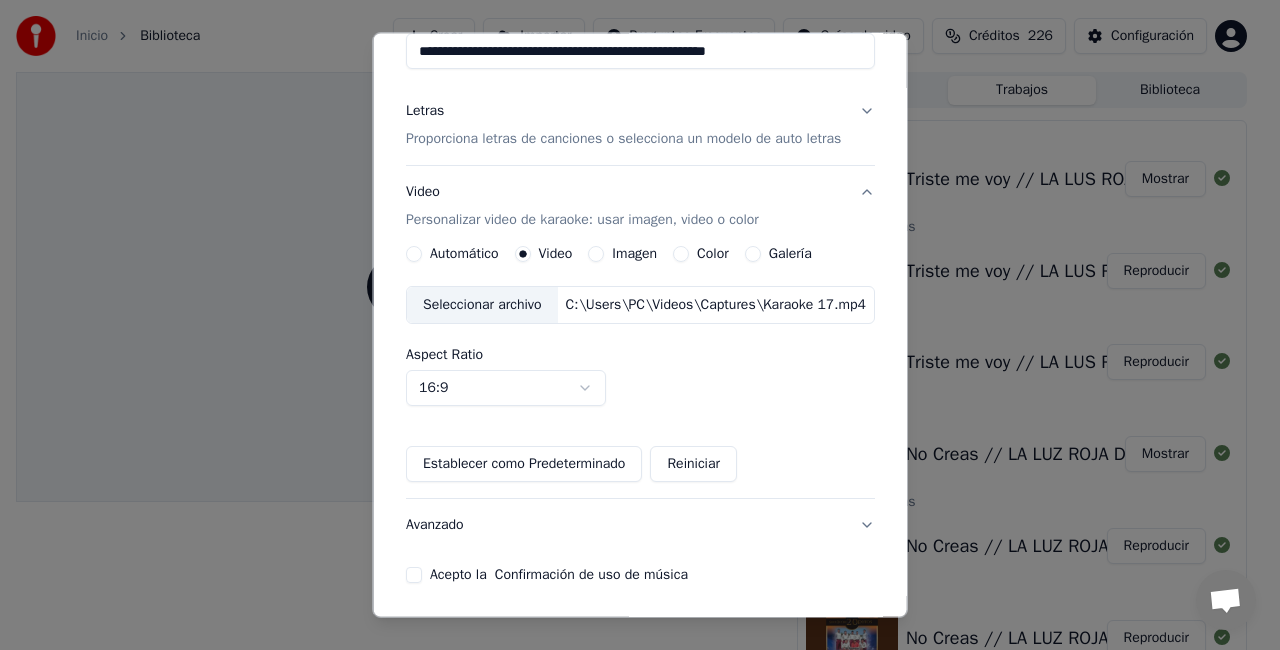 click on "Acepto la   Confirmación de uso de música" at bounding box center [414, 575] 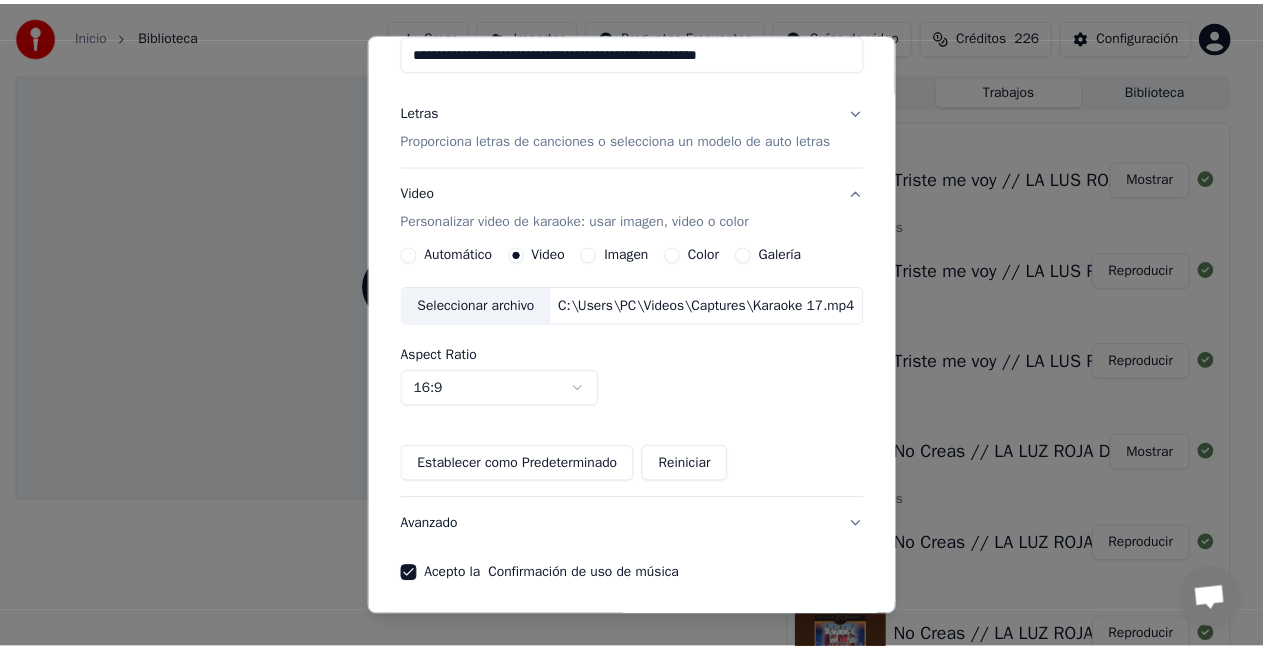scroll, scrollTop: 274, scrollLeft: 0, axis: vertical 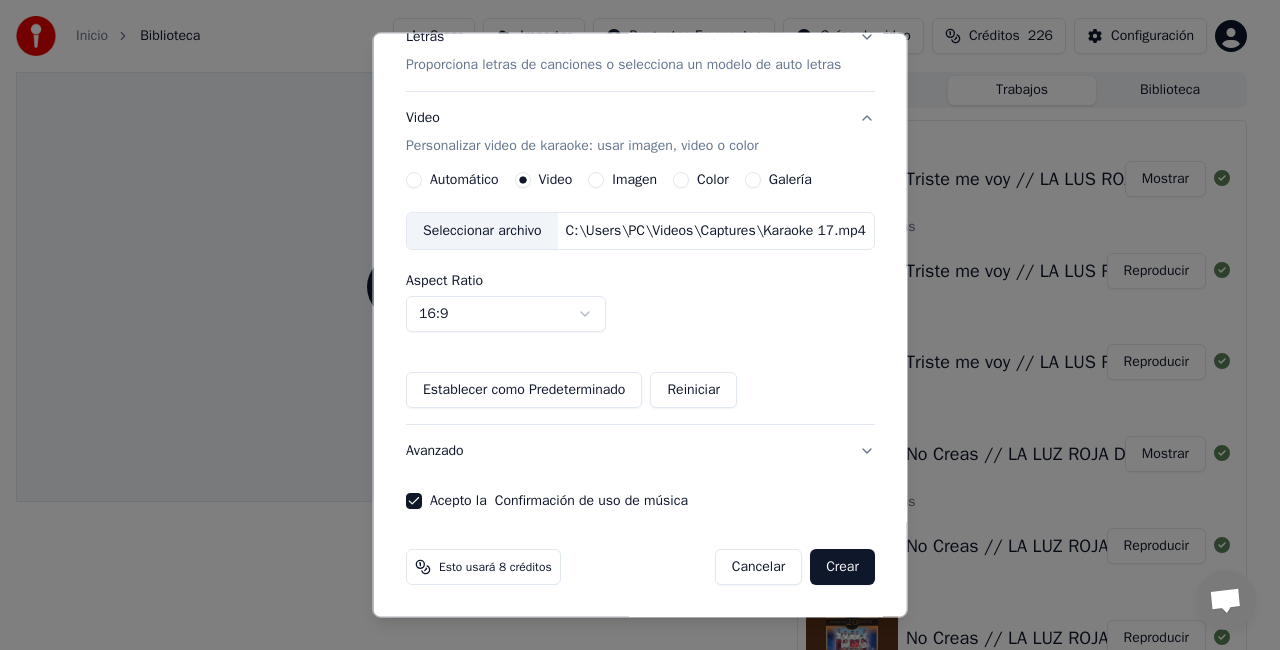 click on "Crear" at bounding box center (842, 567) 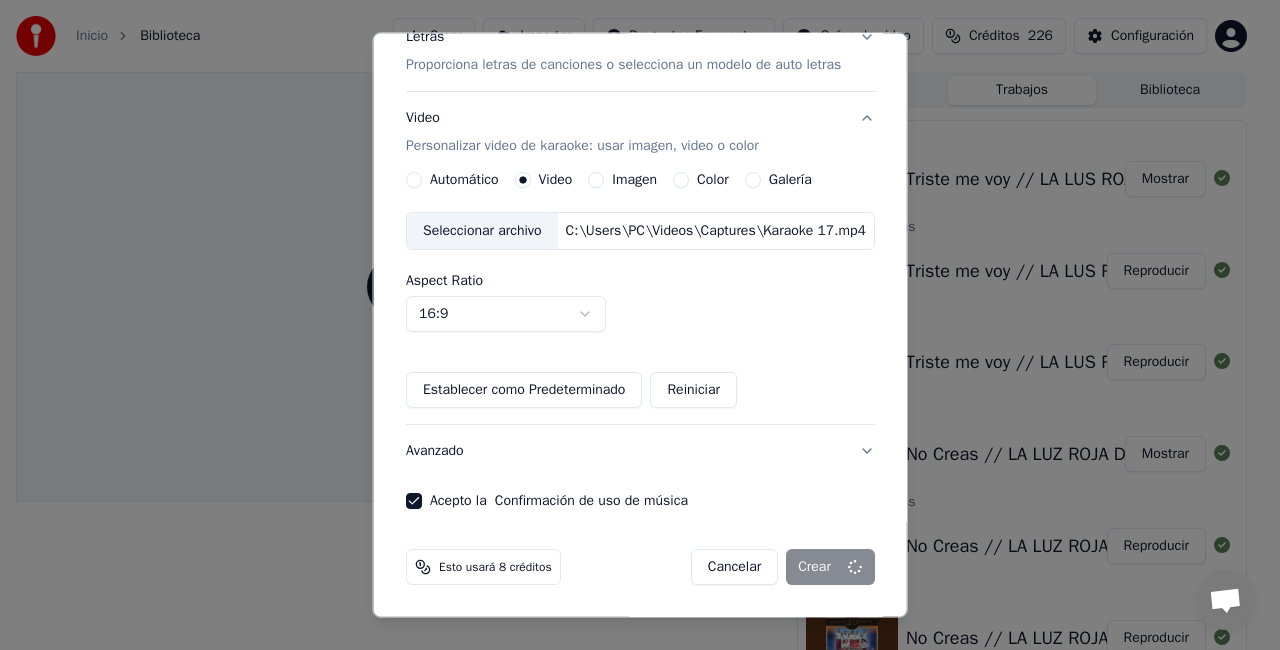 type 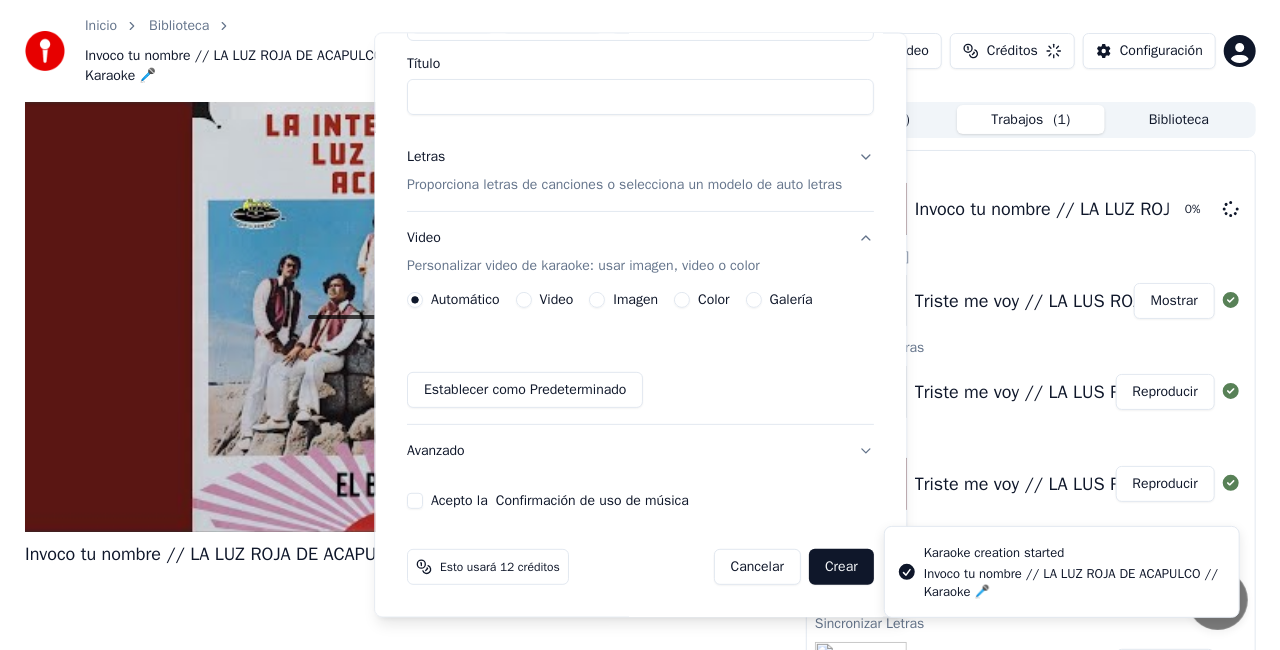 scroll, scrollTop: 154, scrollLeft: 0, axis: vertical 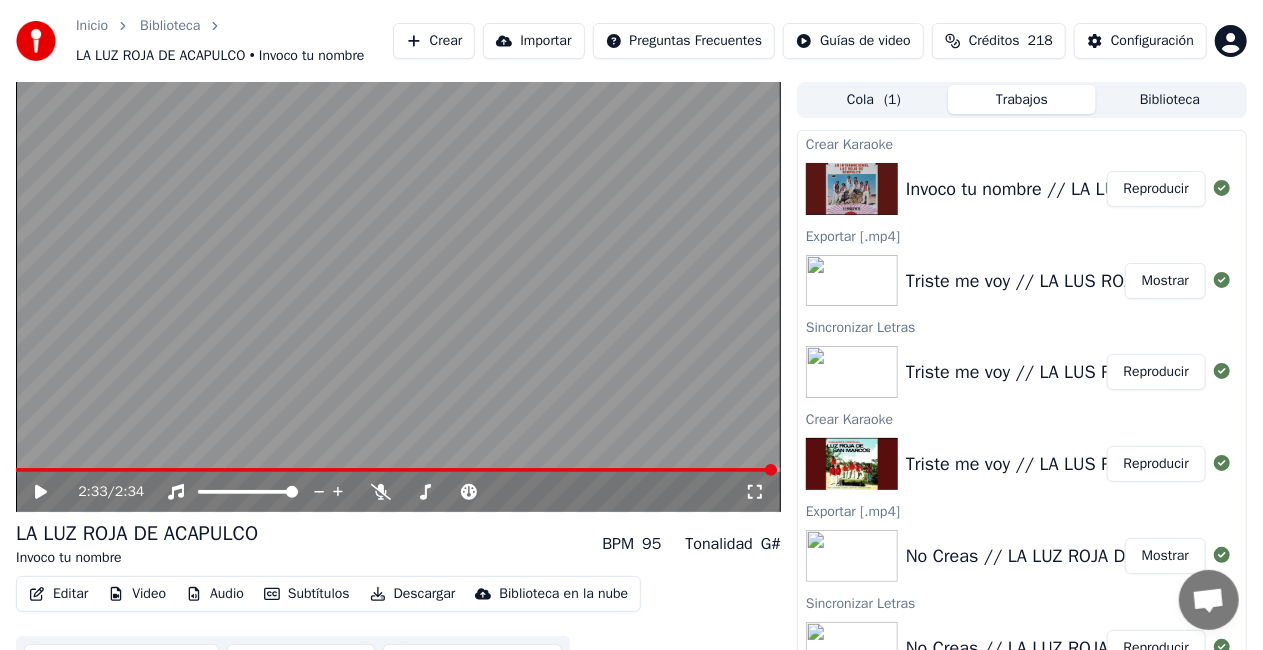 click on "2:33  /  2:34" at bounding box center (398, 492) 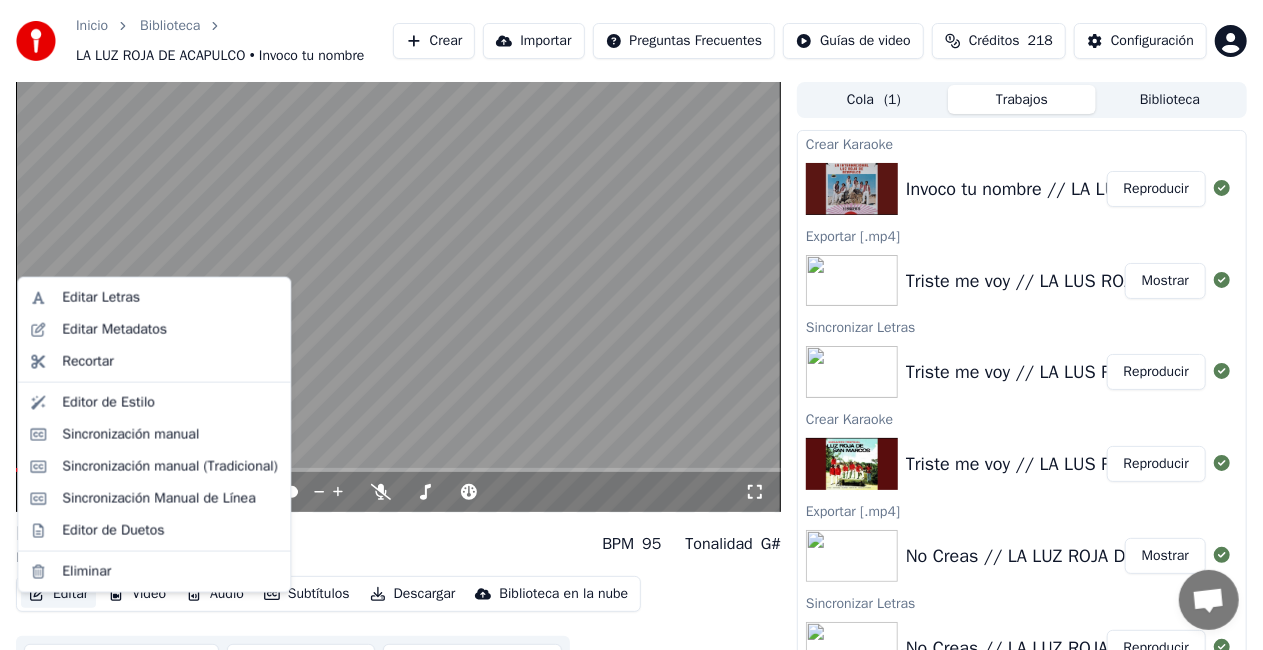 click on "Editar" at bounding box center [58, 594] 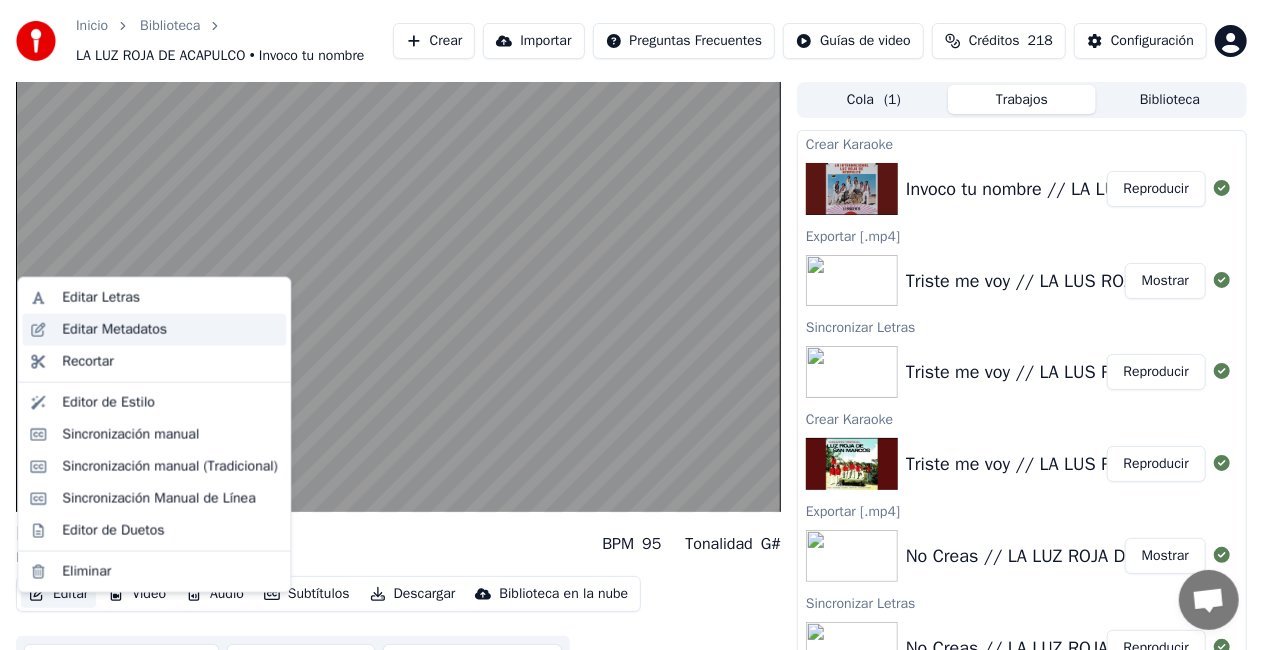 click on "Editar Metadatos" at bounding box center (170, 330) 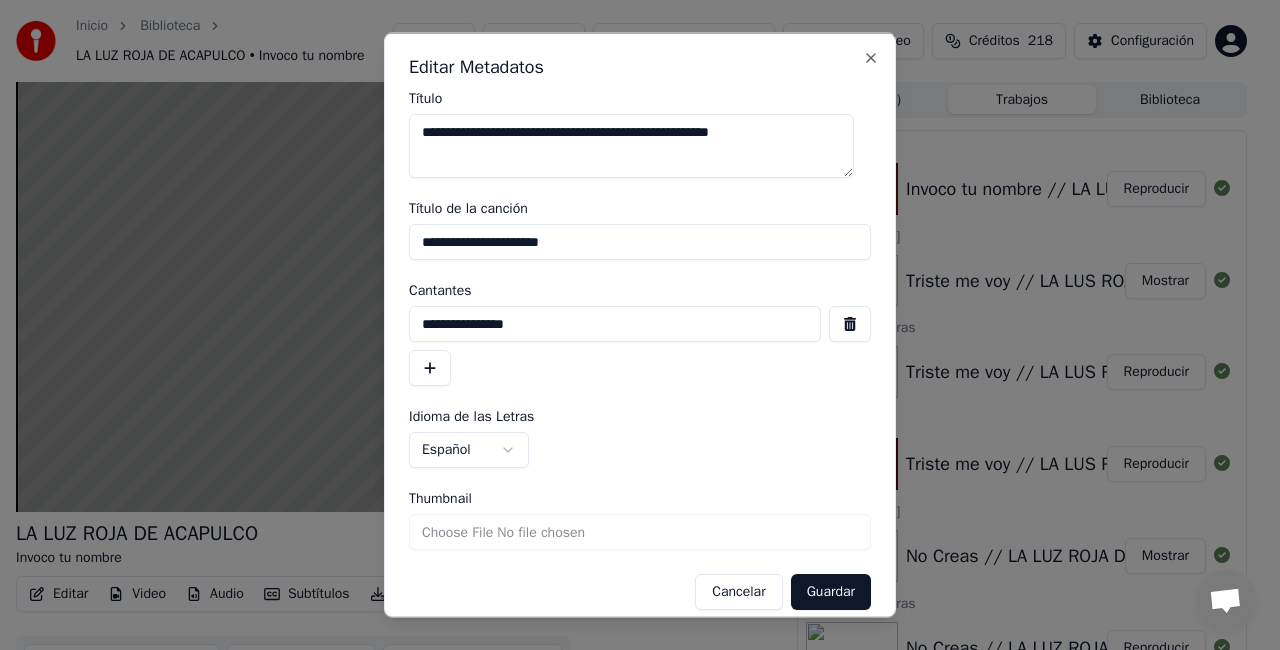 click on "**********" at bounding box center [640, 242] 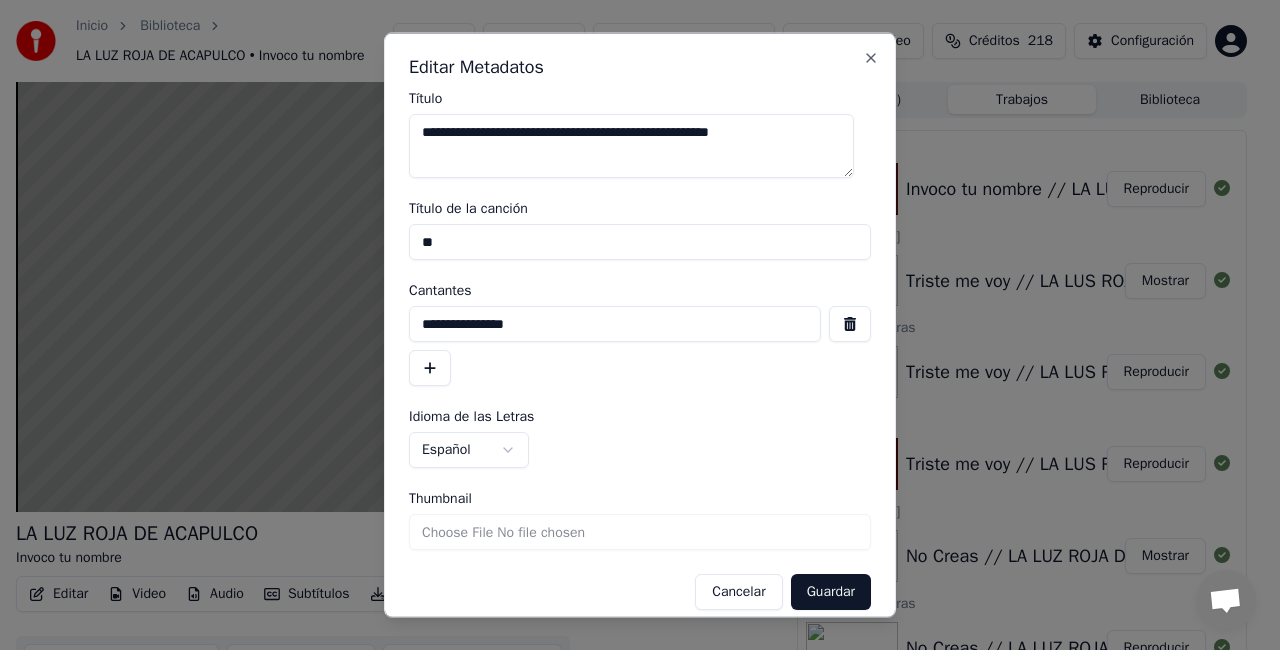 type on "*" 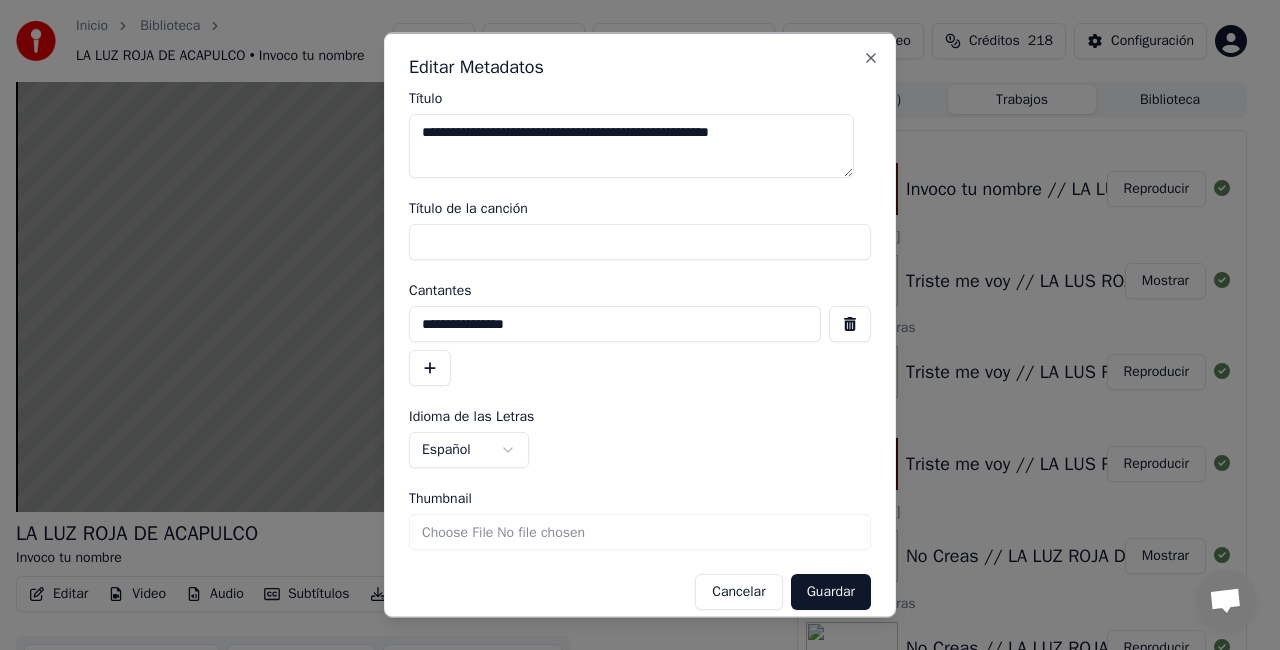 type 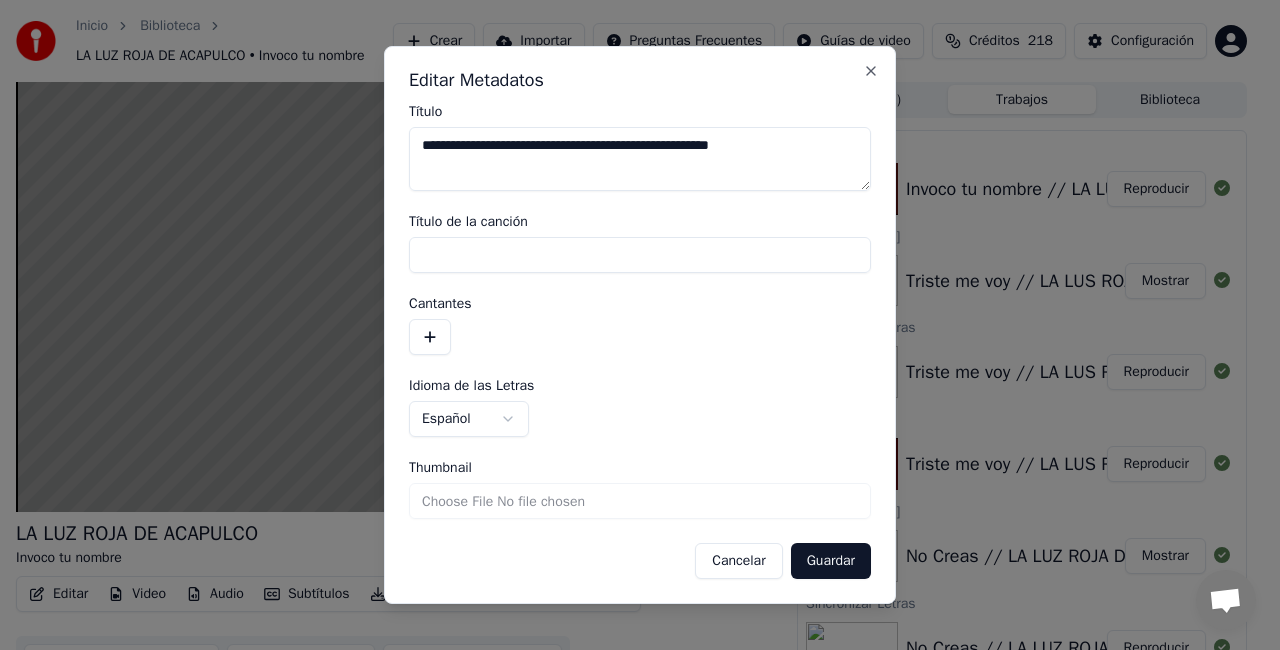 click on "Guardar" at bounding box center [831, 561] 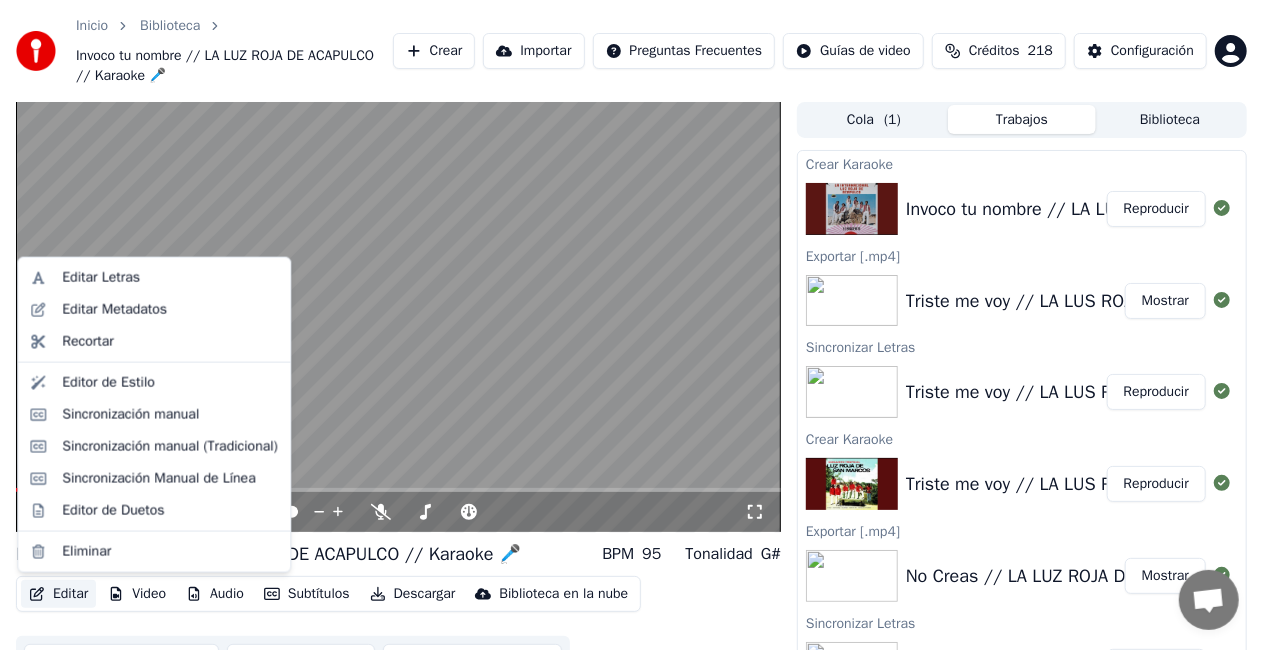 click on "Editar" at bounding box center [58, 594] 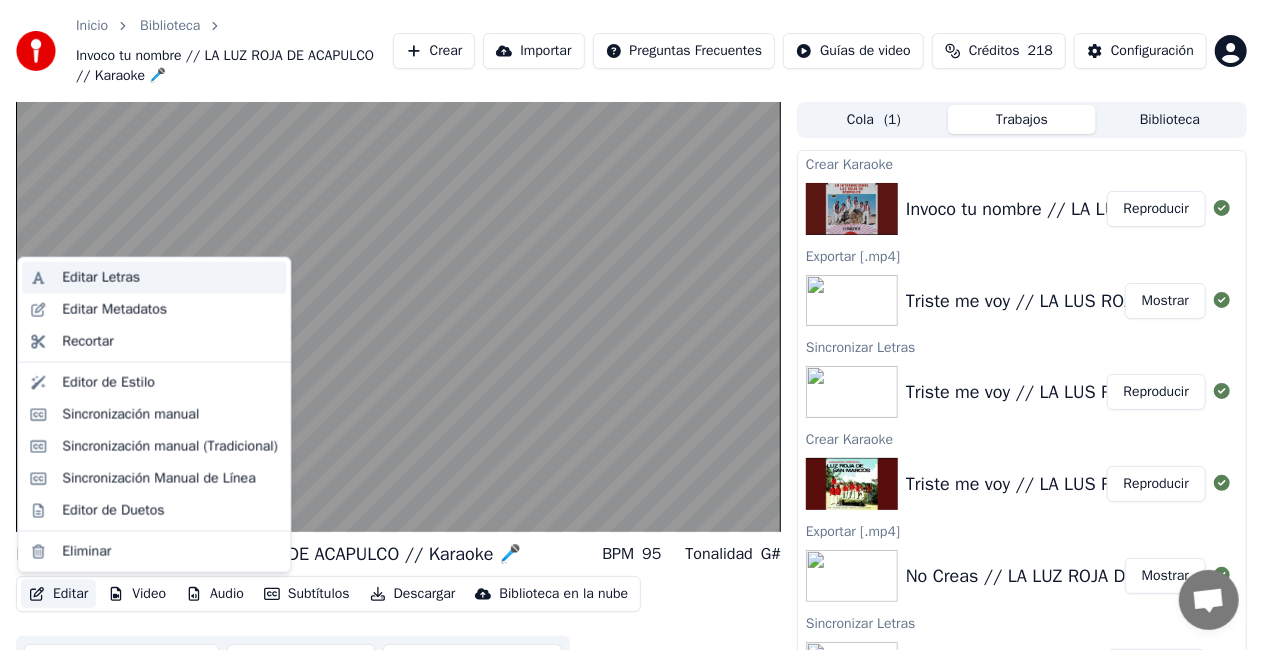 click on "Editar Letras" at bounding box center [101, 278] 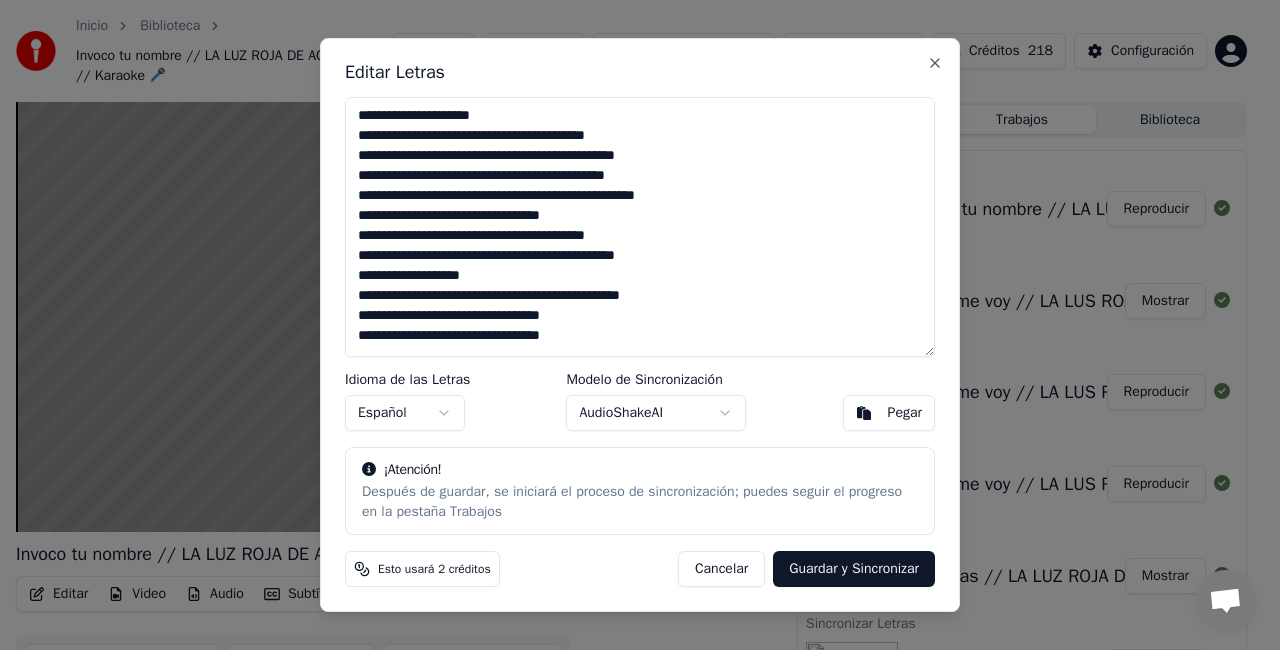 click on "**********" at bounding box center [640, 227] 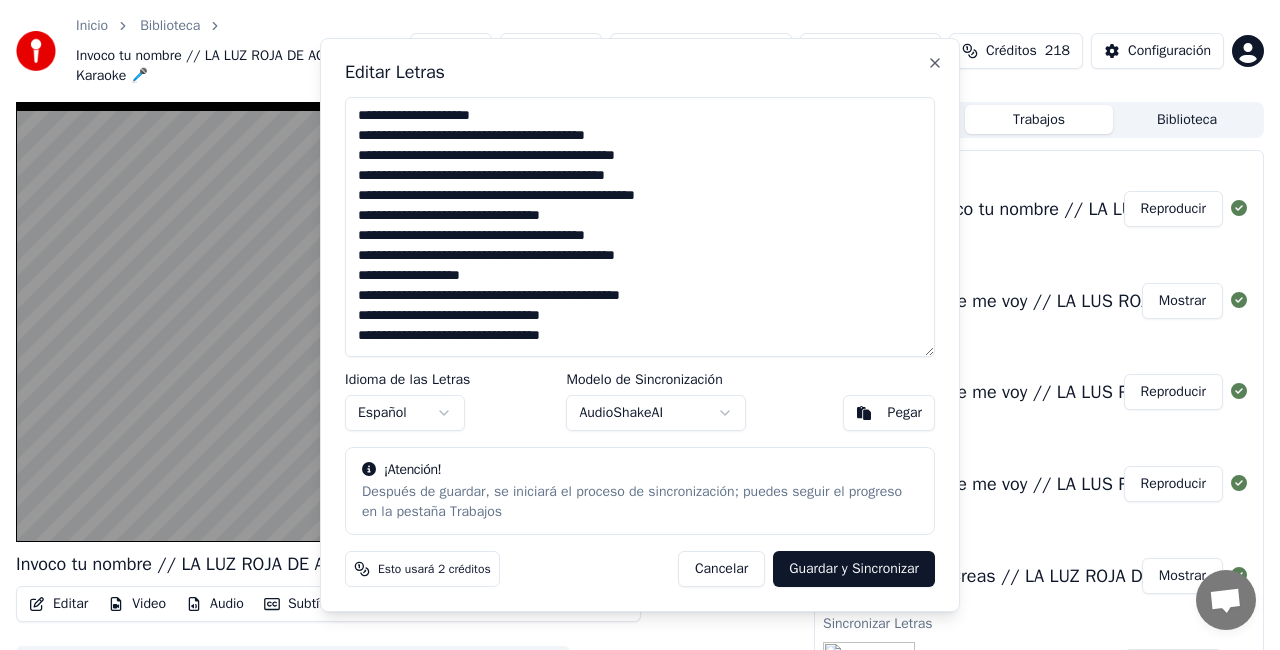 type on "**********" 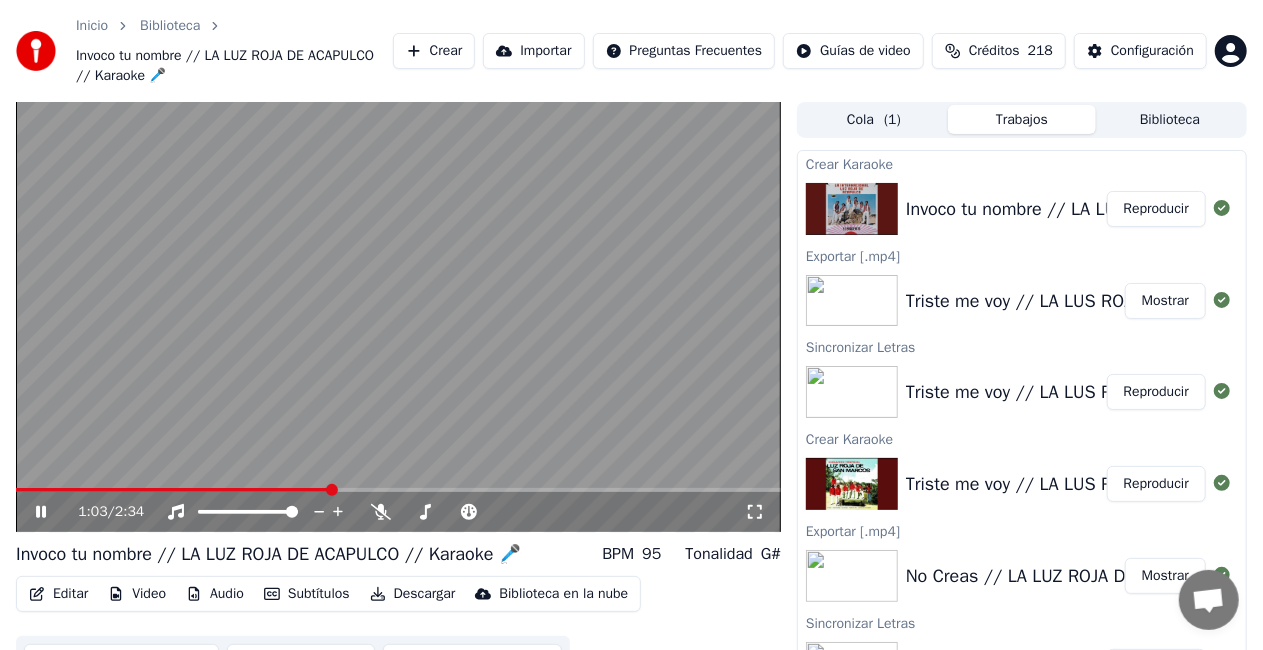 drag, startPoint x: 40, startPoint y: 509, endPoint x: 42, endPoint y: 526, distance: 17.117243 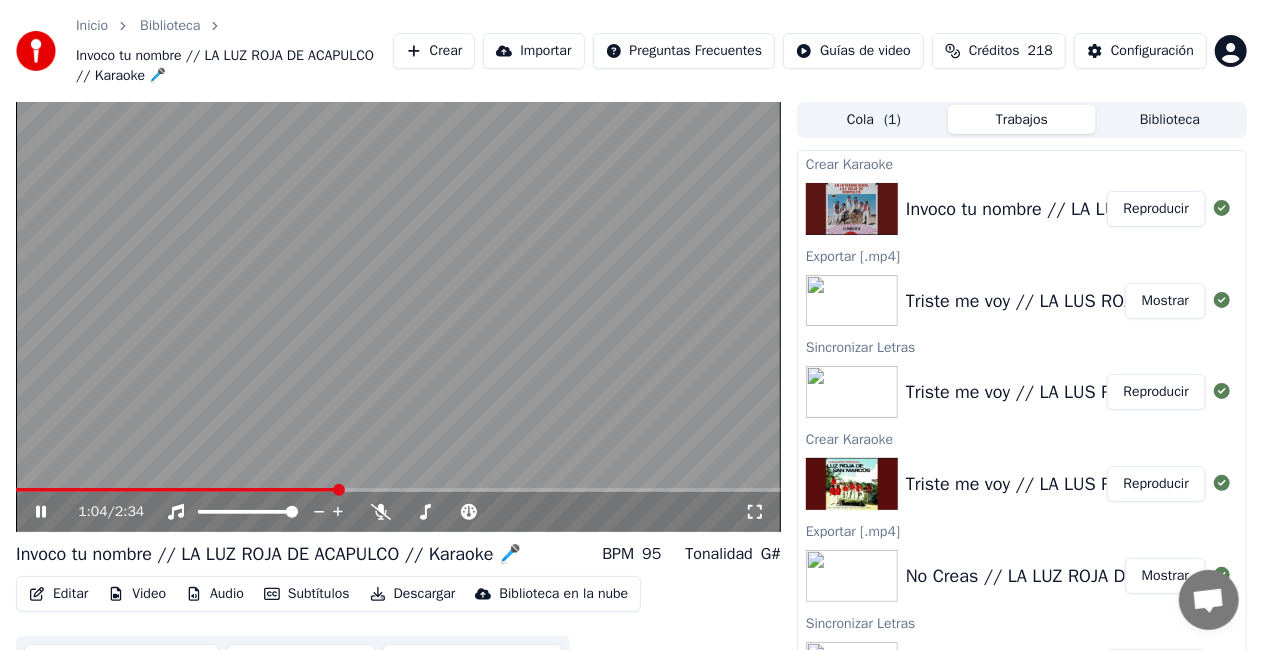 click 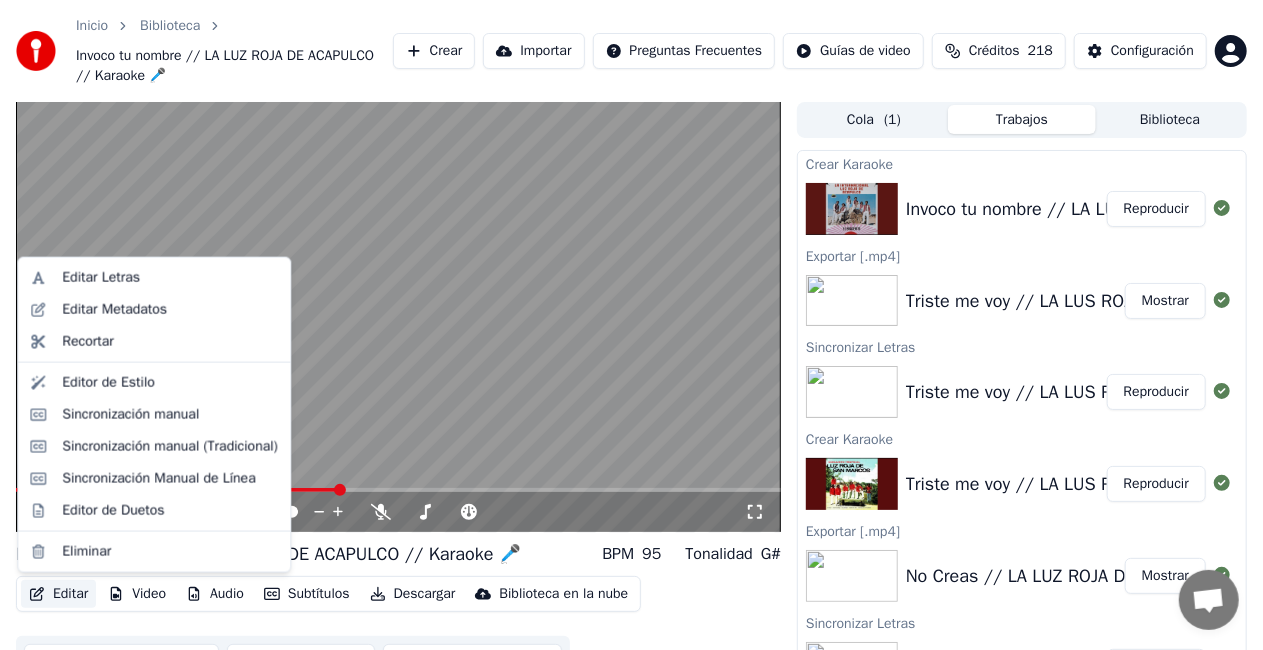 click on "Editar" at bounding box center [58, 594] 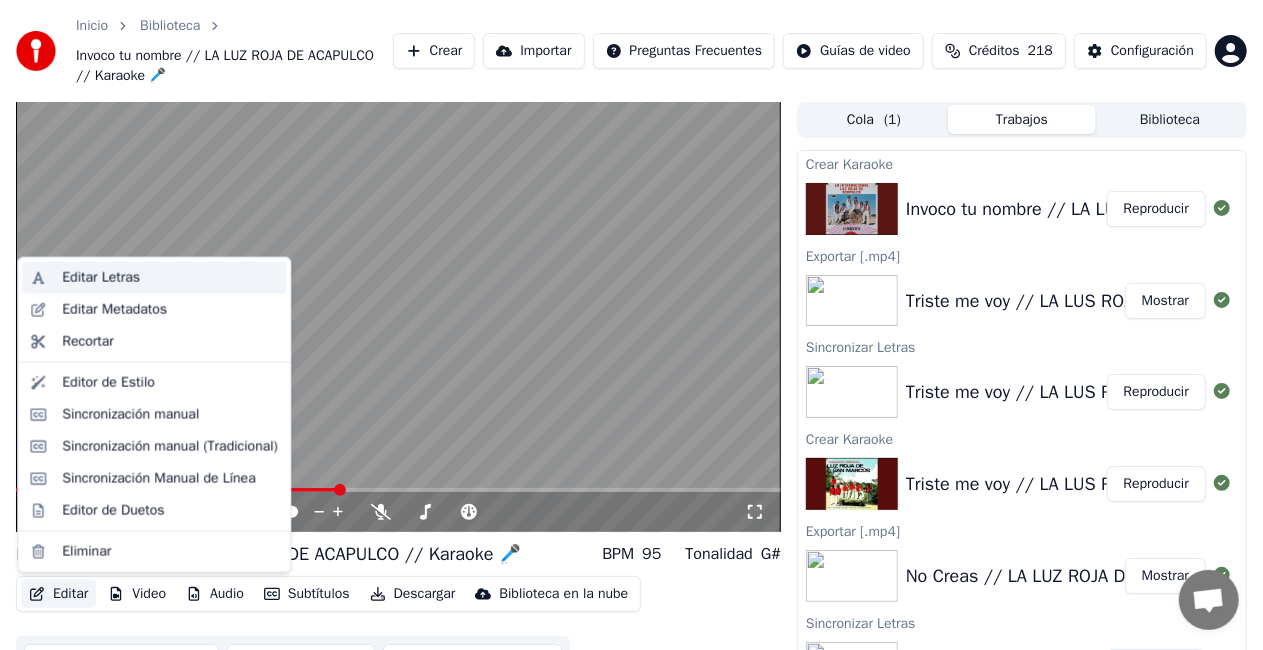 click on "Editar Letras" at bounding box center [101, 278] 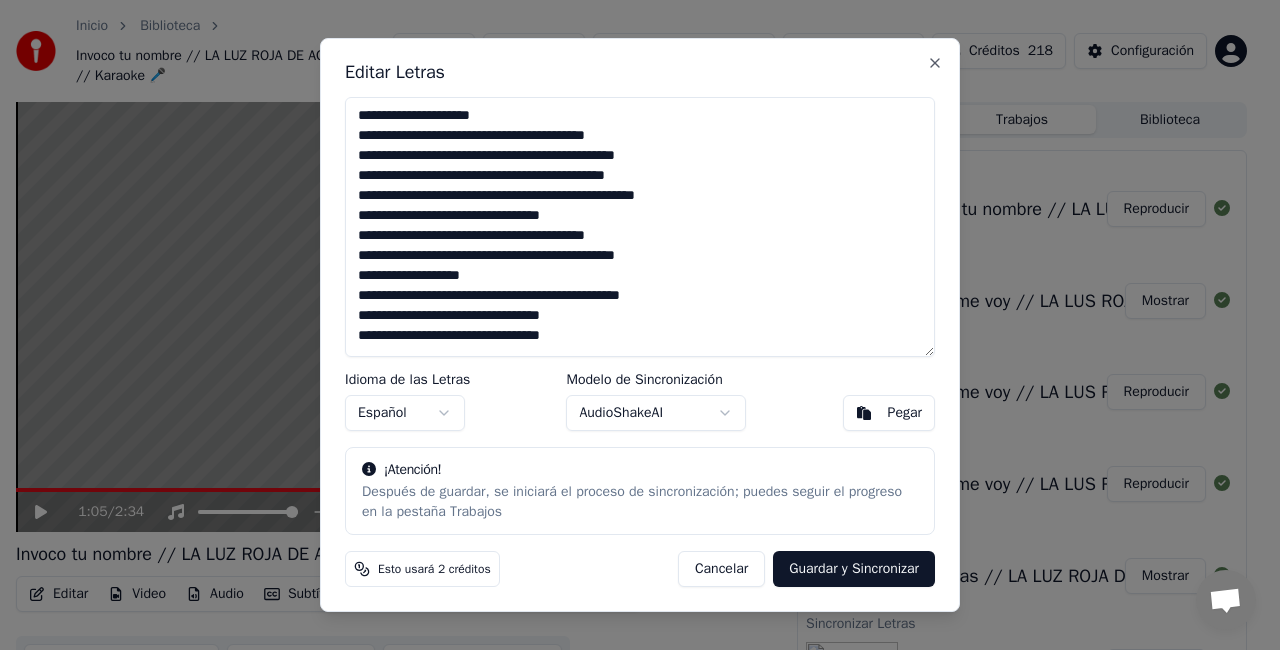 click on "**********" at bounding box center [640, 227] 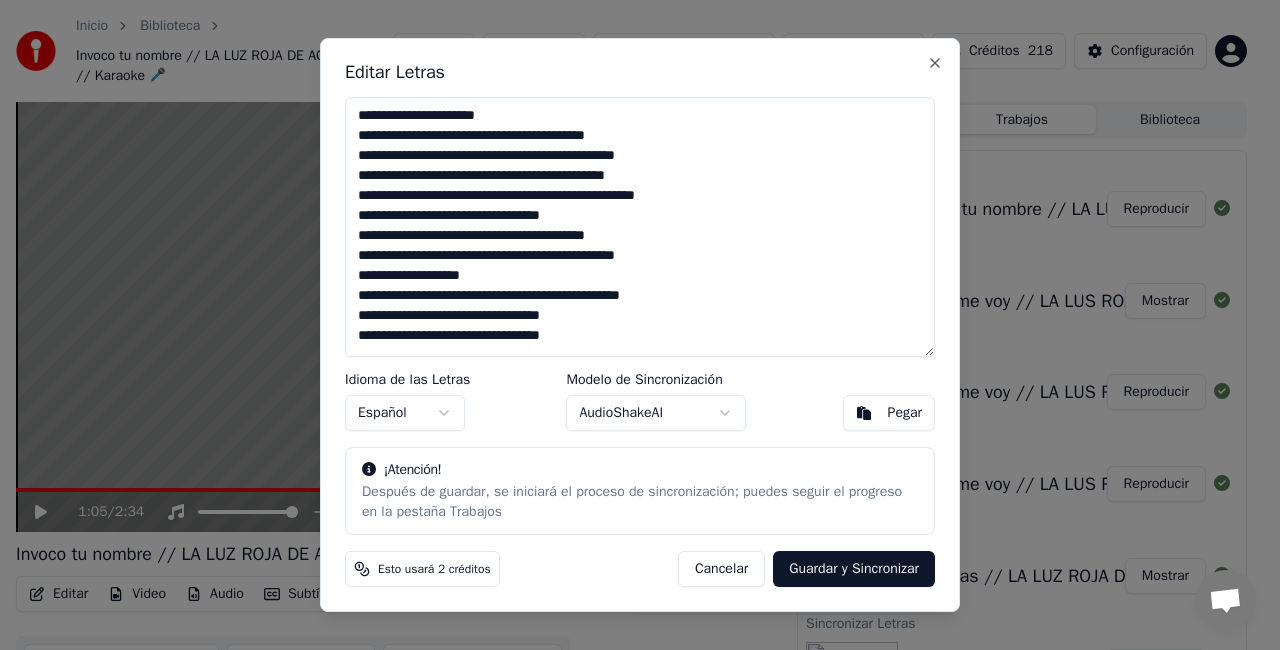 click on "**********" at bounding box center [640, 227] 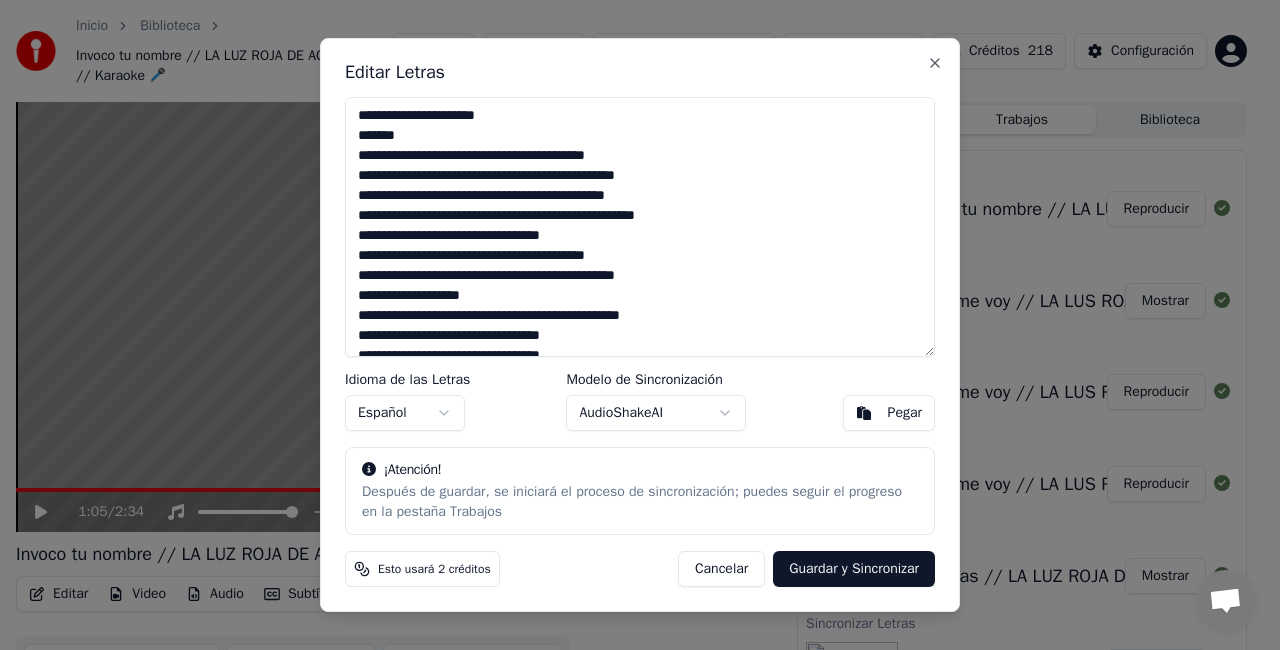 click on "**********" at bounding box center [640, 227] 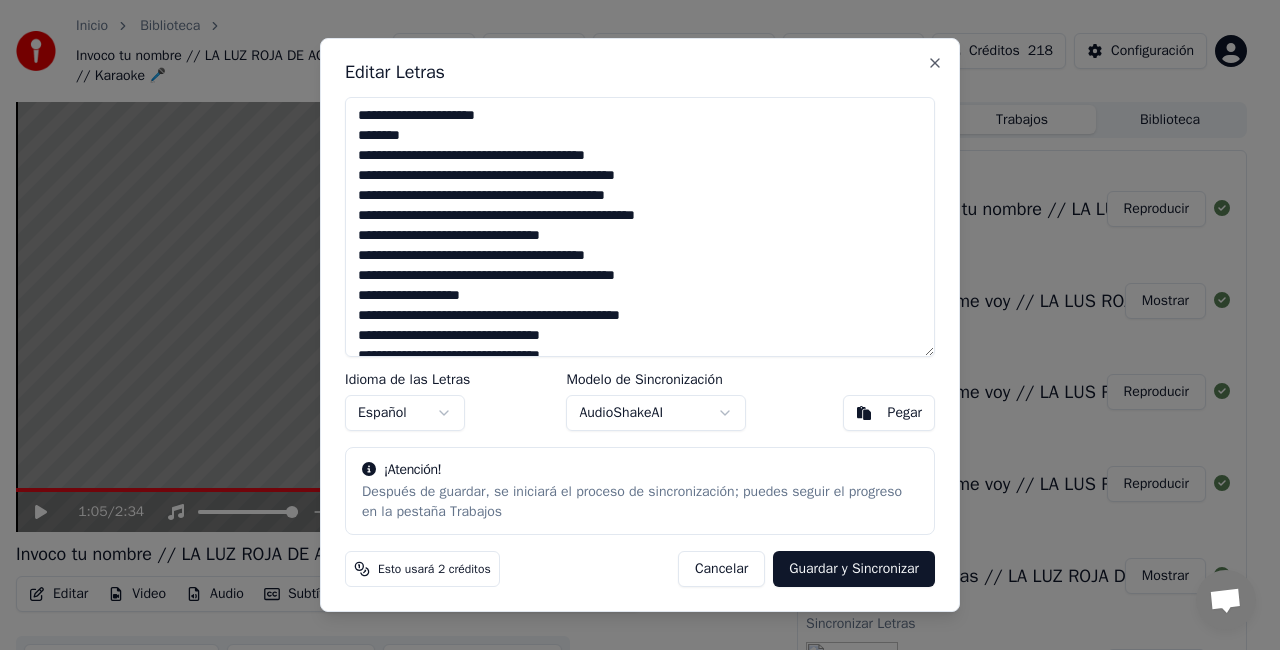 click on "**********" at bounding box center (640, 227) 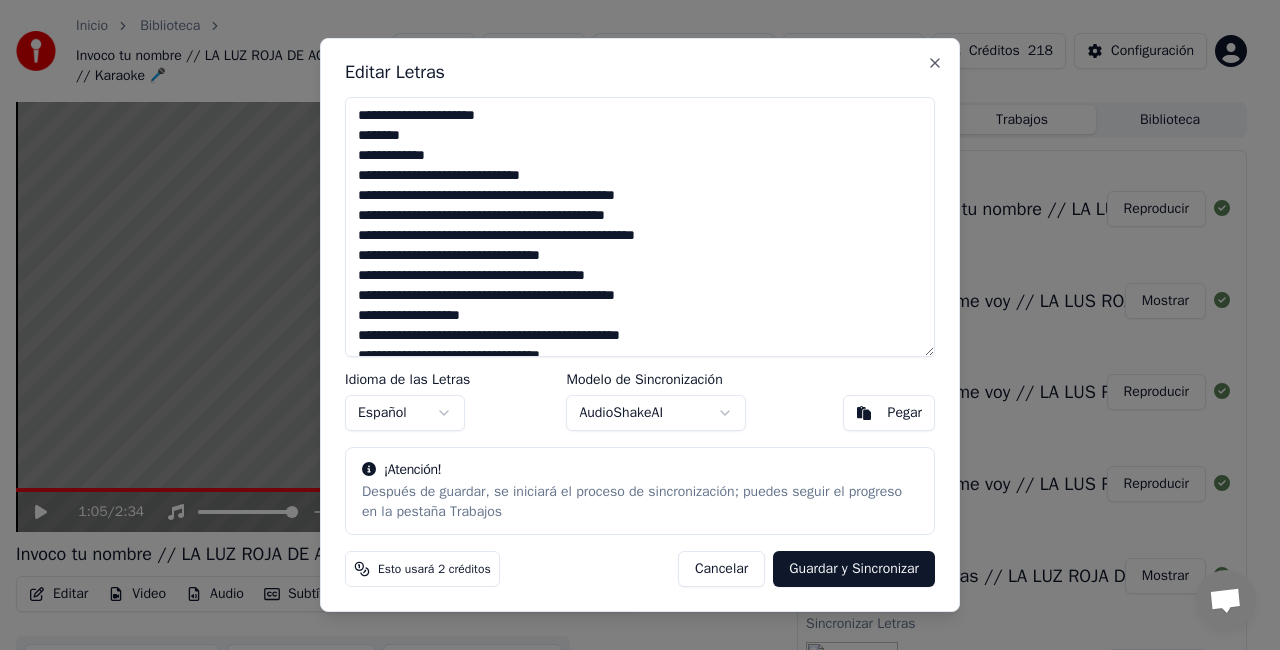 click on "**********" at bounding box center [640, 227] 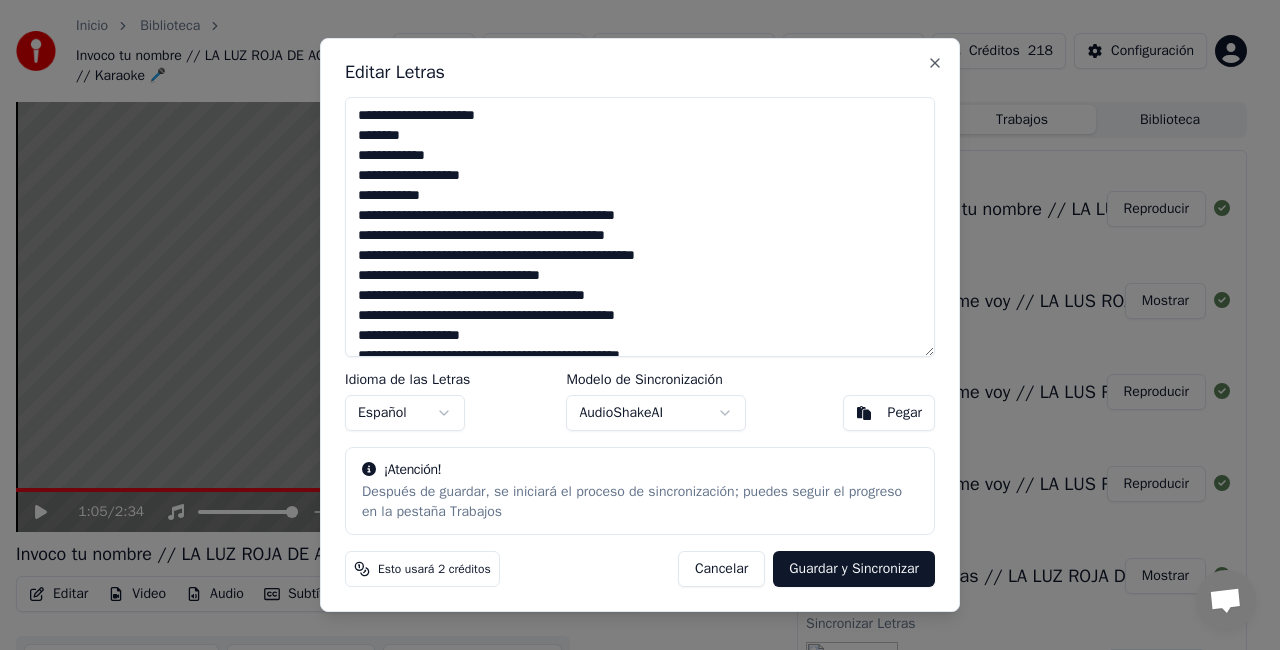 click on "**********" at bounding box center (640, 227) 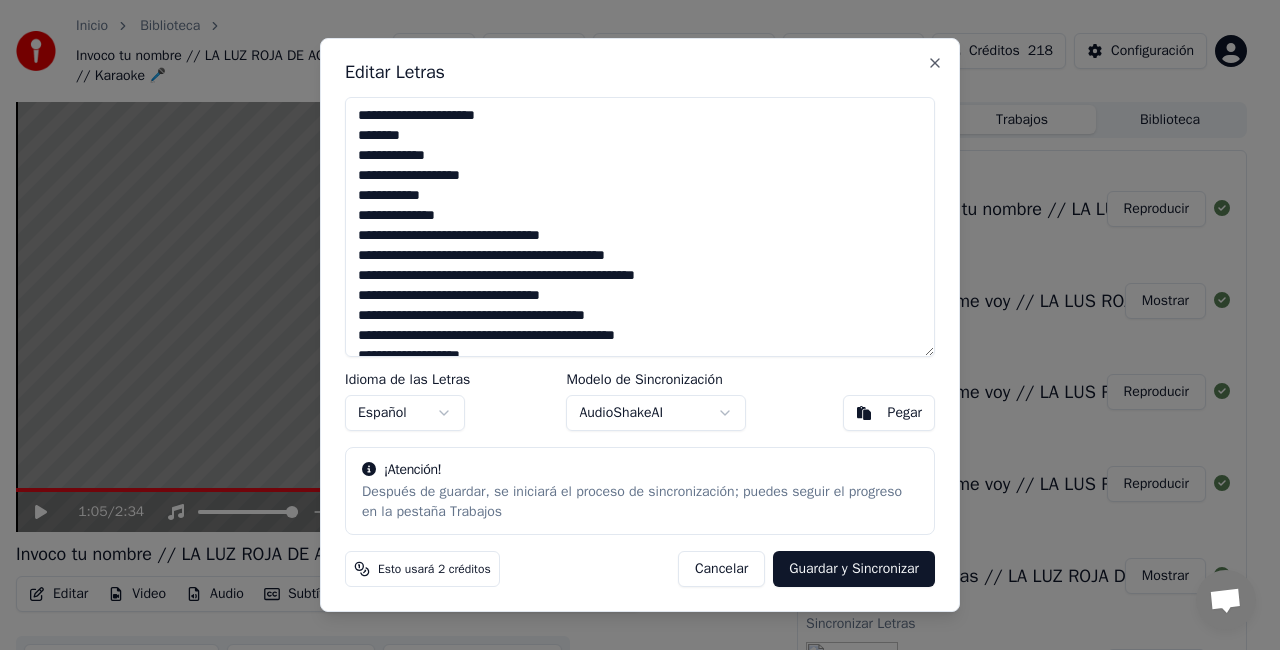 click on "**********" at bounding box center (640, 227) 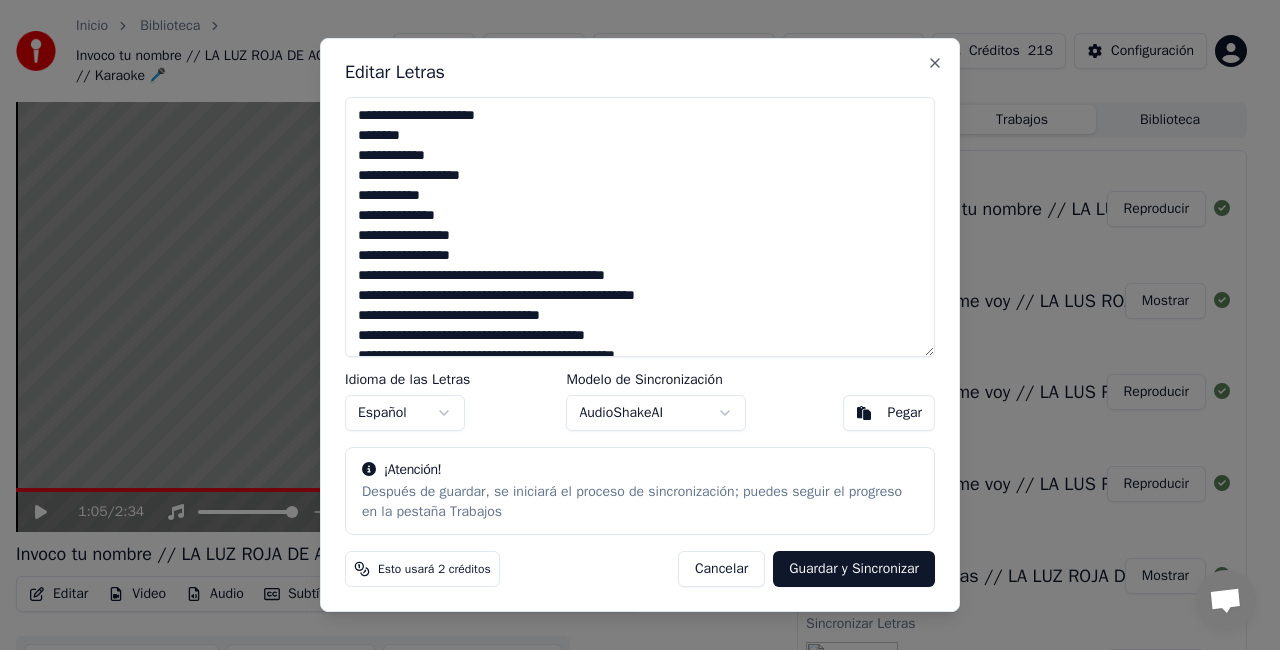 click on "**********" at bounding box center [640, 227] 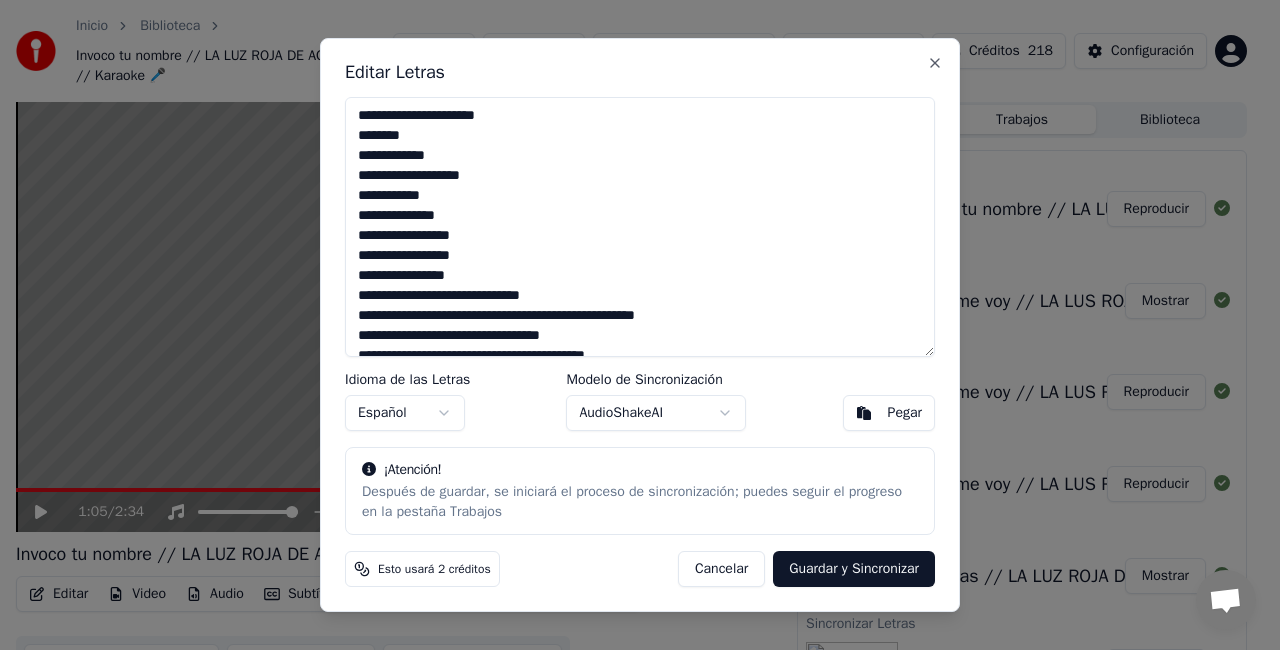 click on "**********" at bounding box center (640, 227) 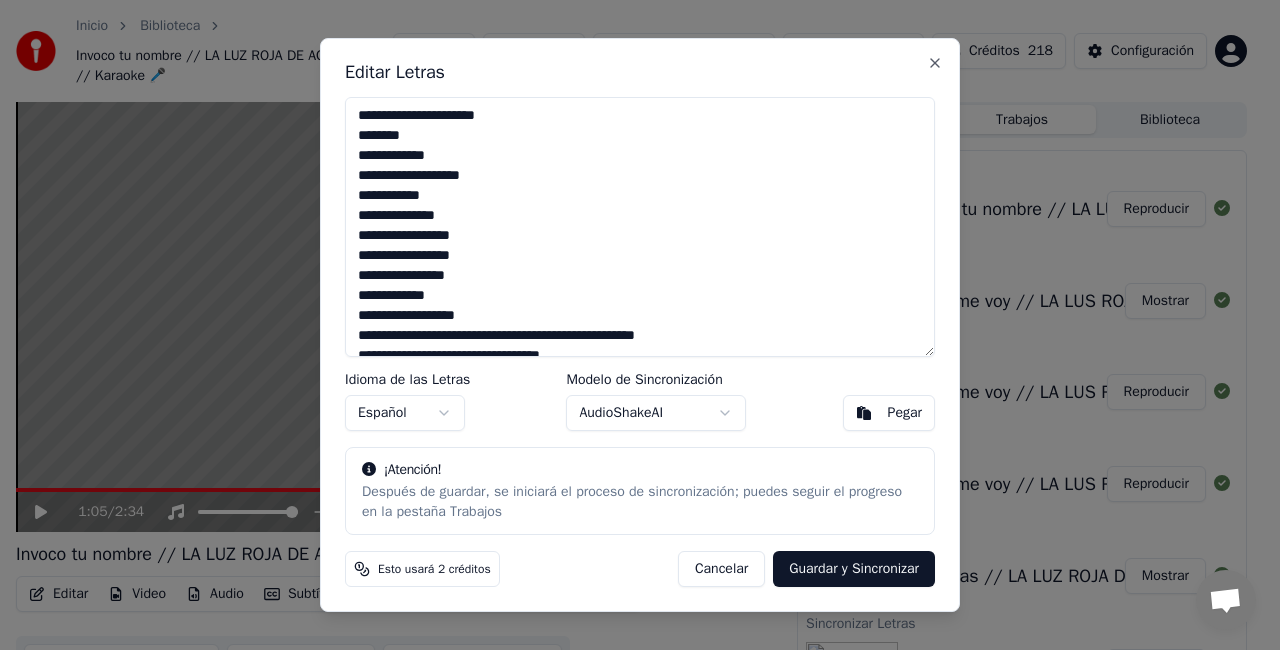click on "**********" at bounding box center (640, 227) 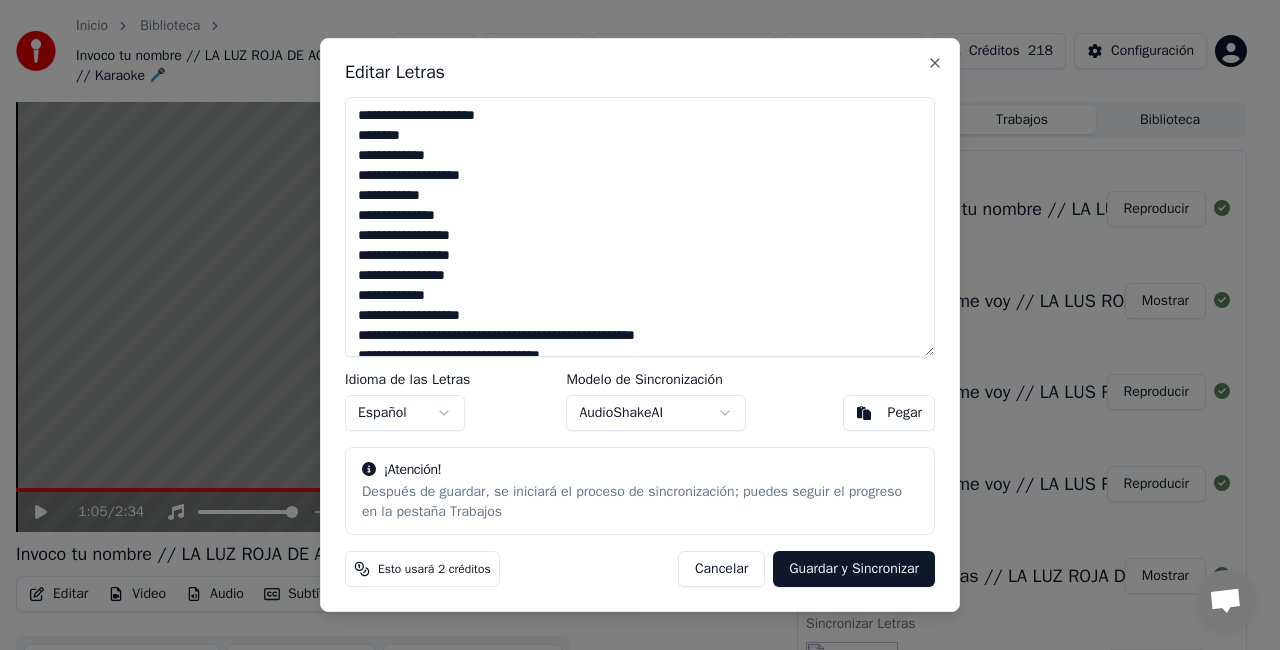 click on "**********" at bounding box center [640, 227] 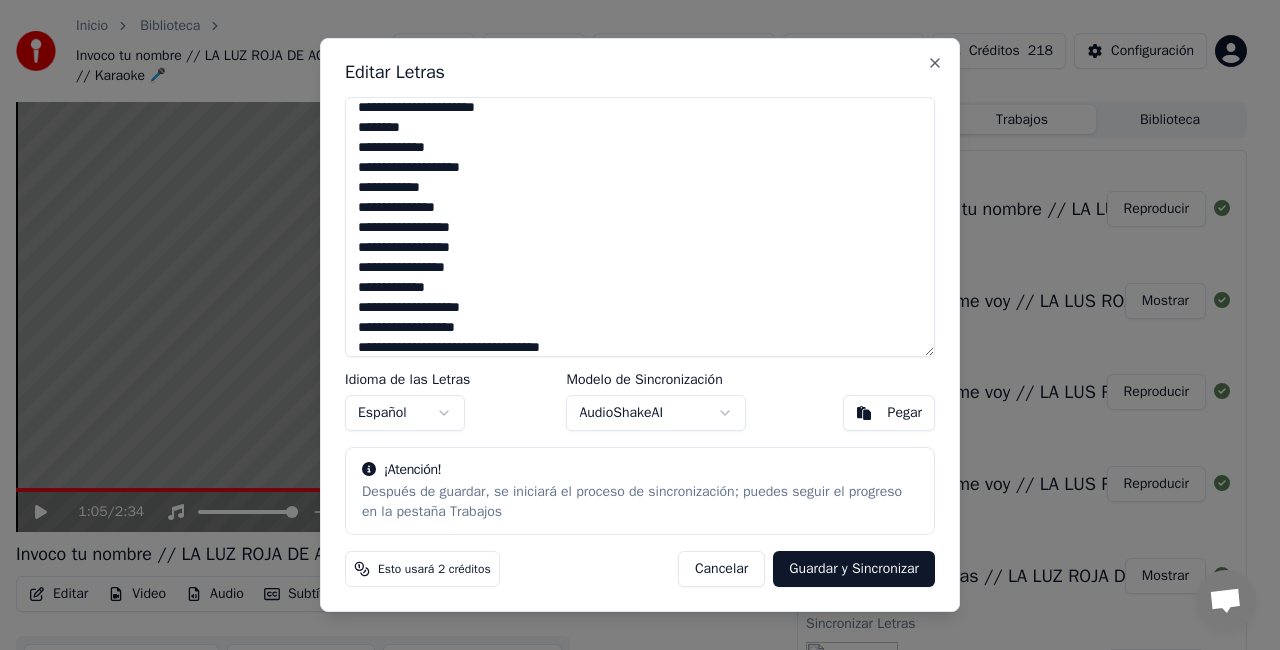 scroll, scrollTop: 108, scrollLeft: 0, axis: vertical 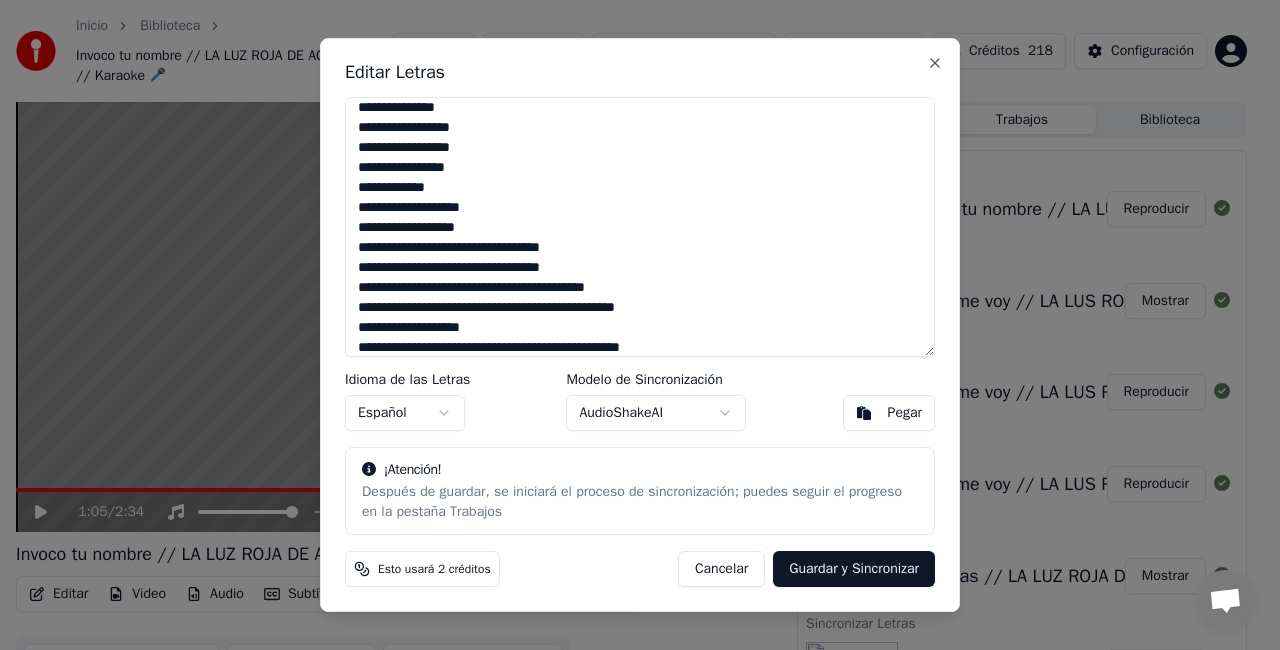 click on "**********" at bounding box center (640, 227) 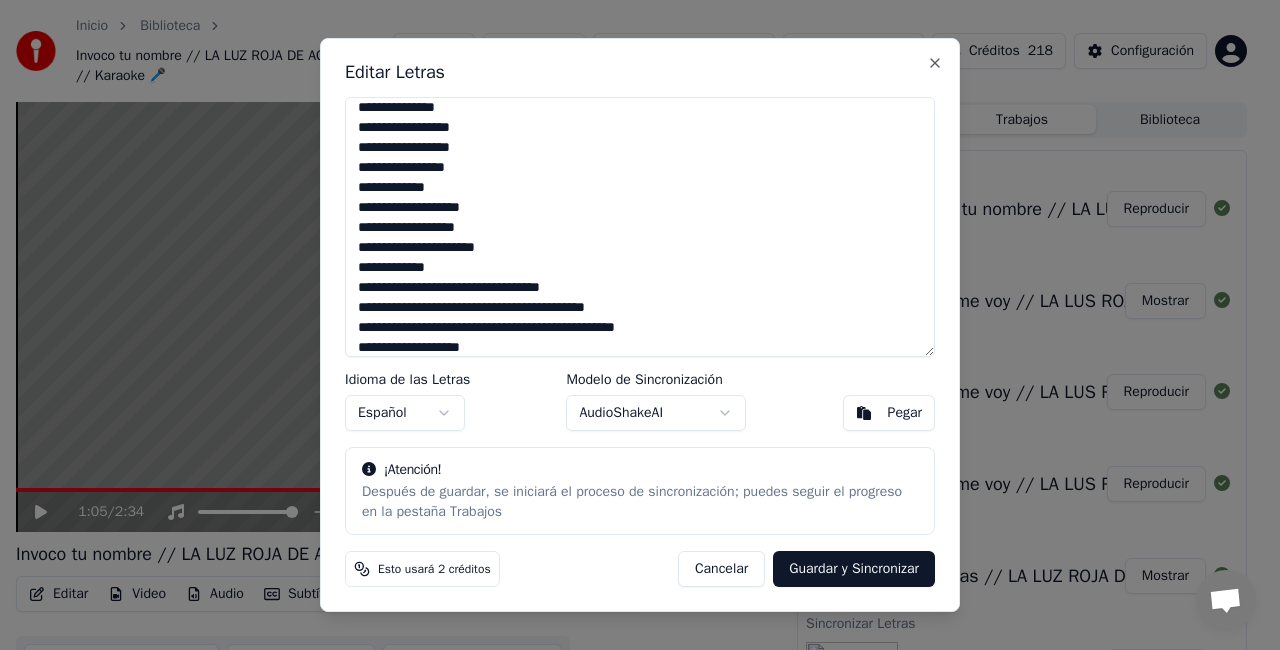 click on "**********" at bounding box center [640, 227] 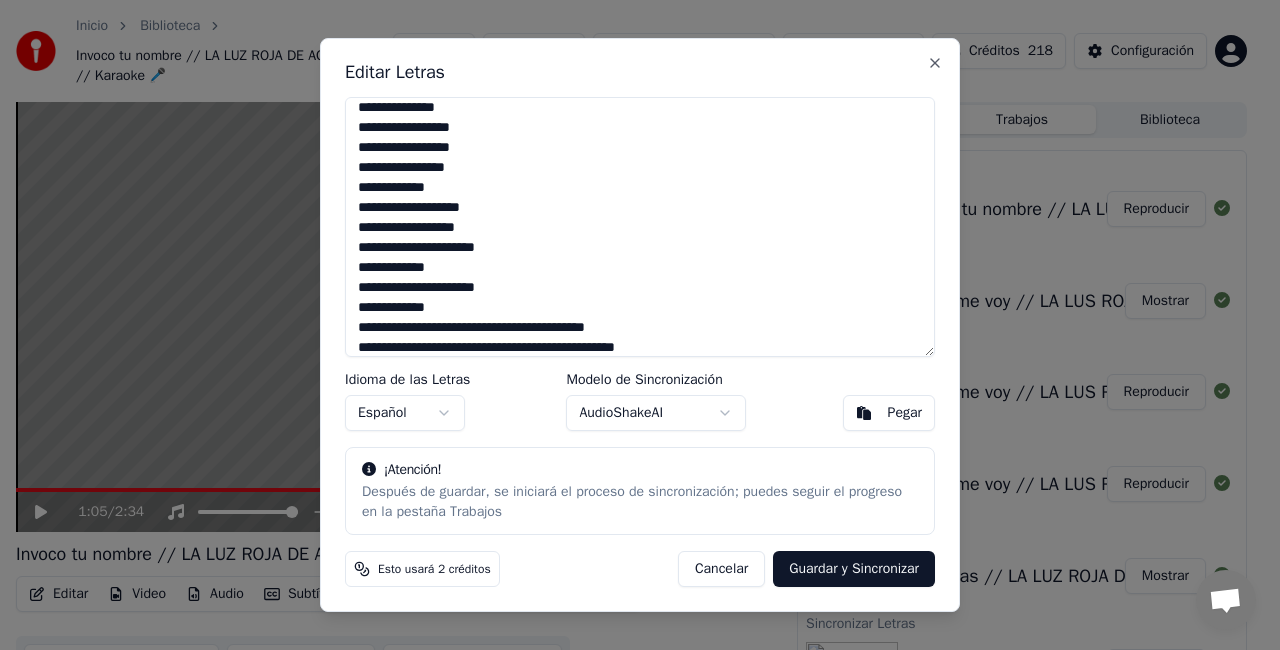 click on "**********" at bounding box center [640, 227] 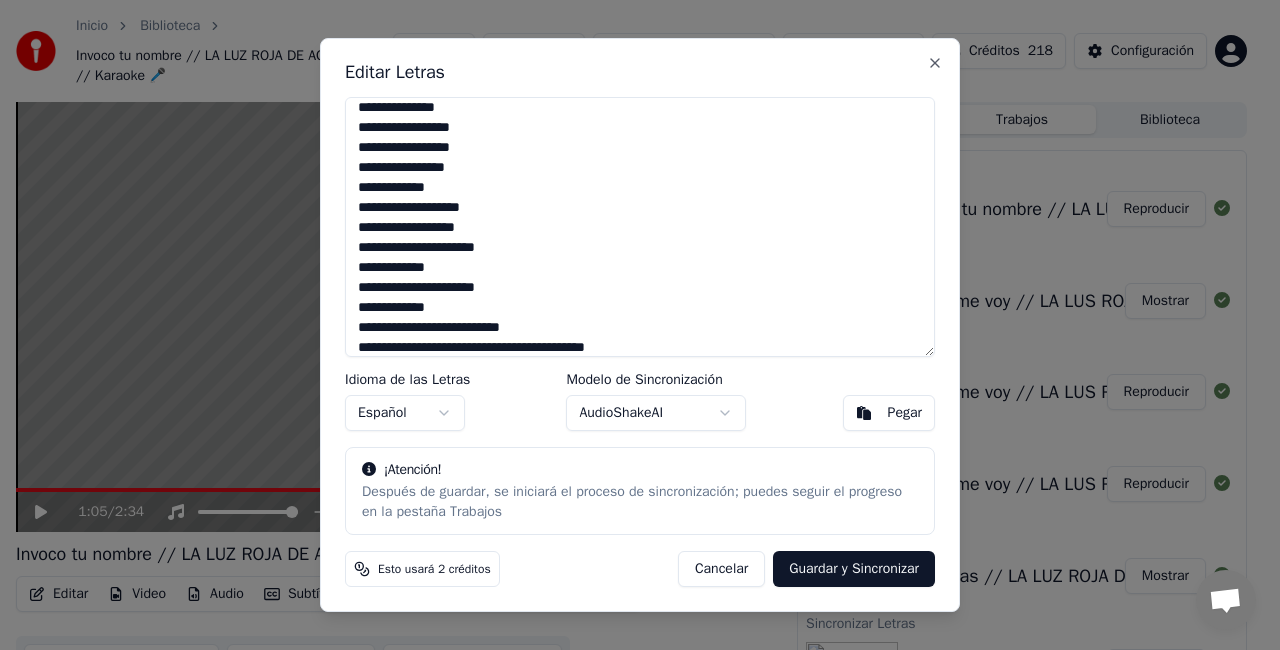 click on "**********" at bounding box center [640, 227] 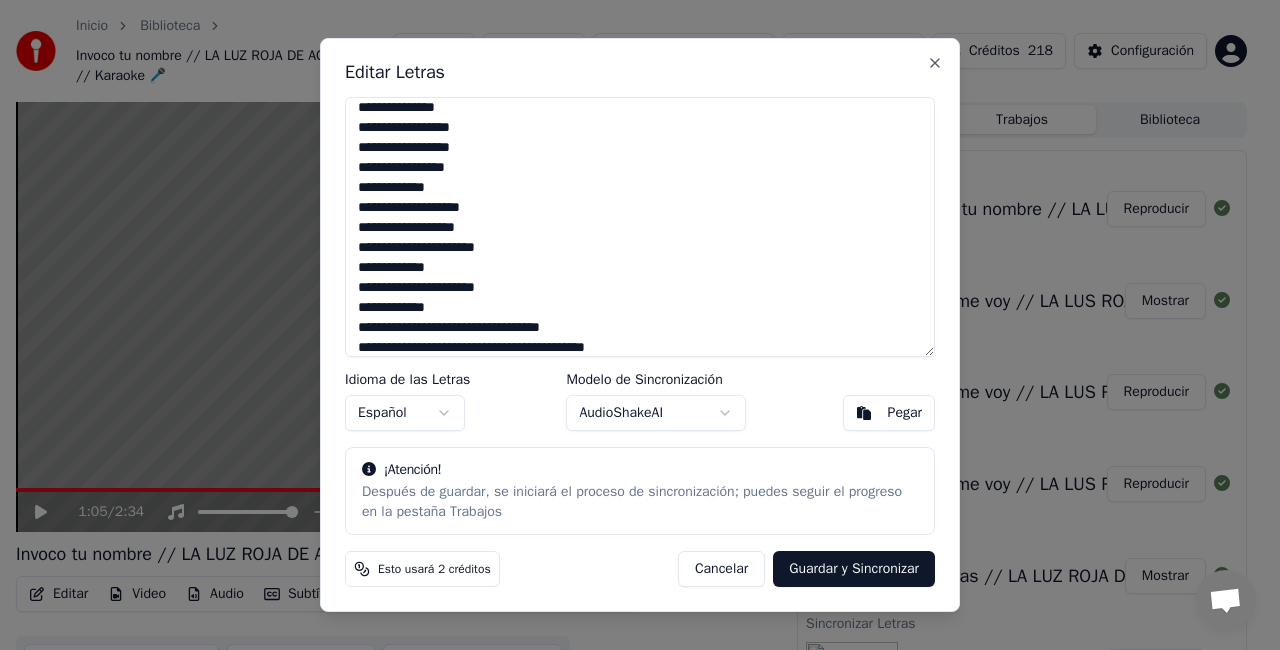 click on "**********" at bounding box center (640, 227) 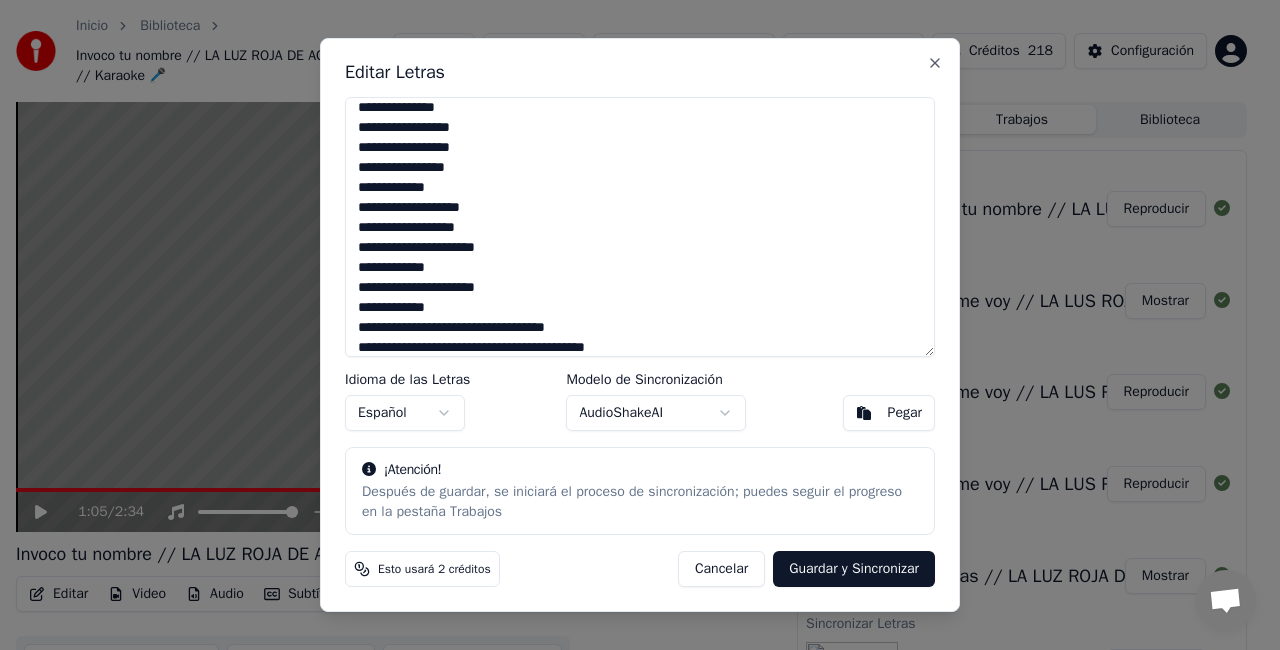 click on "**********" at bounding box center [640, 227] 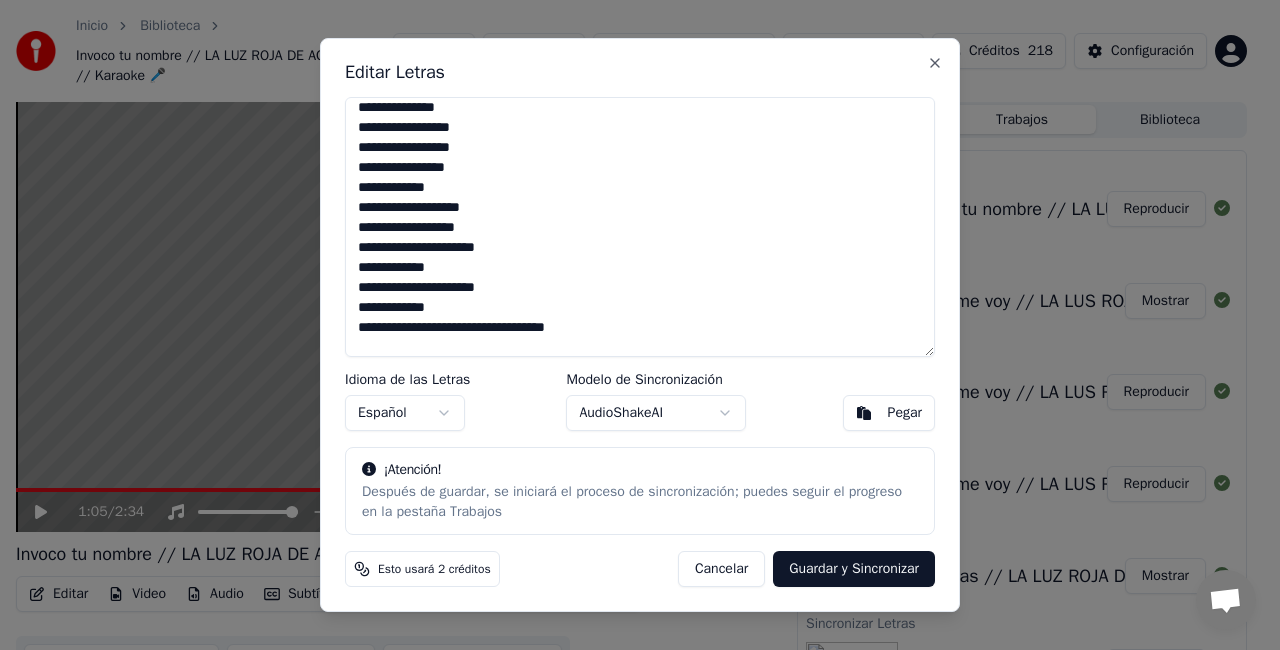 scroll, scrollTop: 128, scrollLeft: 0, axis: vertical 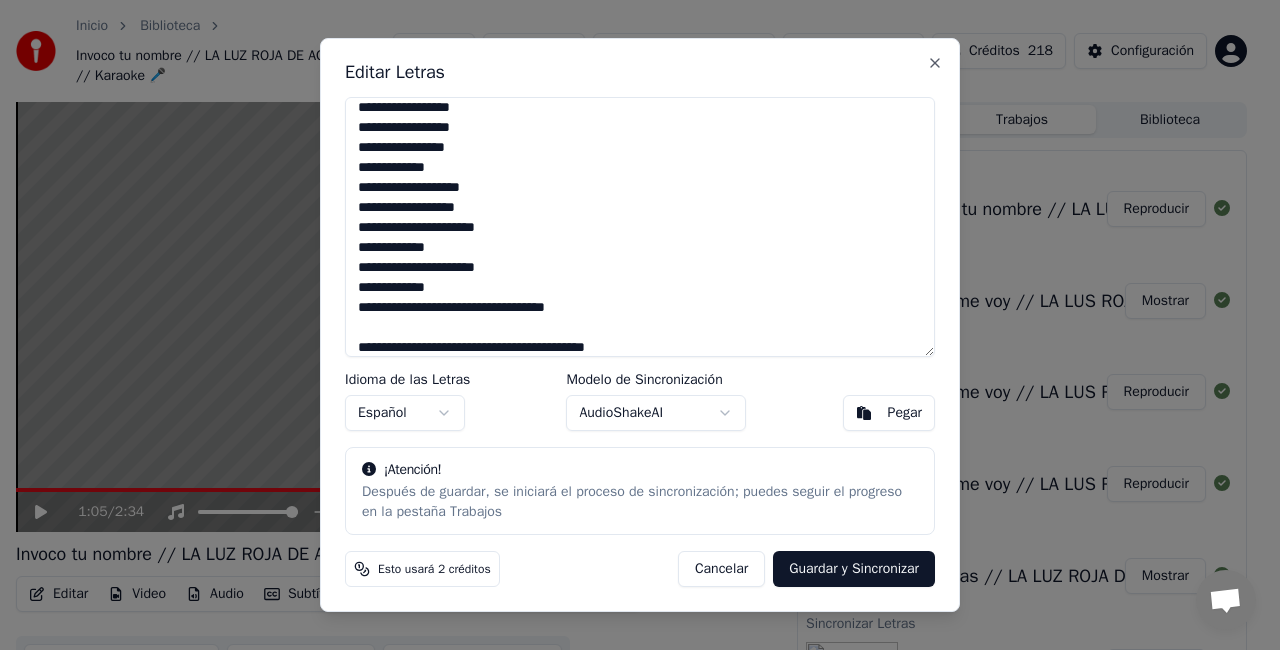 click on "**********" at bounding box center [640, 227] 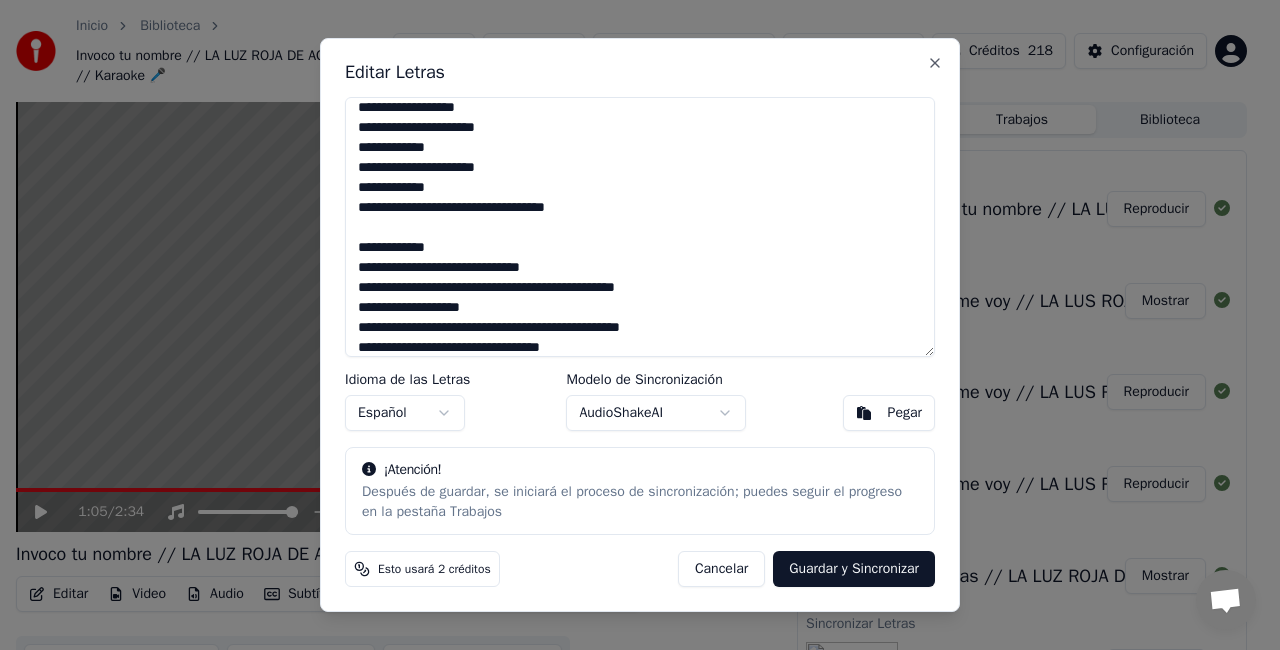 scroll, scrollTop: 248, scrollLeft: 0, axis: vertical 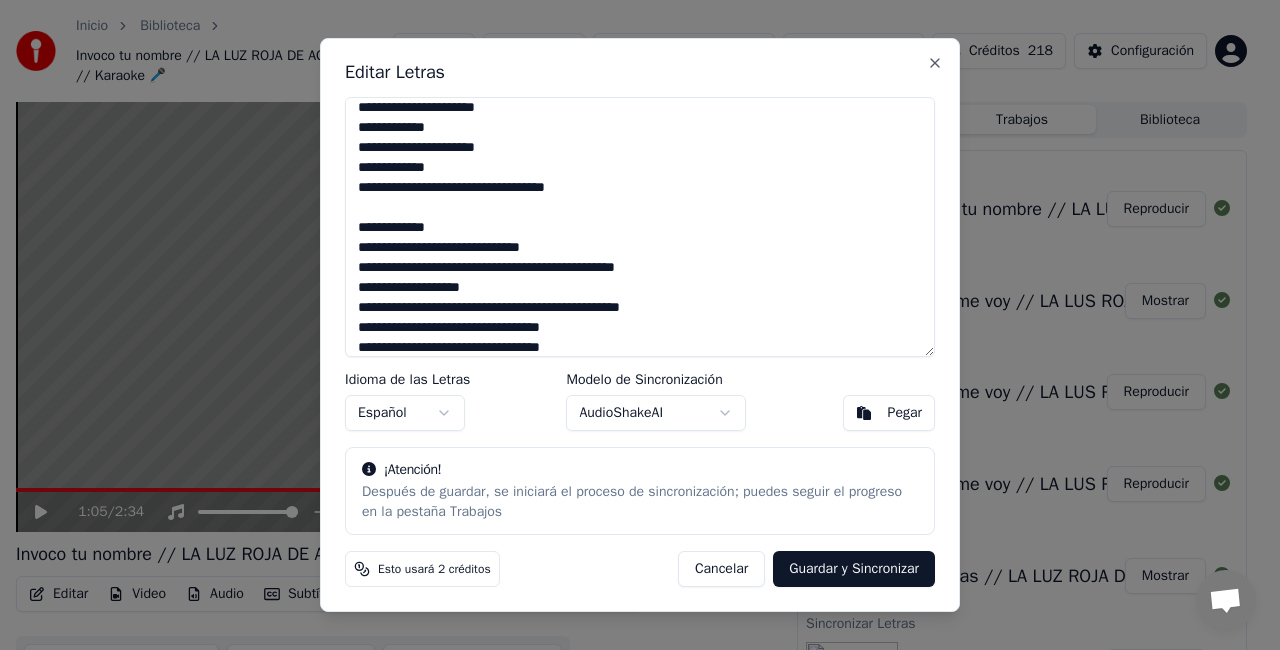click on "**********" at bounding box center [640, 227] 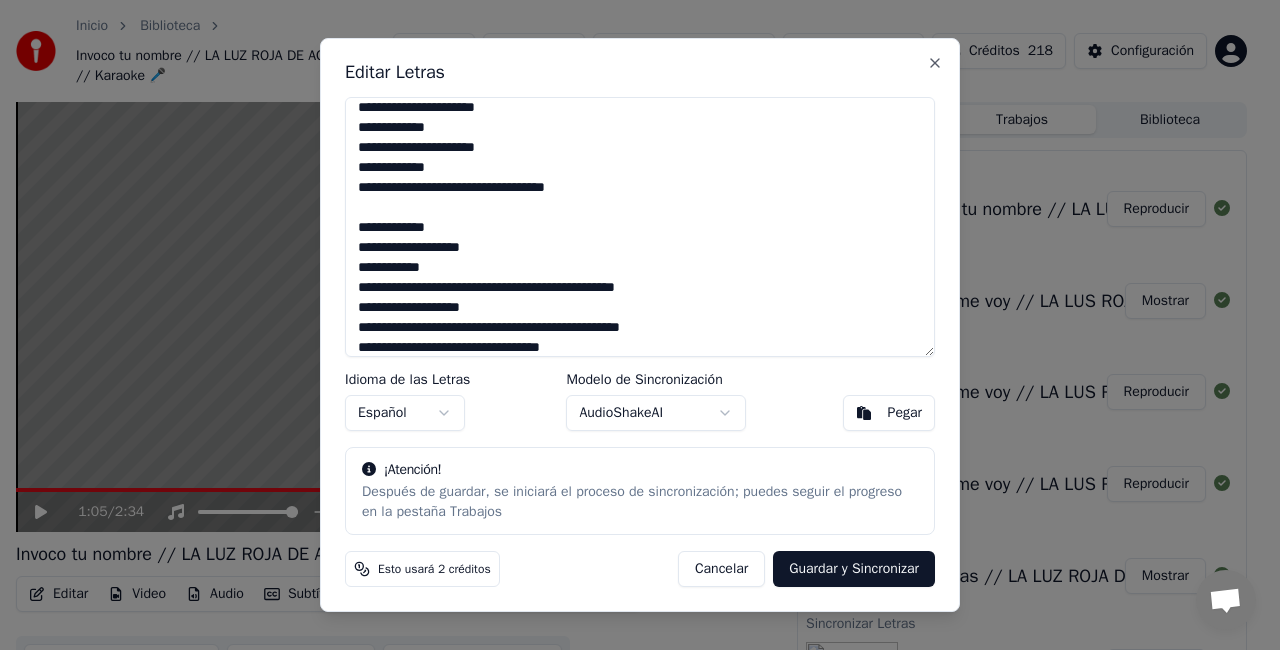 click on "**********" at bounding box center (640, 227) 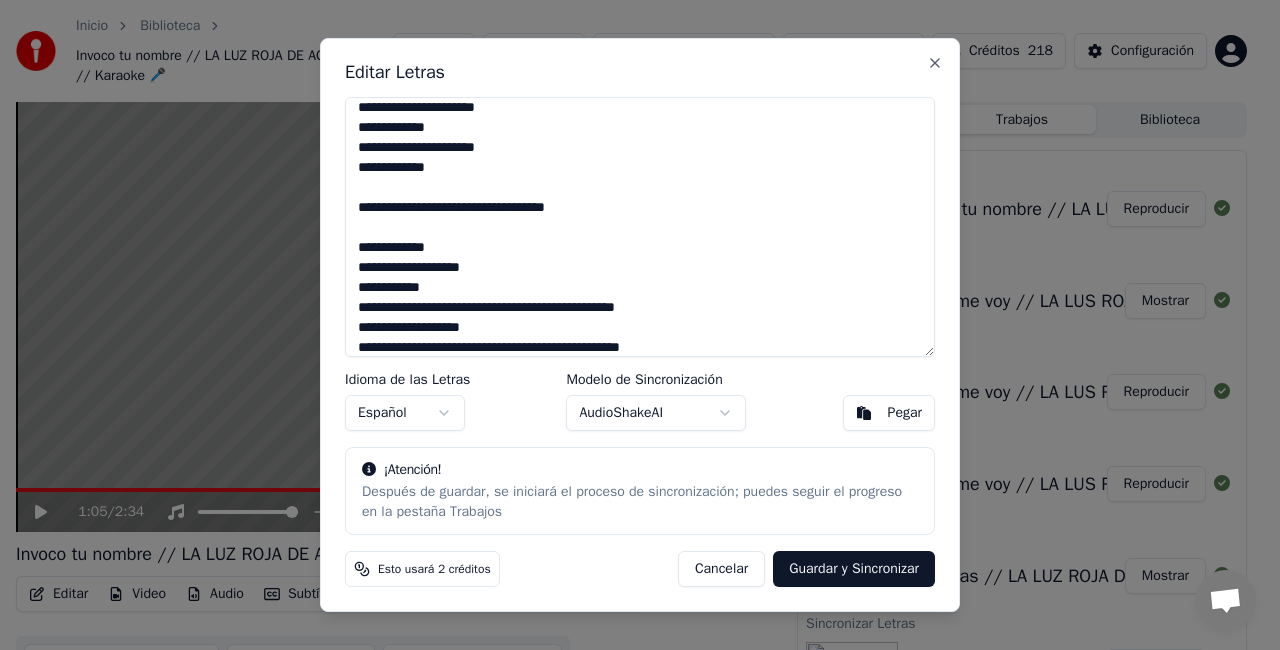 click on "**********" at bounding box center (640, 227) 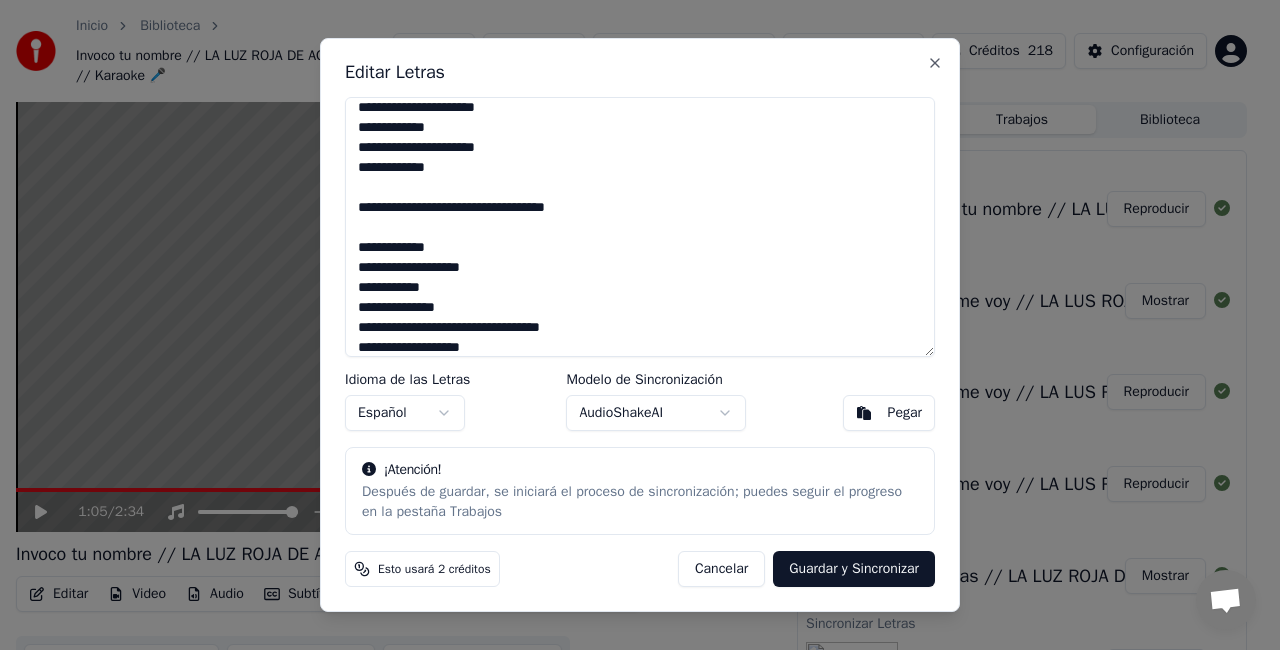 click on "**********" at bounding box center (640, 227) 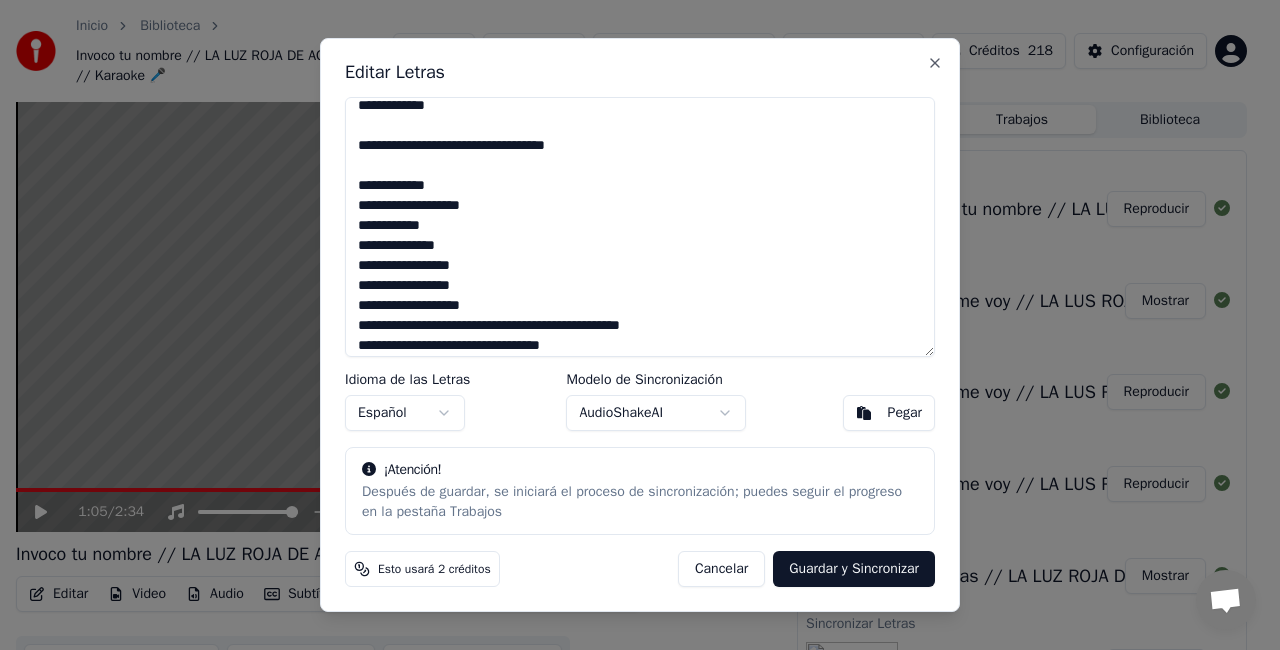 scroll, scrollTop: 337, scrollLeft: 0, axis: vertical 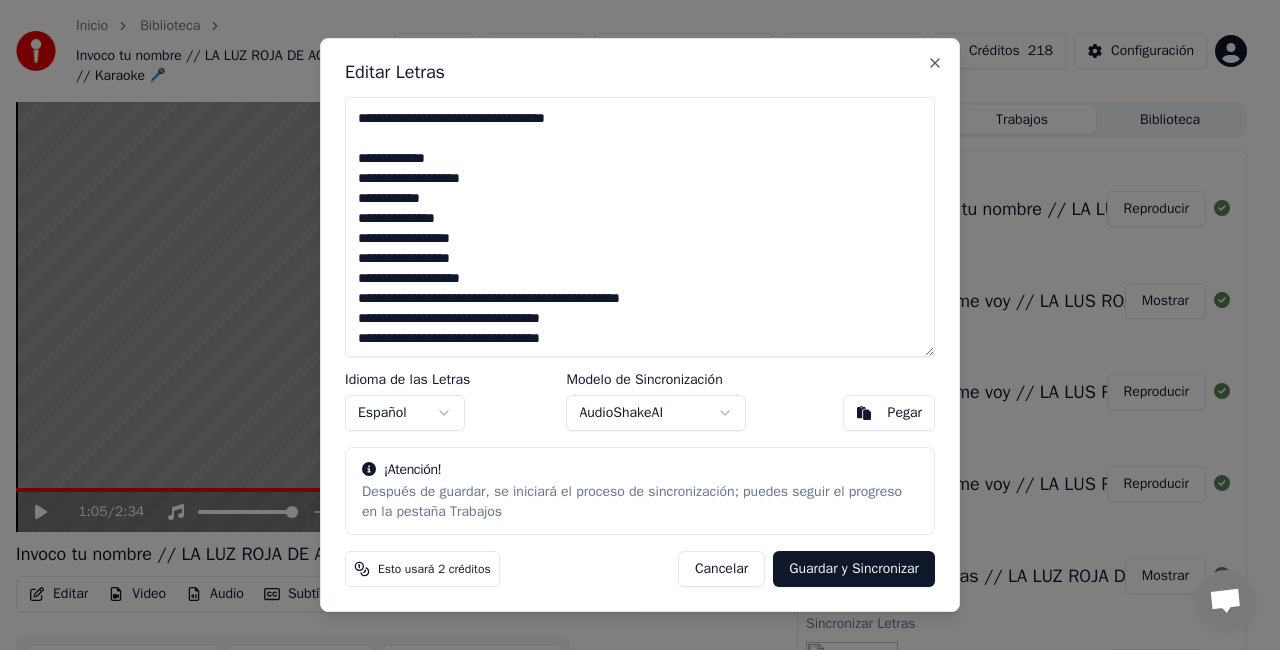 click on "**********" at bounding box center [640, 227] 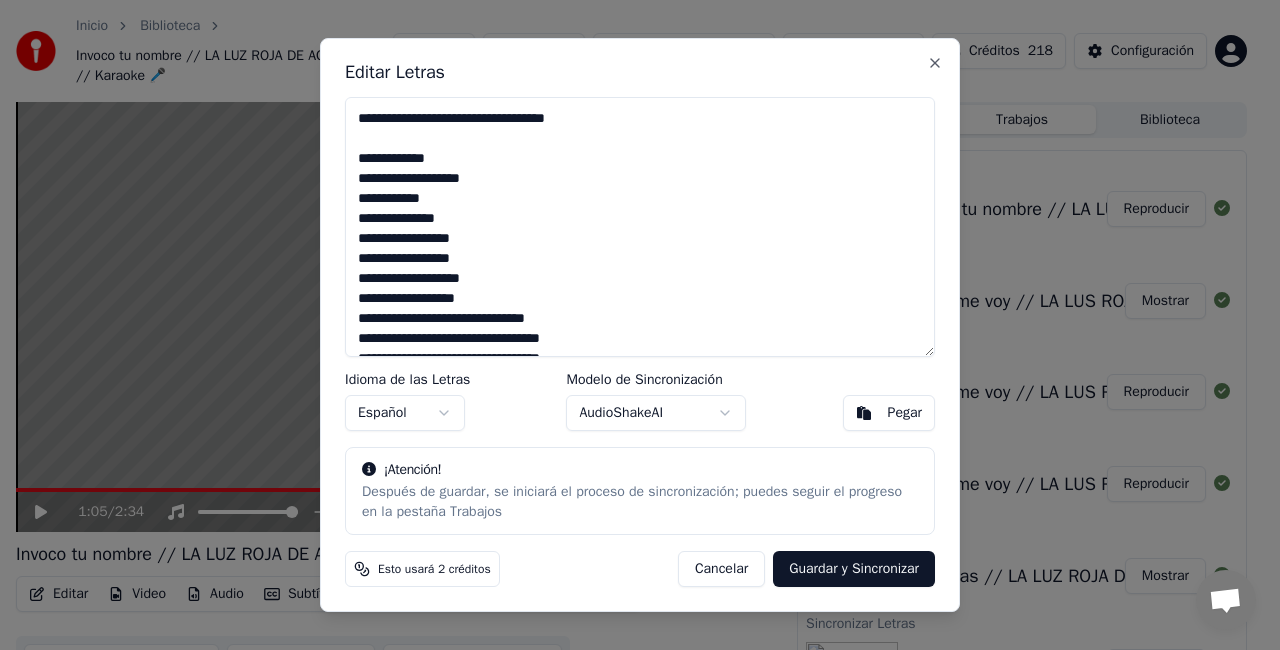 click on "**********" at bounding box center [640, 227] 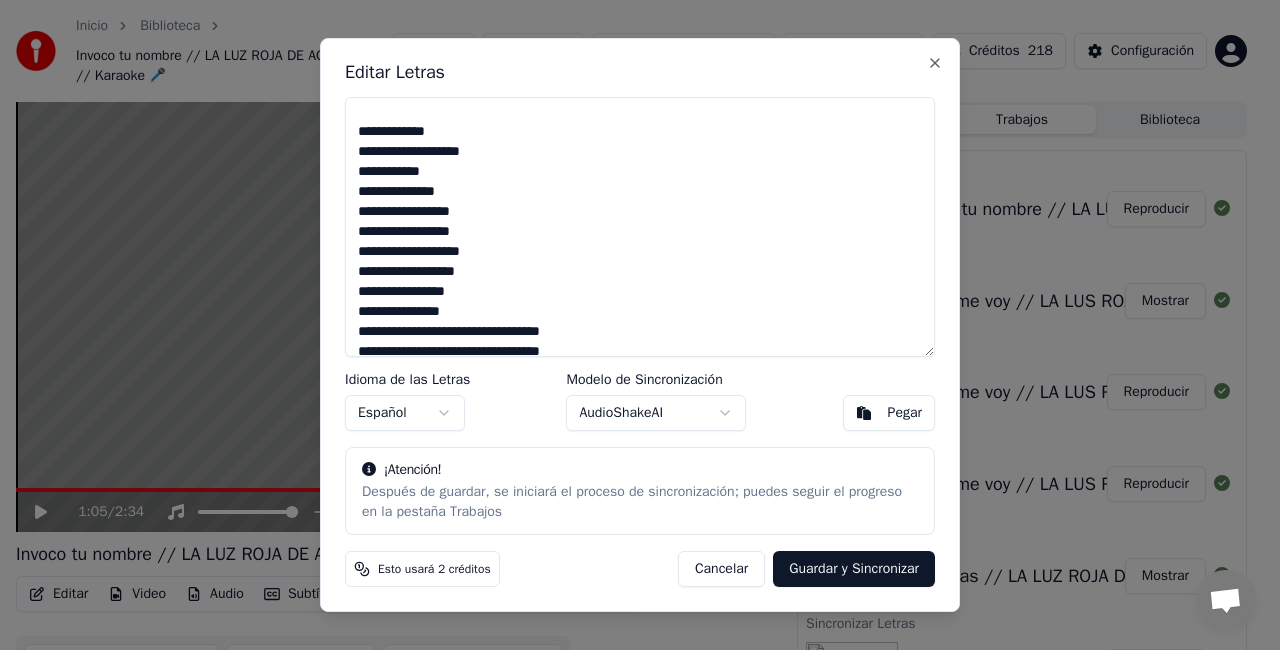 scroll, scrollTop: 377, scrollLeft: 0, axis: vertical 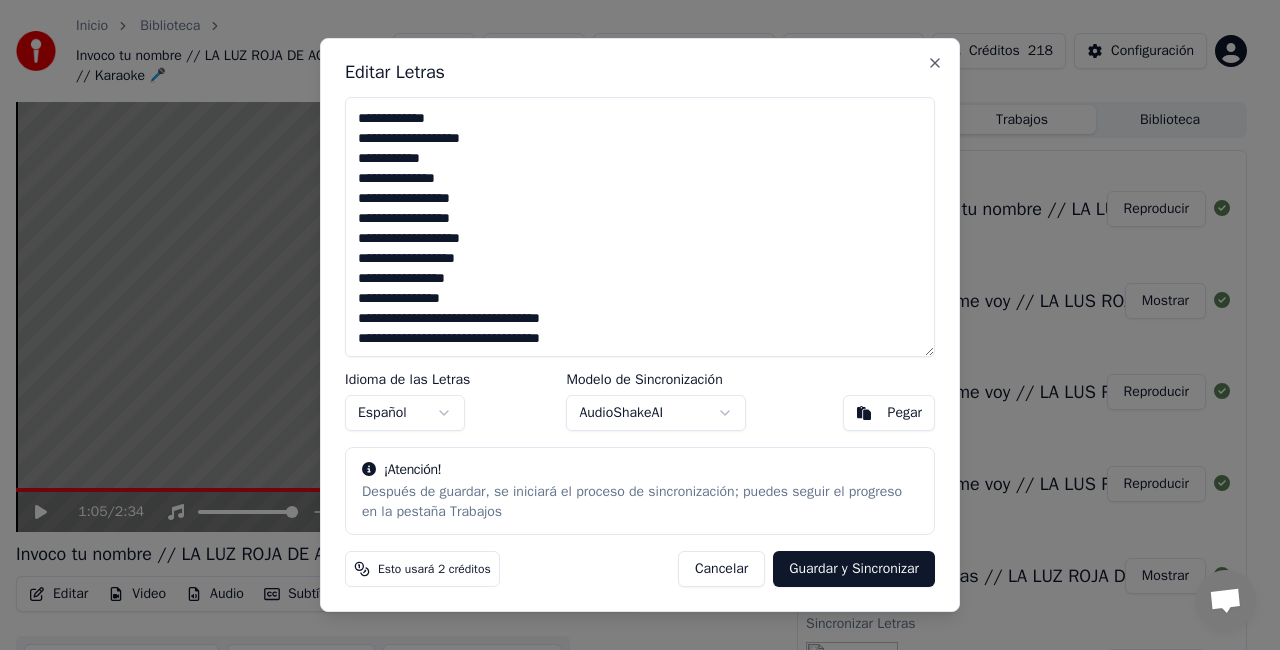 click on "**********" at bounding box center [640, 227] 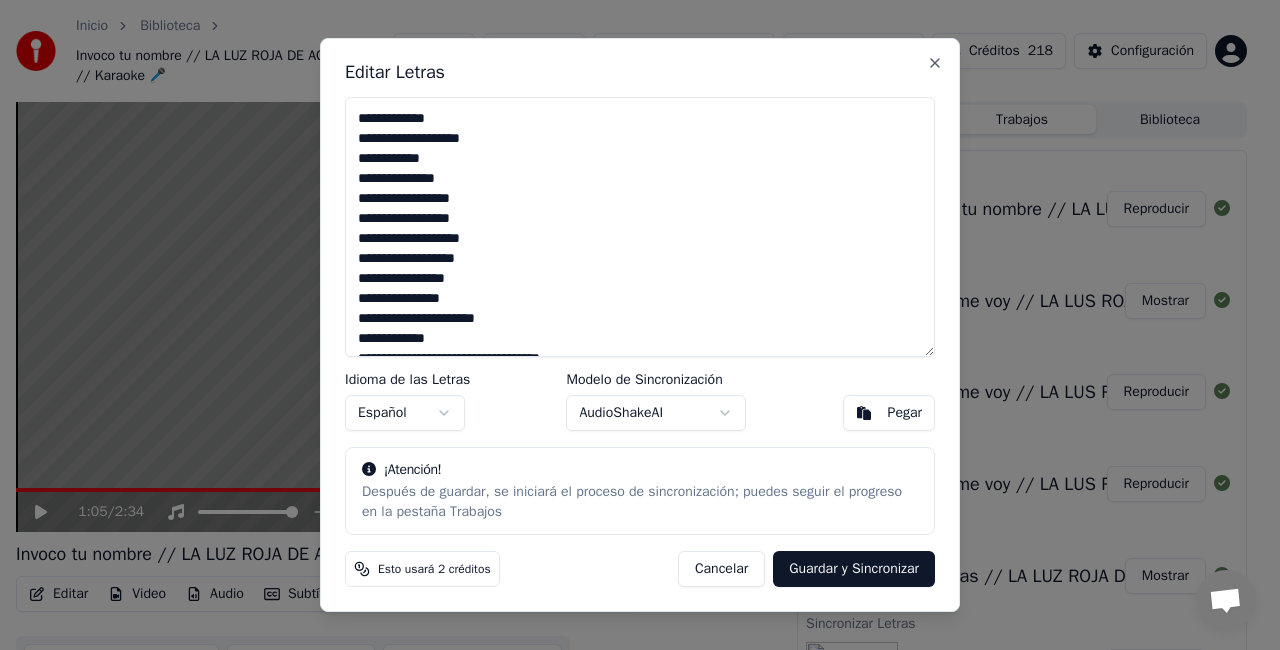 scroll, scrollTop: 397, scrollLeft: 0, axis: vertical 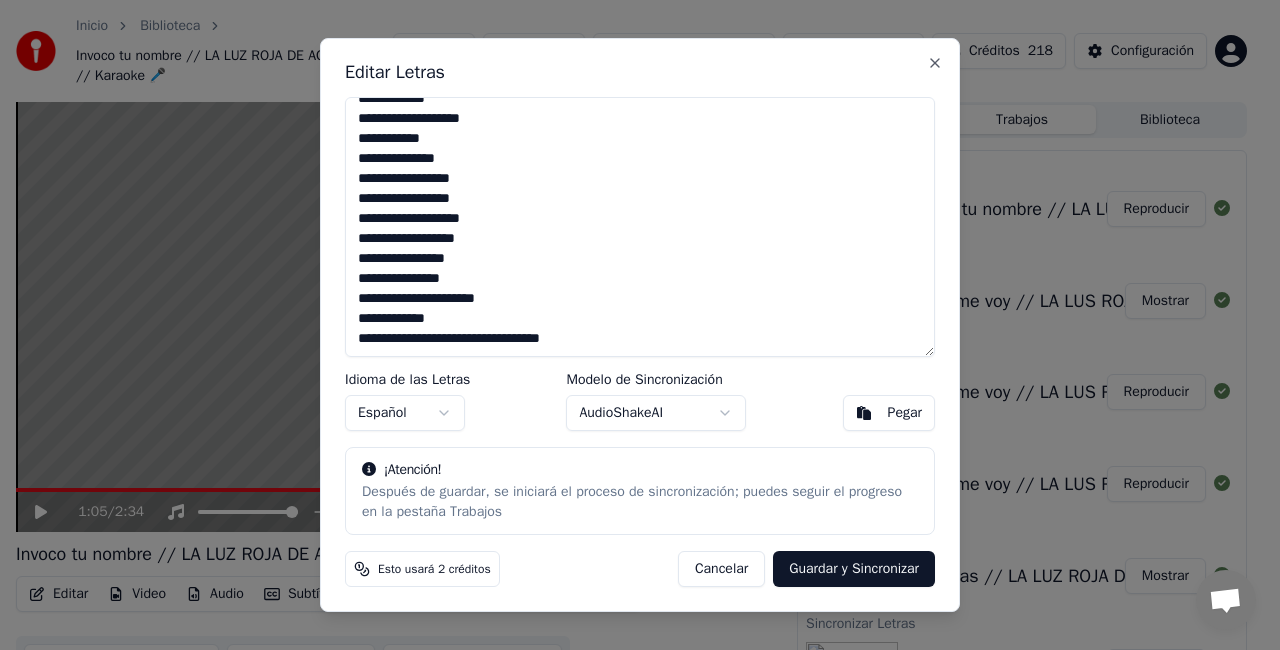 click on "**********" at bounding box center [640, 227] 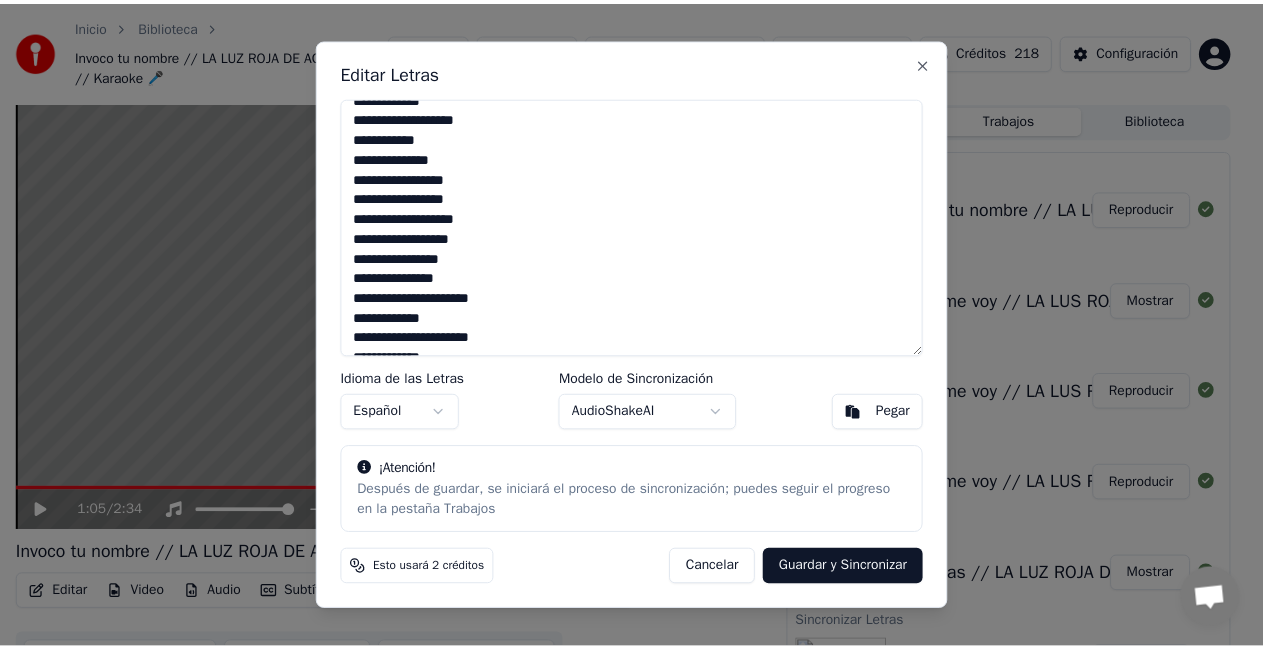 scroll, scrollTop: 408, scrollLeft: 0, axis: vertical 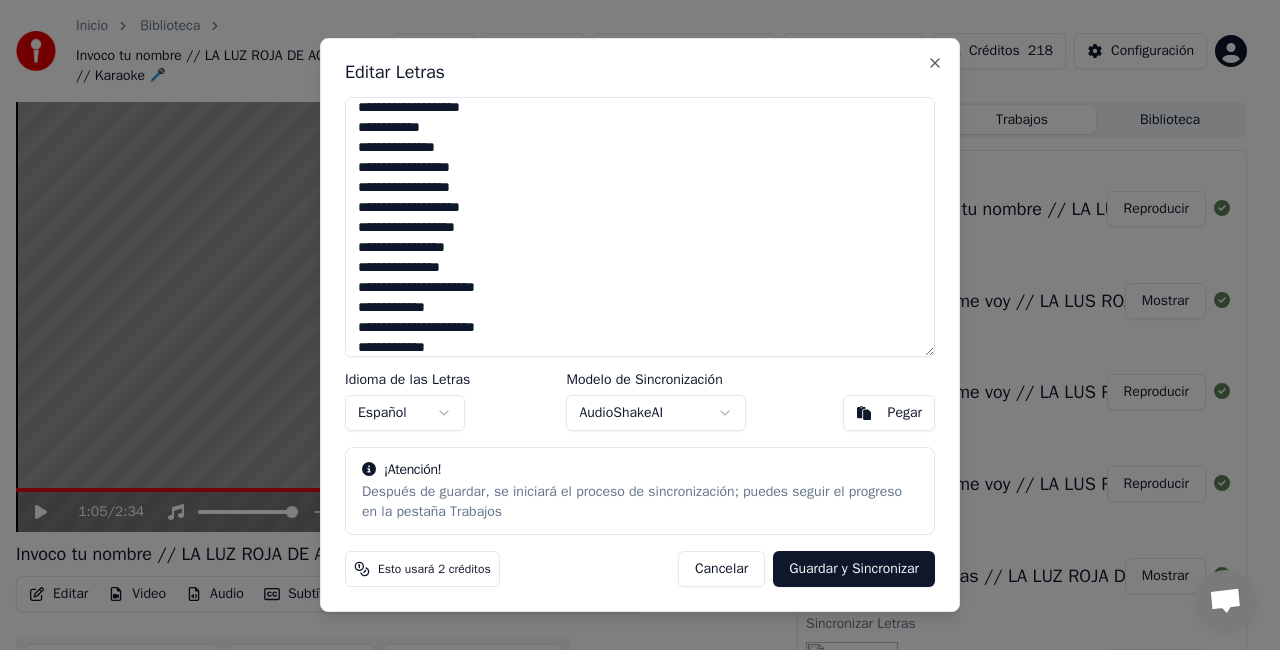 click on "**********" at bounding box center (640, 227) 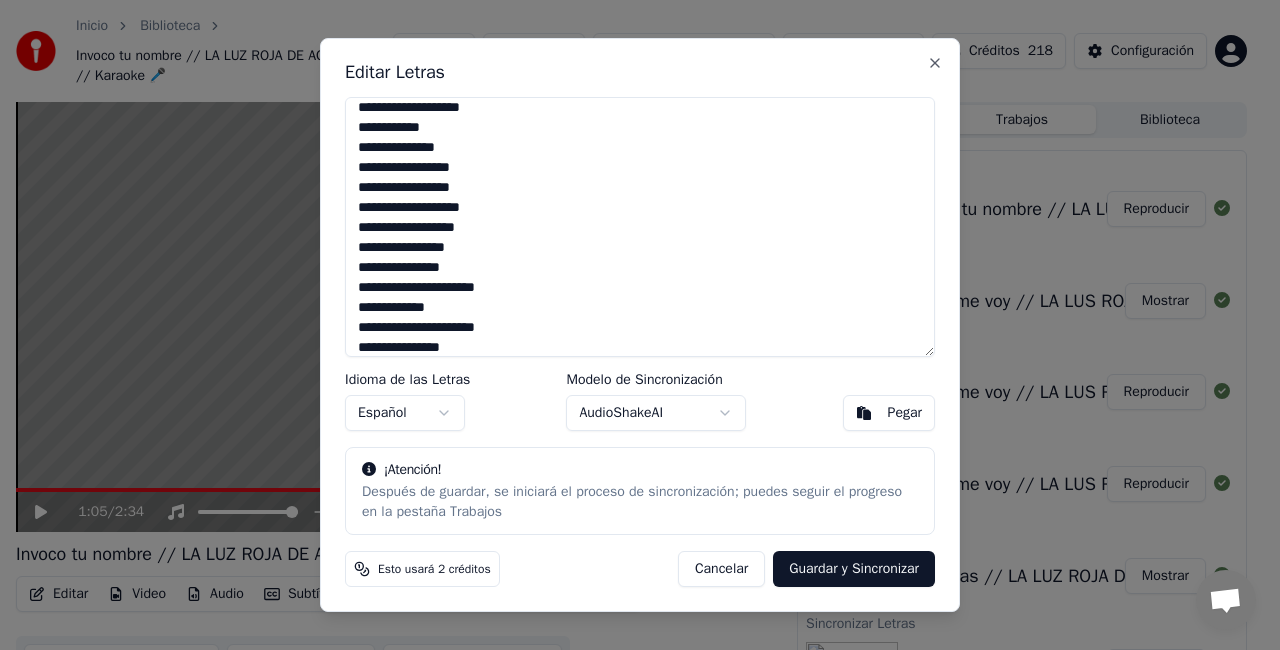 type on "**********" 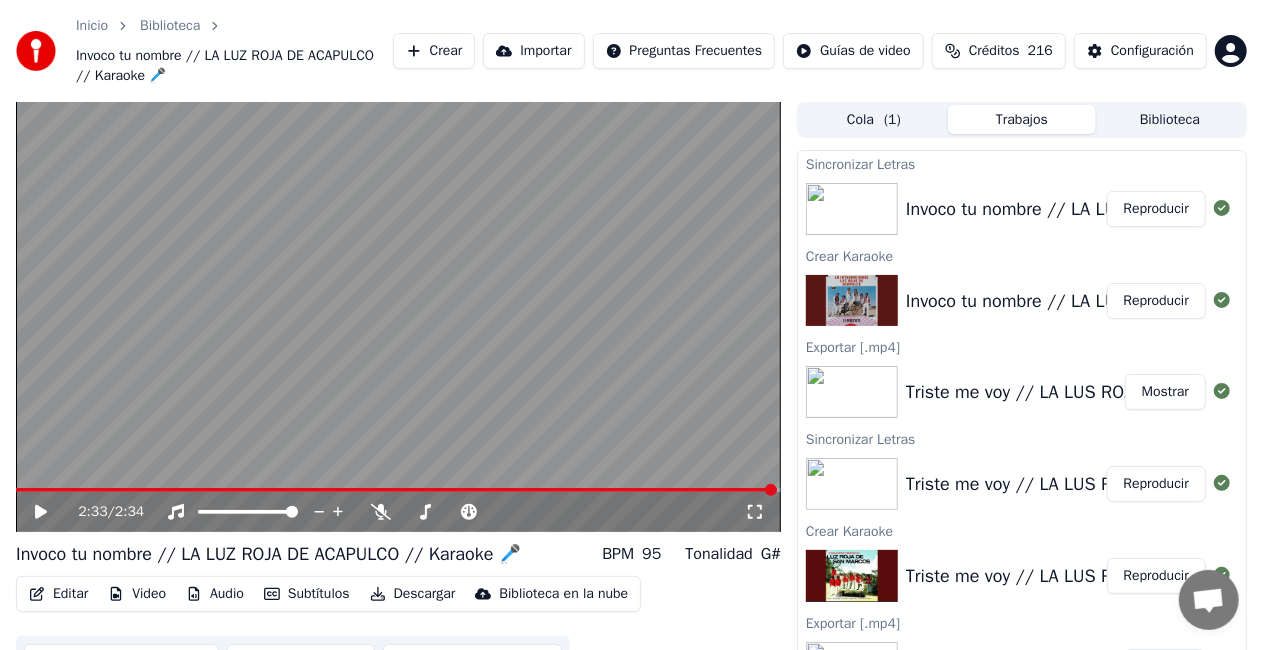 click on "Reproducir" at bounding box center [1156, 209] 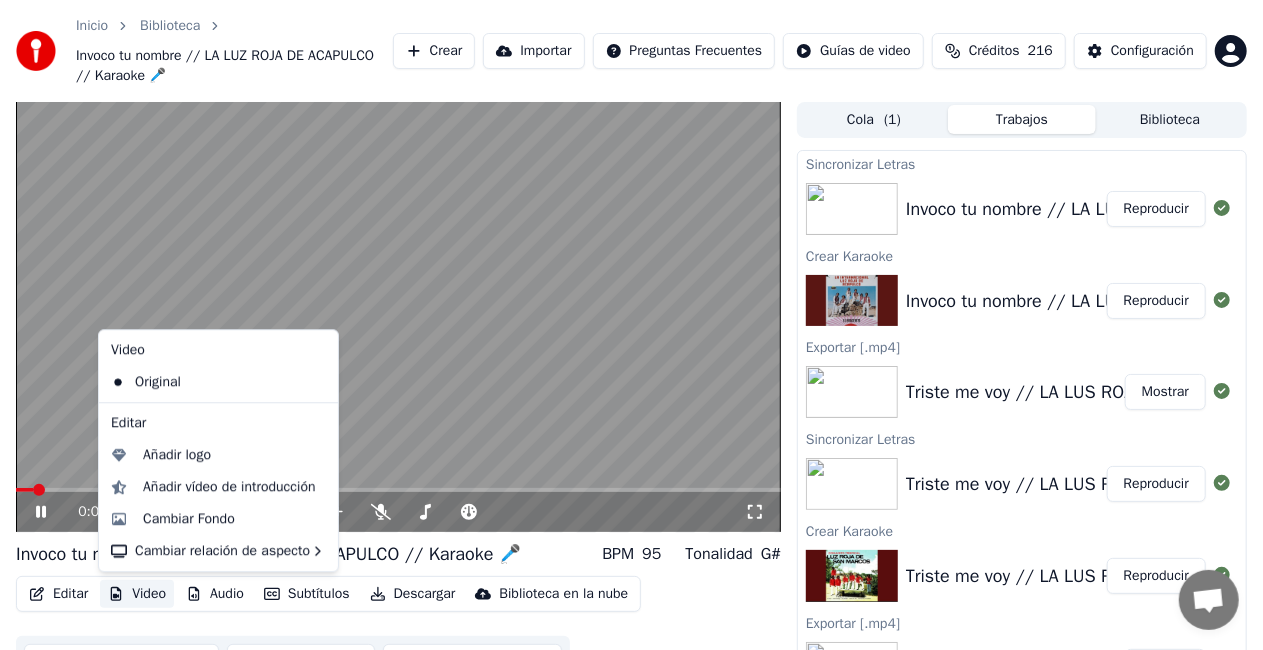 click on "Video" at bounding box center (137, 594) 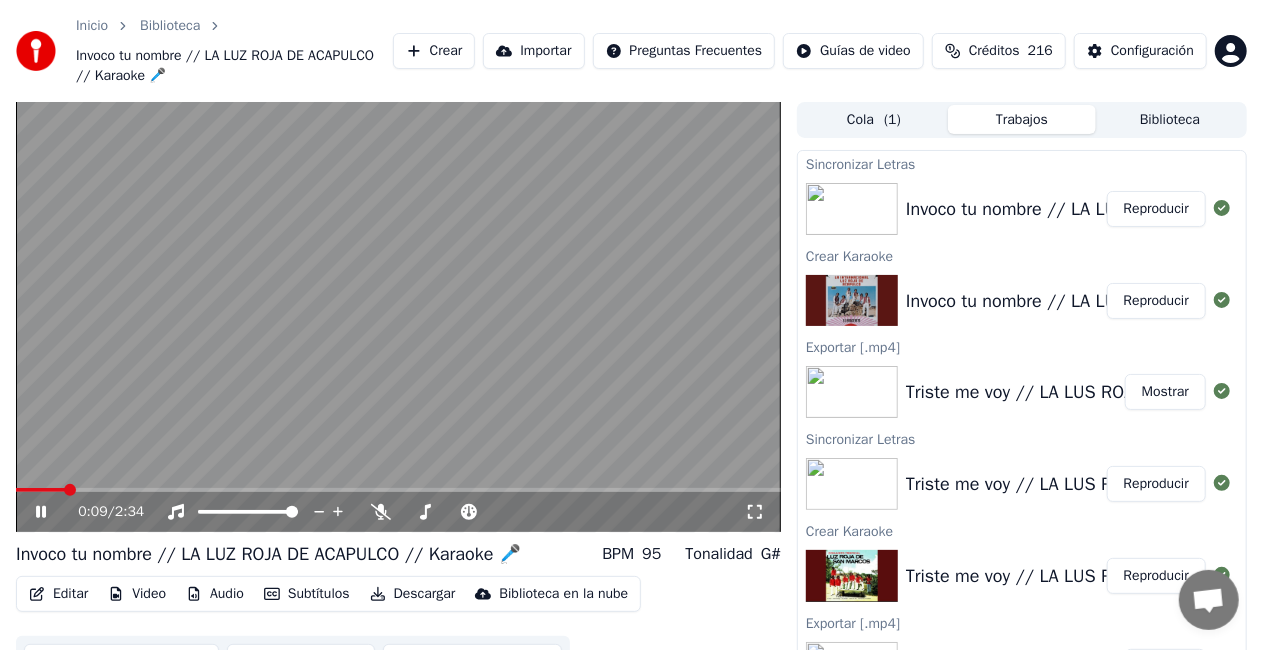 click at bounding box center (398, 317) 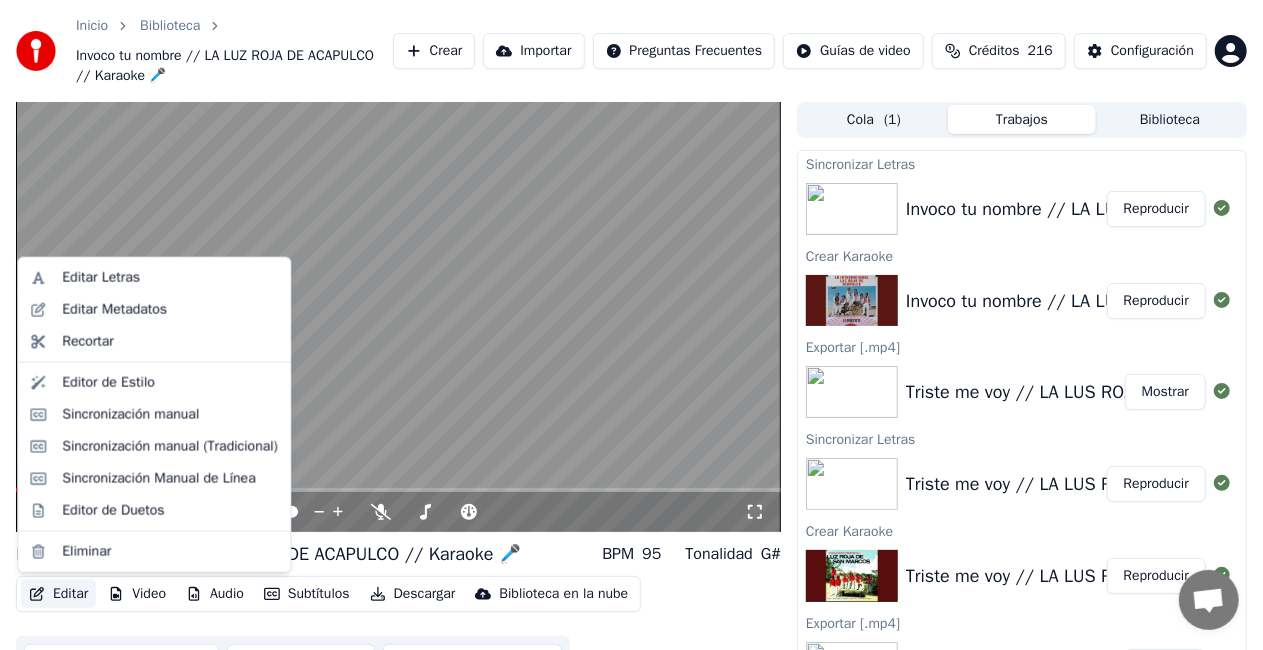 click on "Editar" at bounding box center [58, 594] 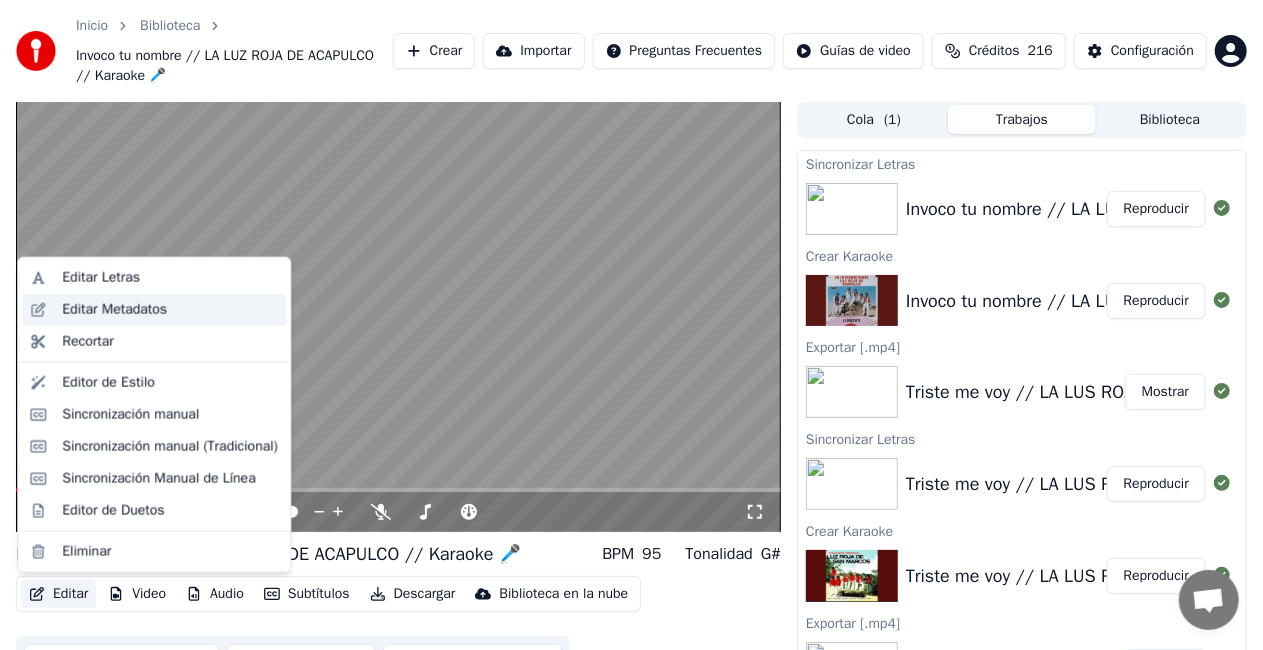 click on "Editar Metadatos" at bounding box center (114, 310) 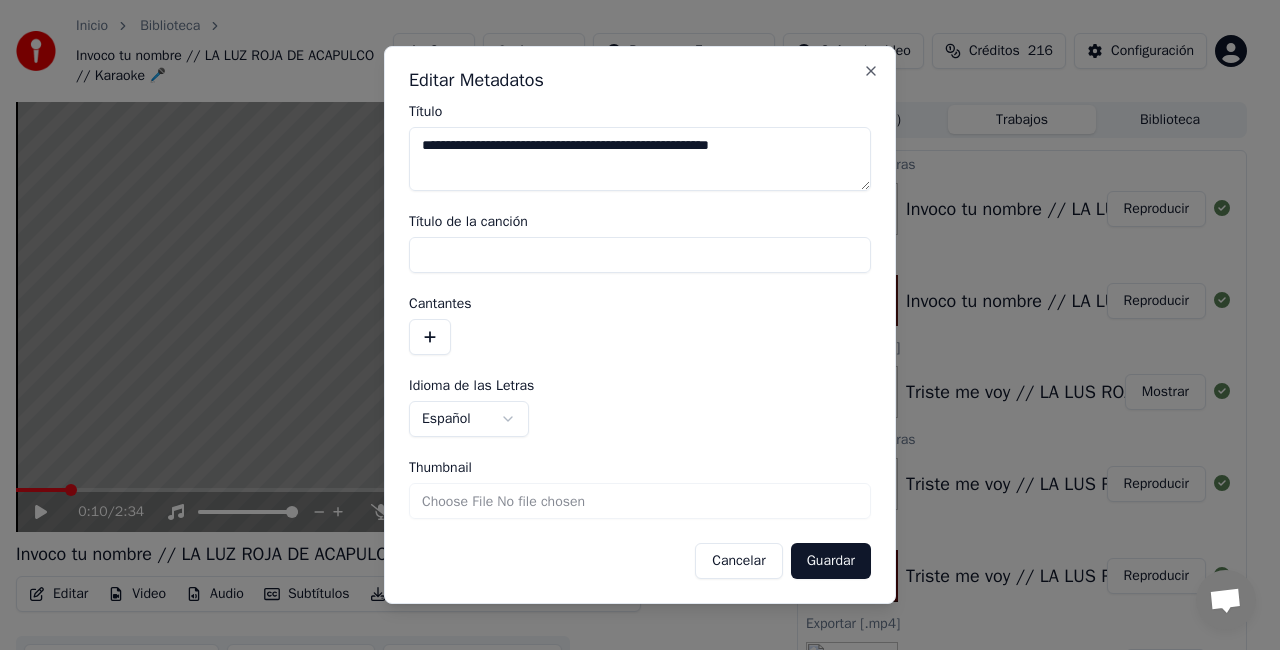 click on "Thumbnail" at bounding box center (640, 501) 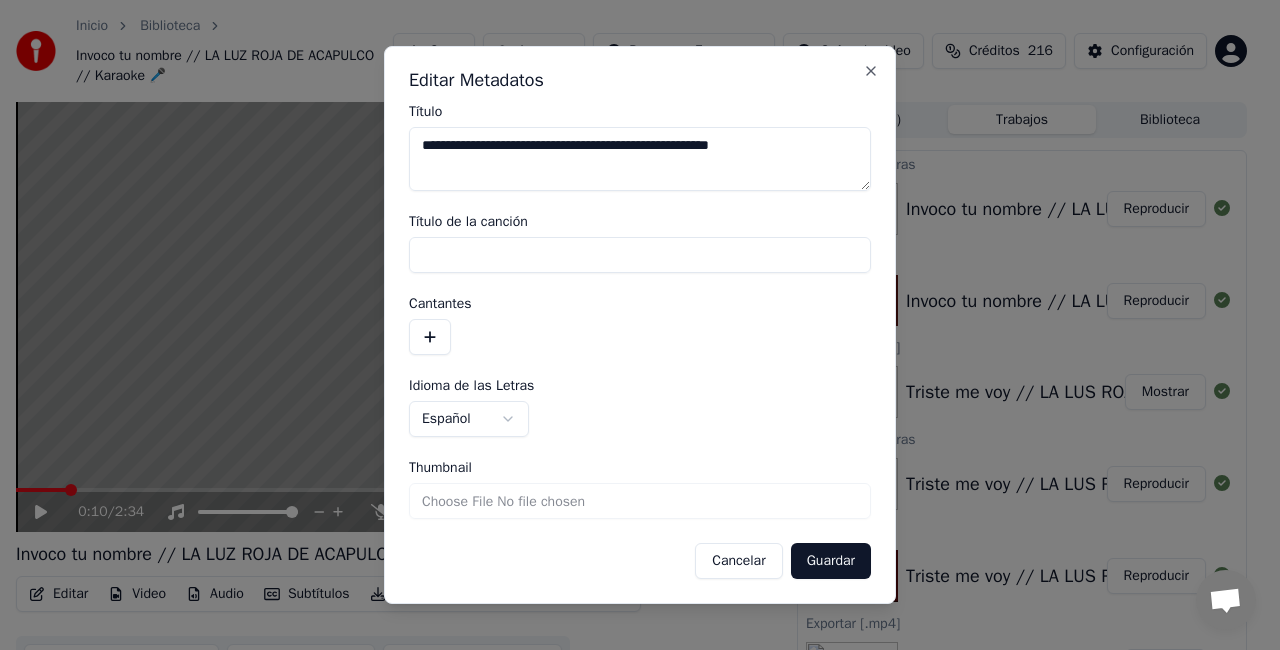 type on "**********" 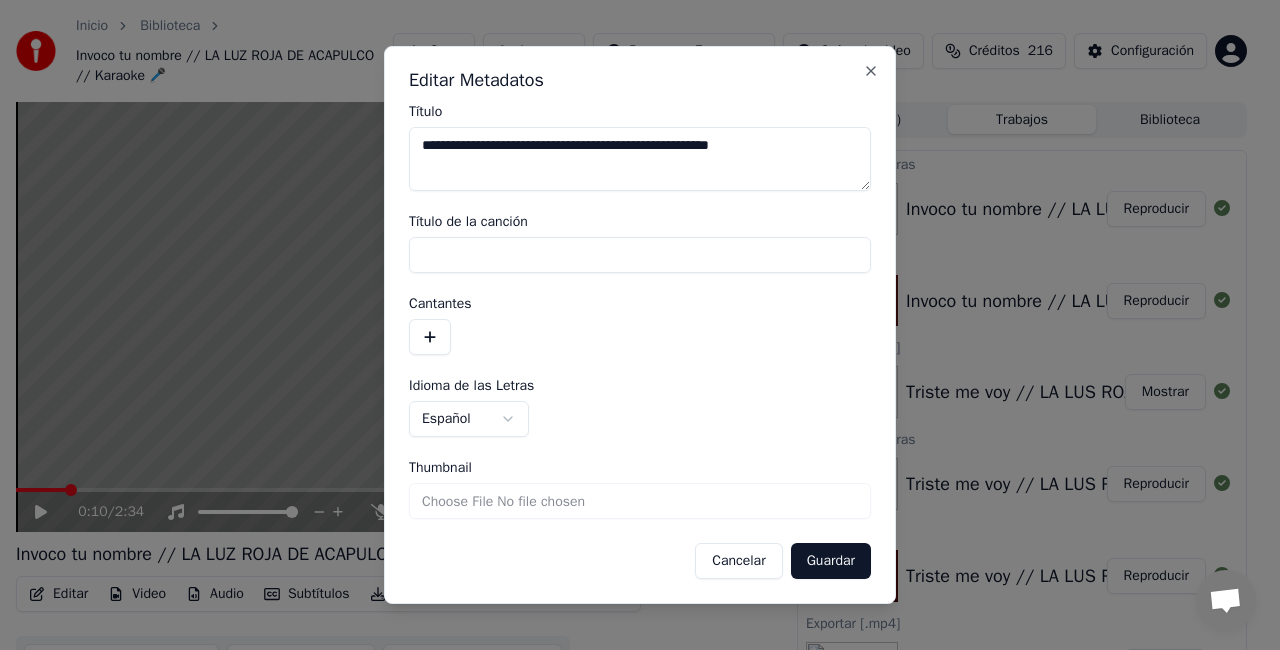 click on "Guardar" at bounding box center (831, 561) 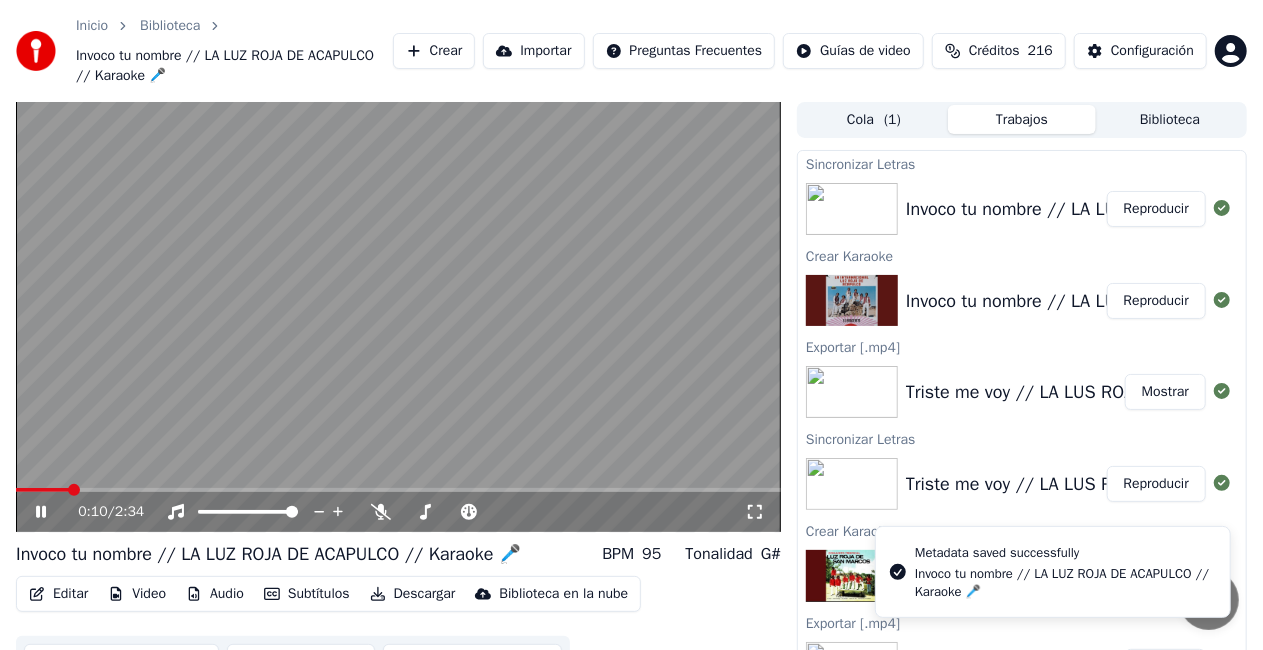 click at bounding box center [398, 317] 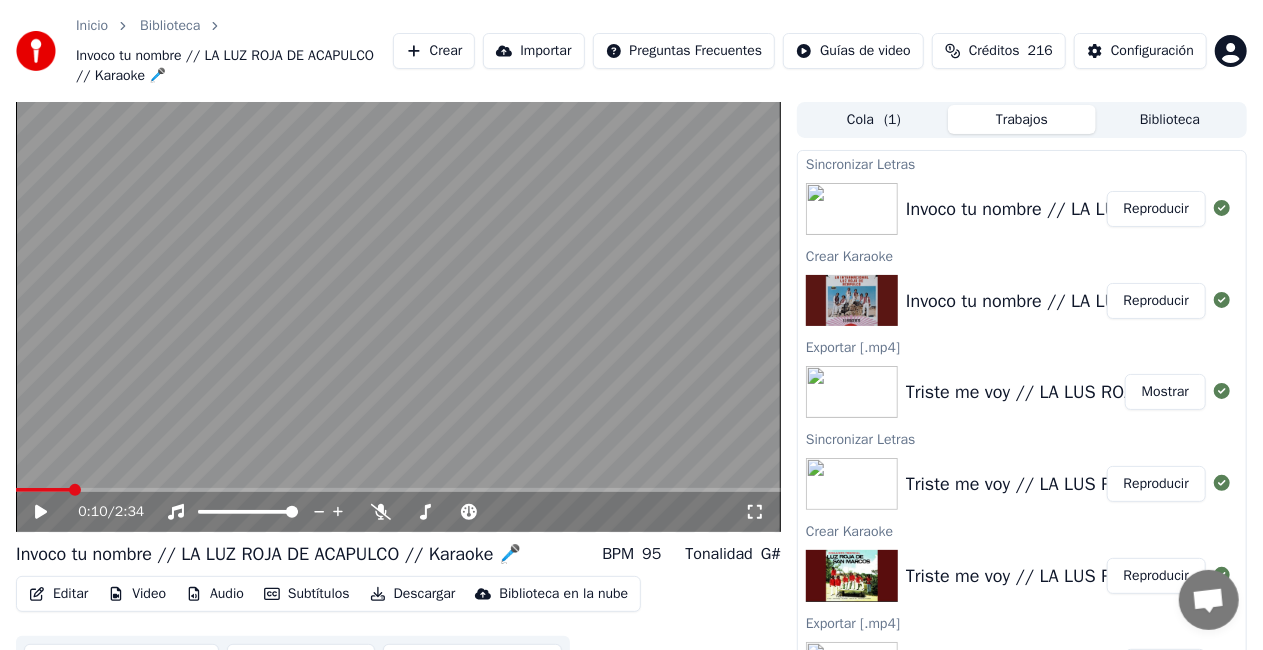 scroll, scrollTop: 0, scrollLeft: 0, axis: both 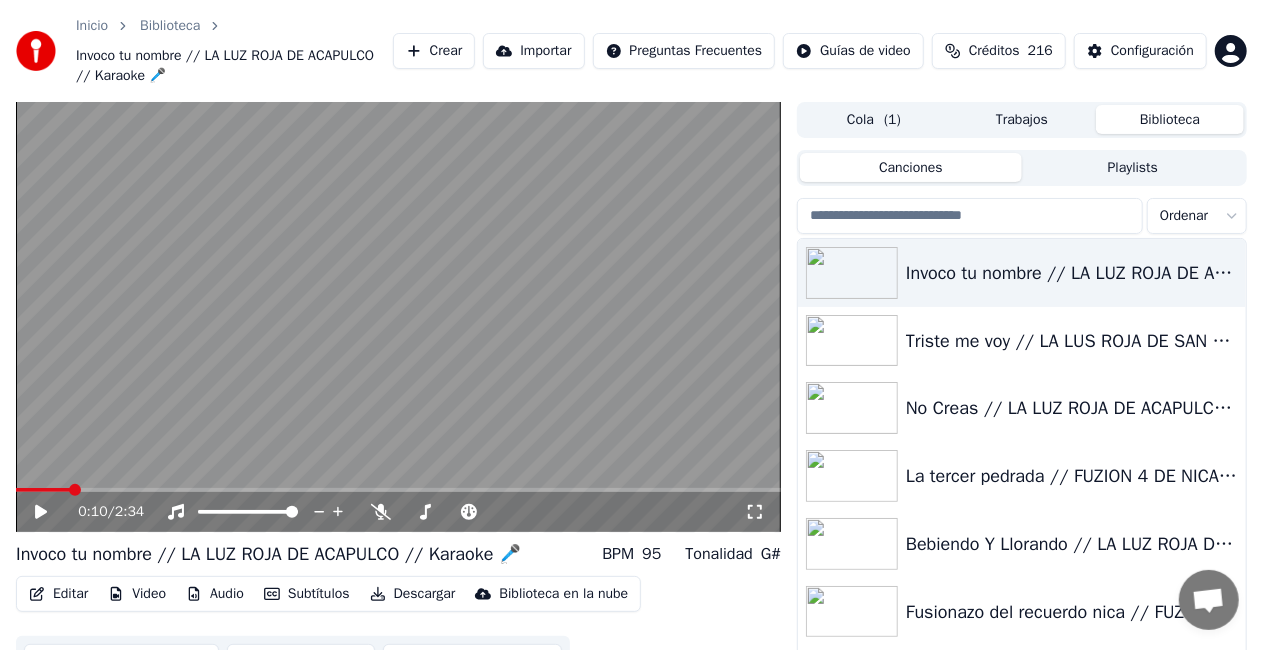 click on "Descargar" at bounding box center (413, 594) 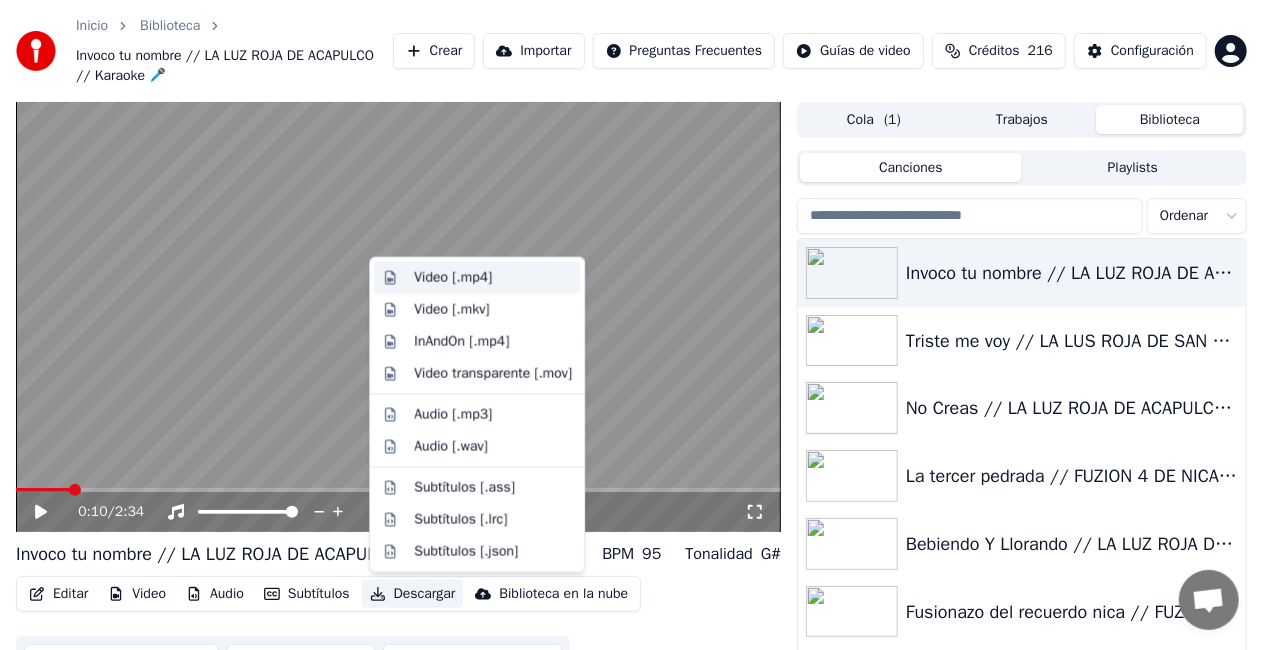click on "Video [.mp4]" at bounding box center (453, 278) 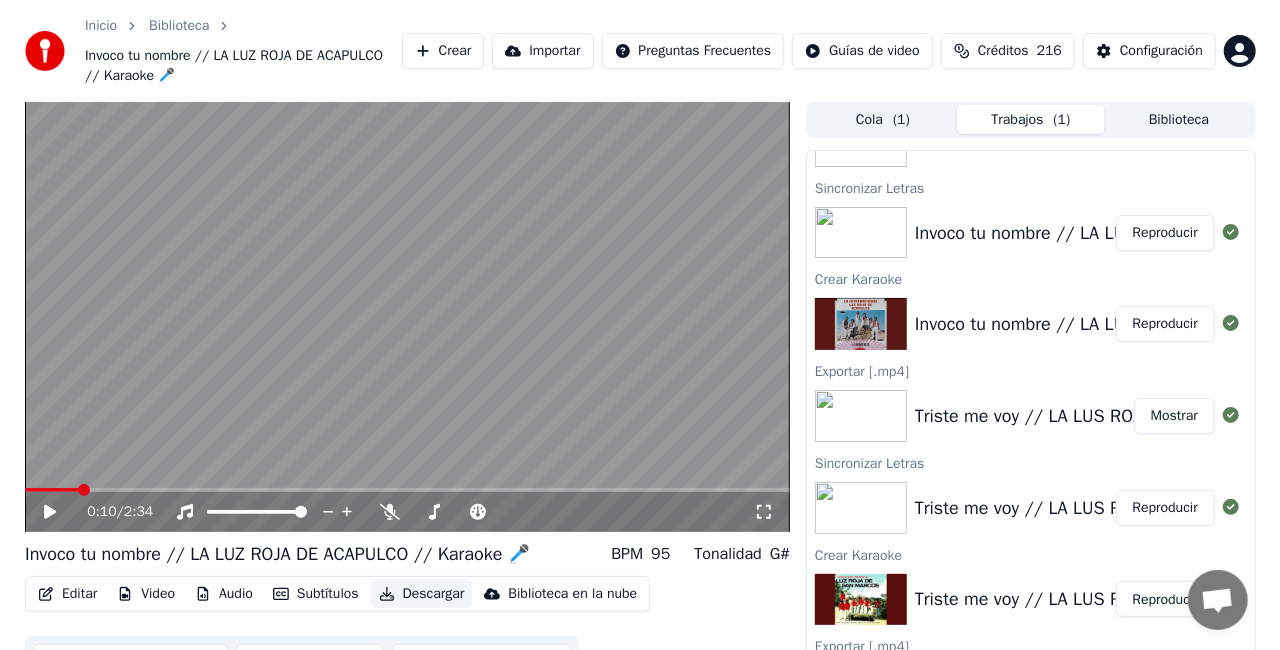 scroll, scrollTop: 100, scrollLeft: 0, axis: vertical 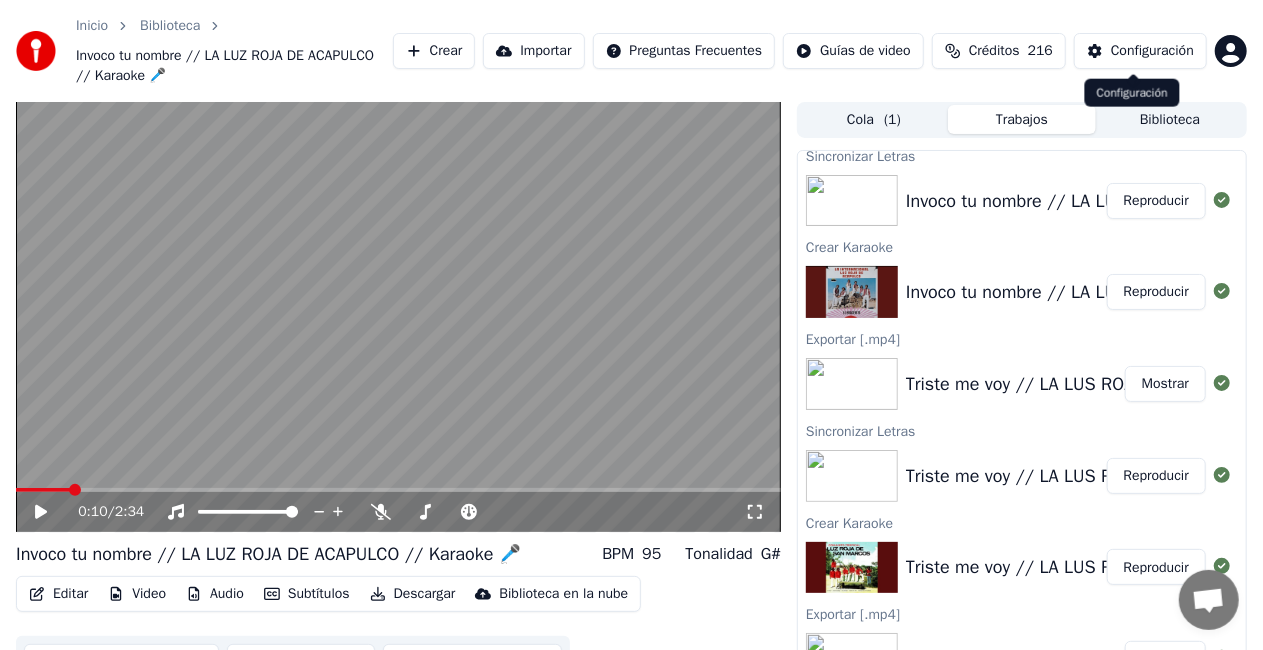 click on "Configuración" at bounding box center (1140, 51) 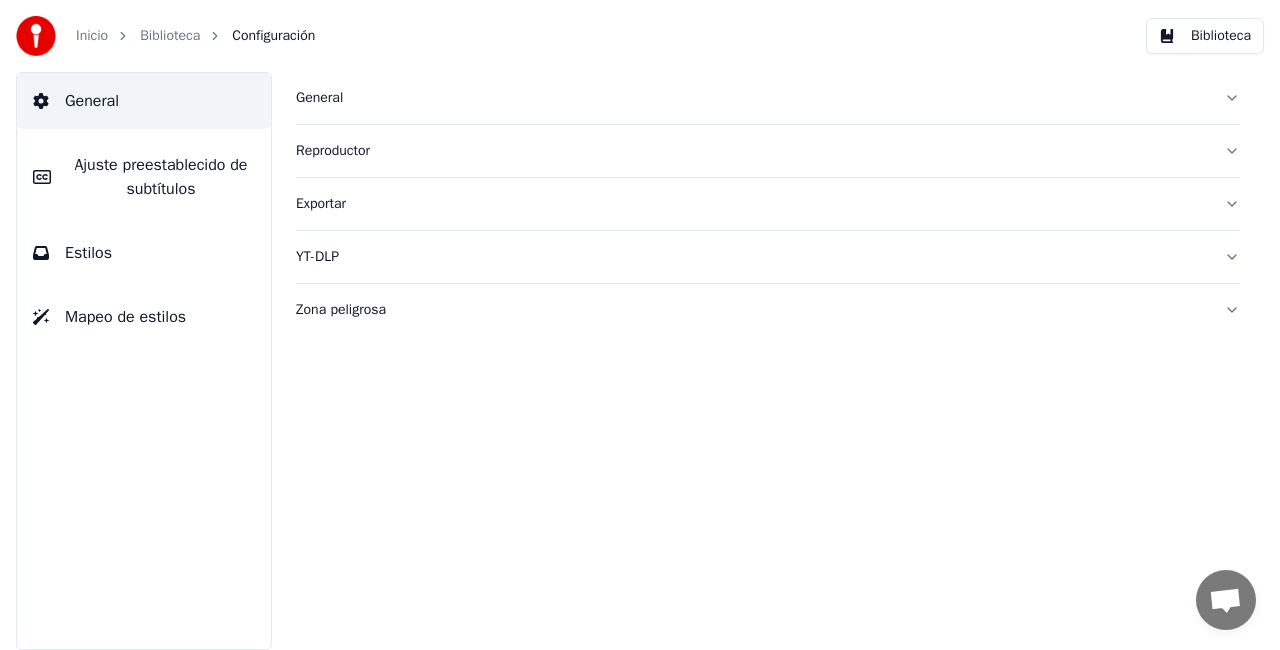 click on "General" at bounding box center [752, 98] 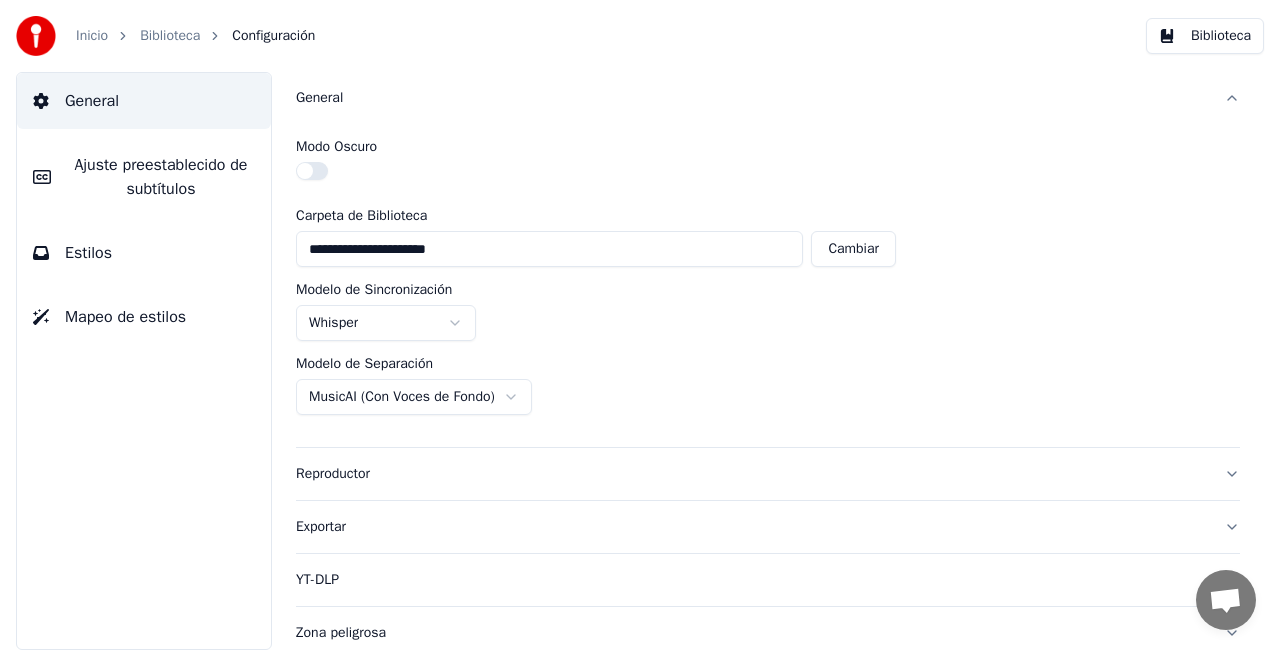 click on "Biblioteca" at bounding box center (170, 36) 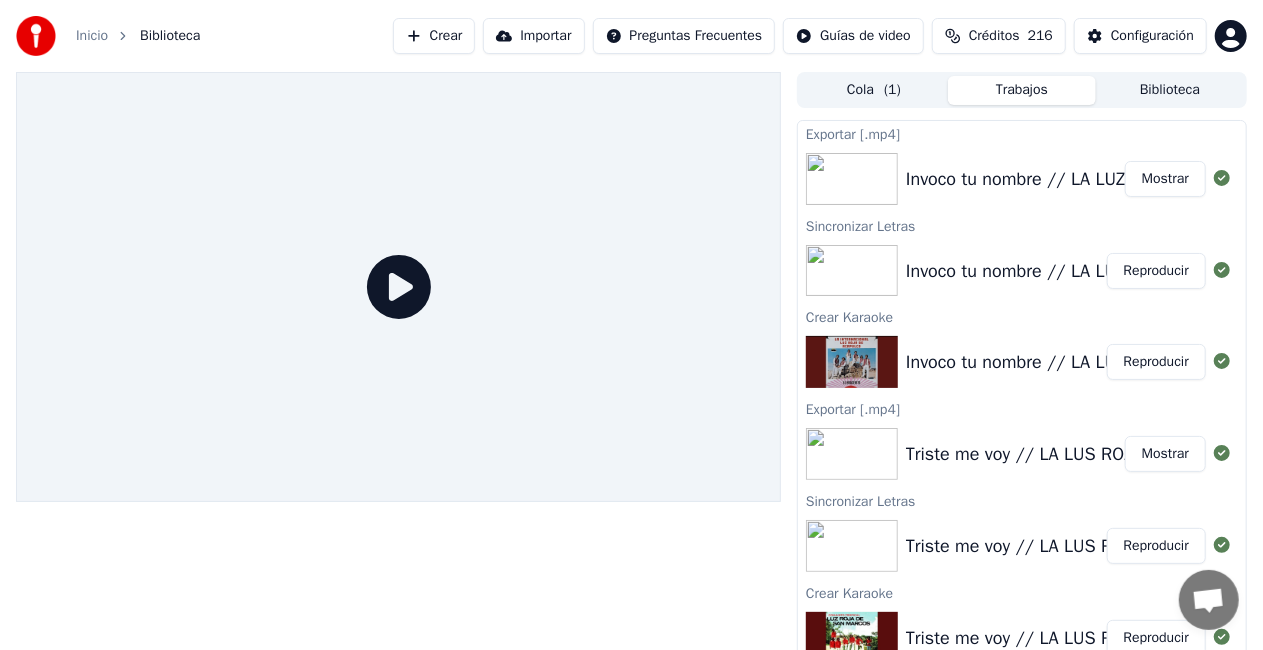 click on "Crear" at bounding box center (434, 36) 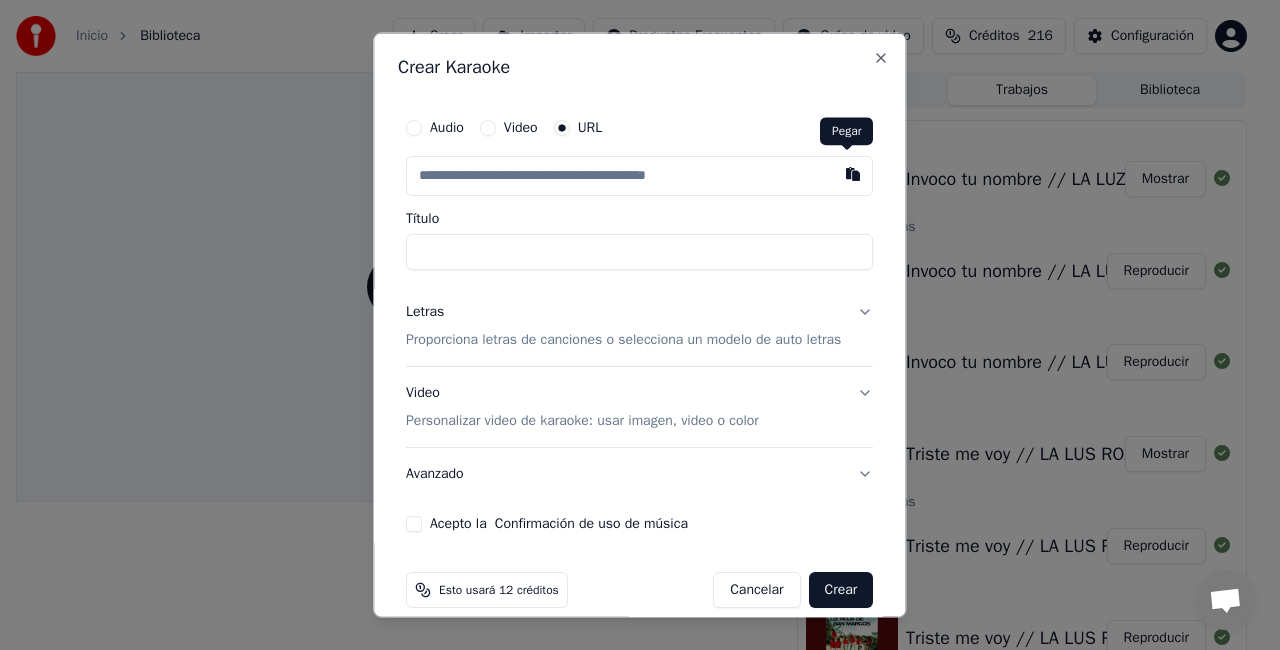 click at bounding box center [854, 174] 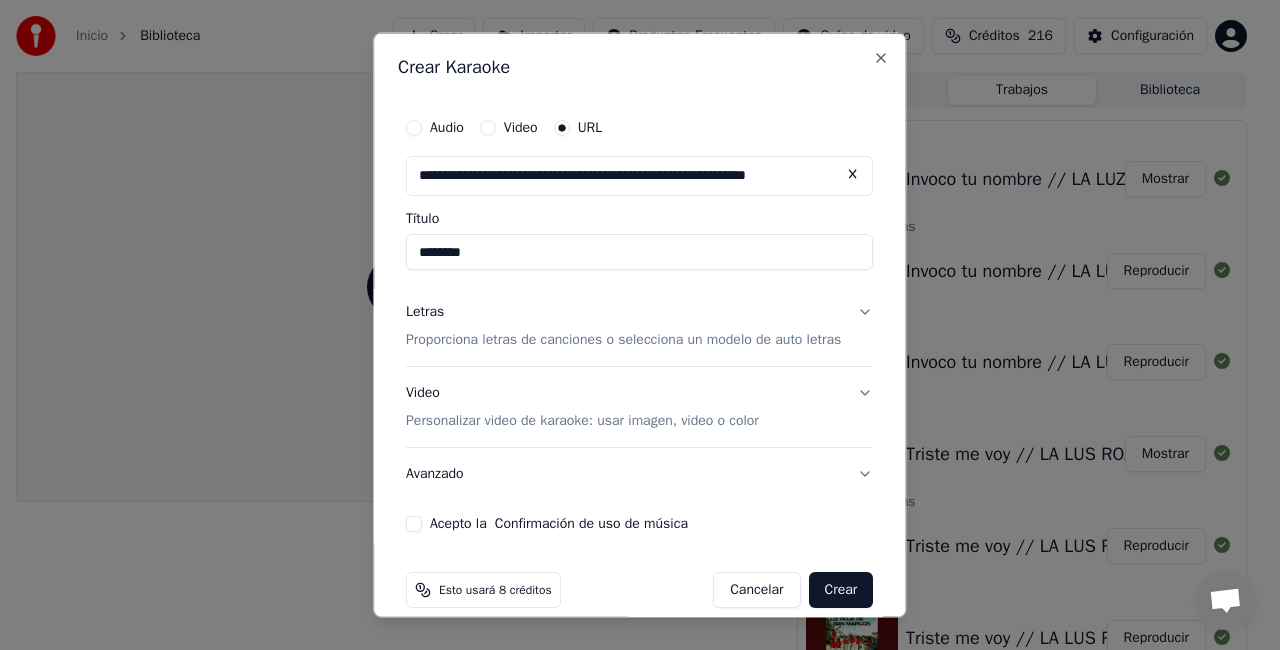 click on "********" at bounding box center [639, 252] 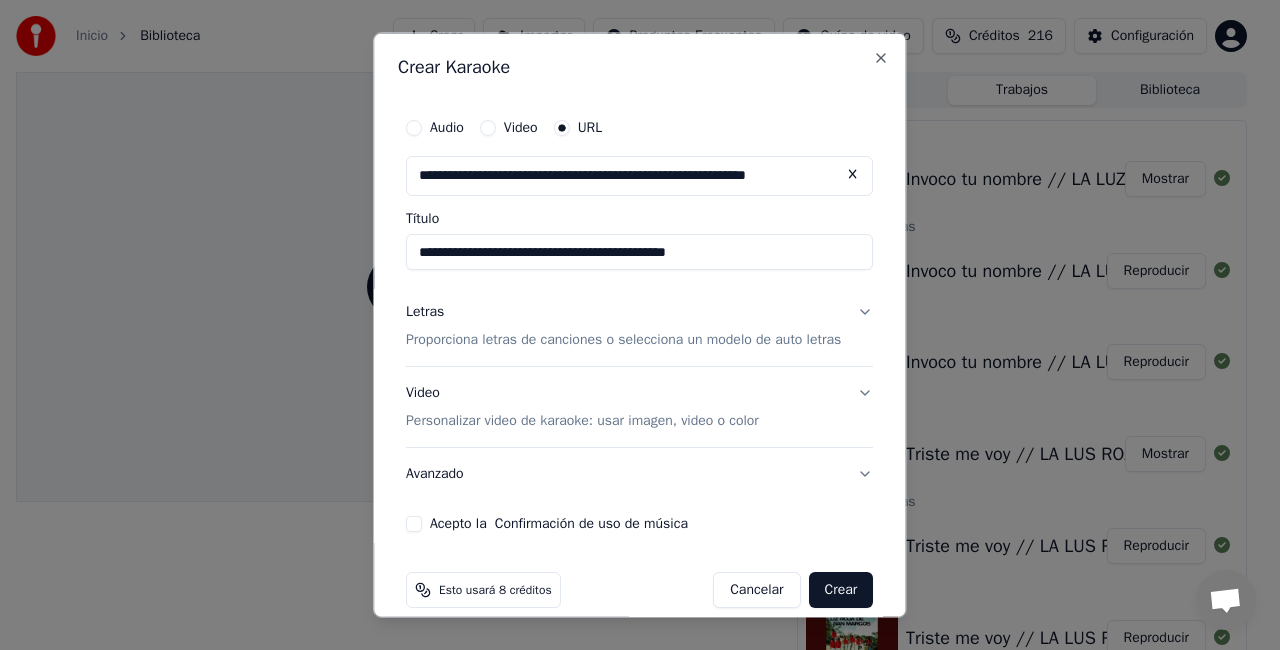 type on "**********" 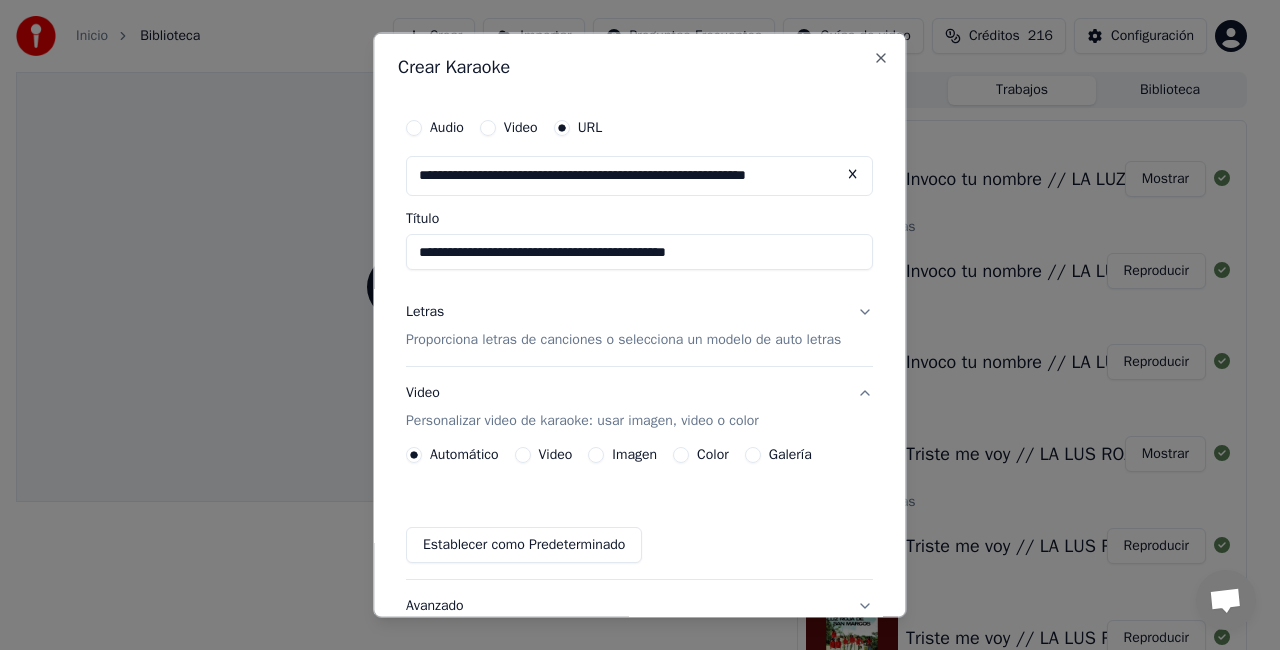 click on "Video" at bounding box center [523, 454] 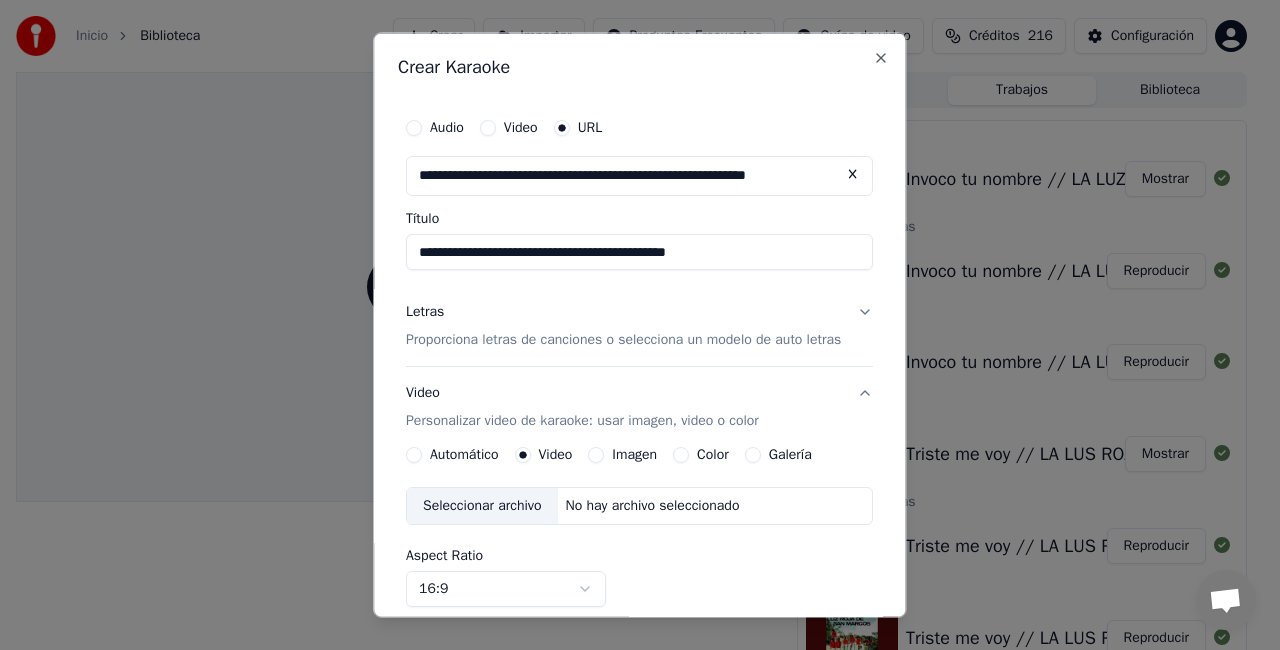 click on "Seleccionar archivo" at bounding box center (482, 505) 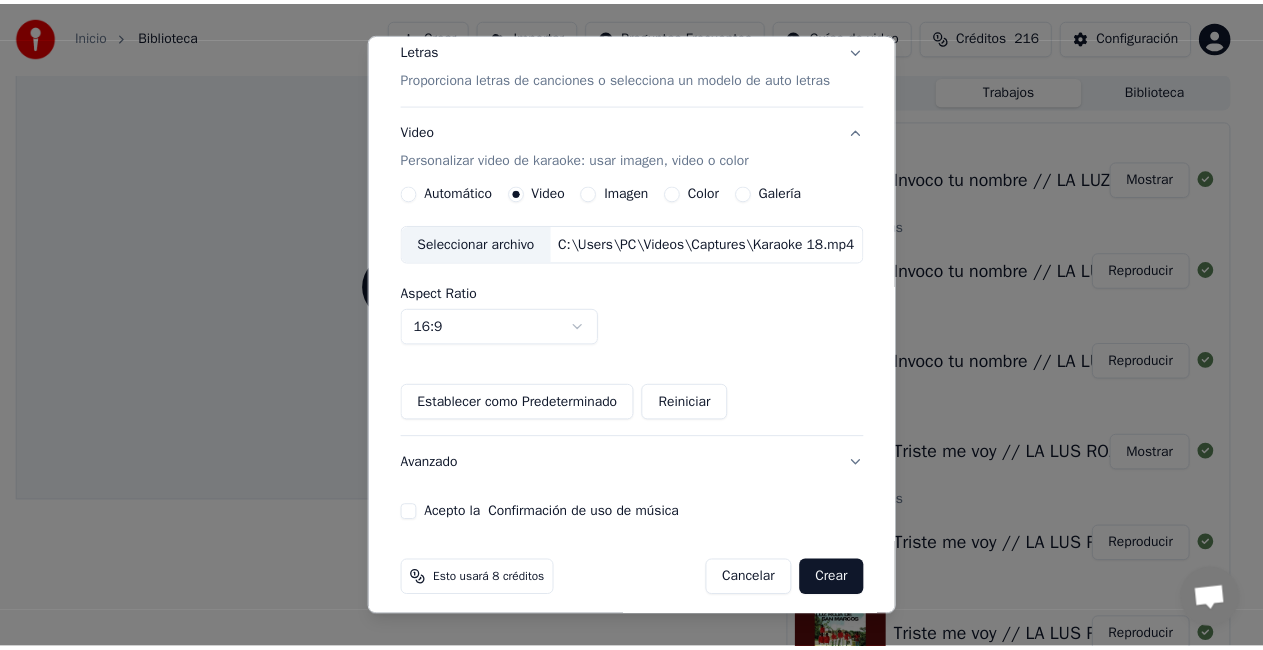scroll, scrollTop: 274, scrollLeft: 0, axis: vertical 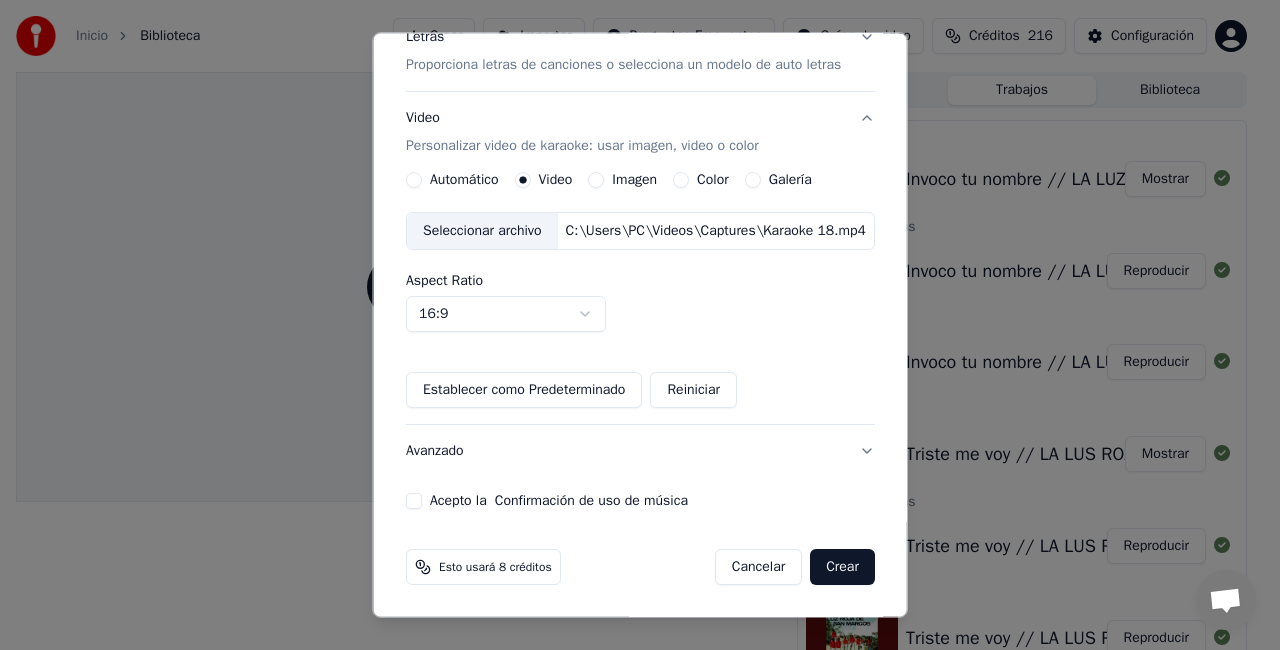 click on "Acepto la   Confirmación de uso de música" at bounding box center (414, 501) 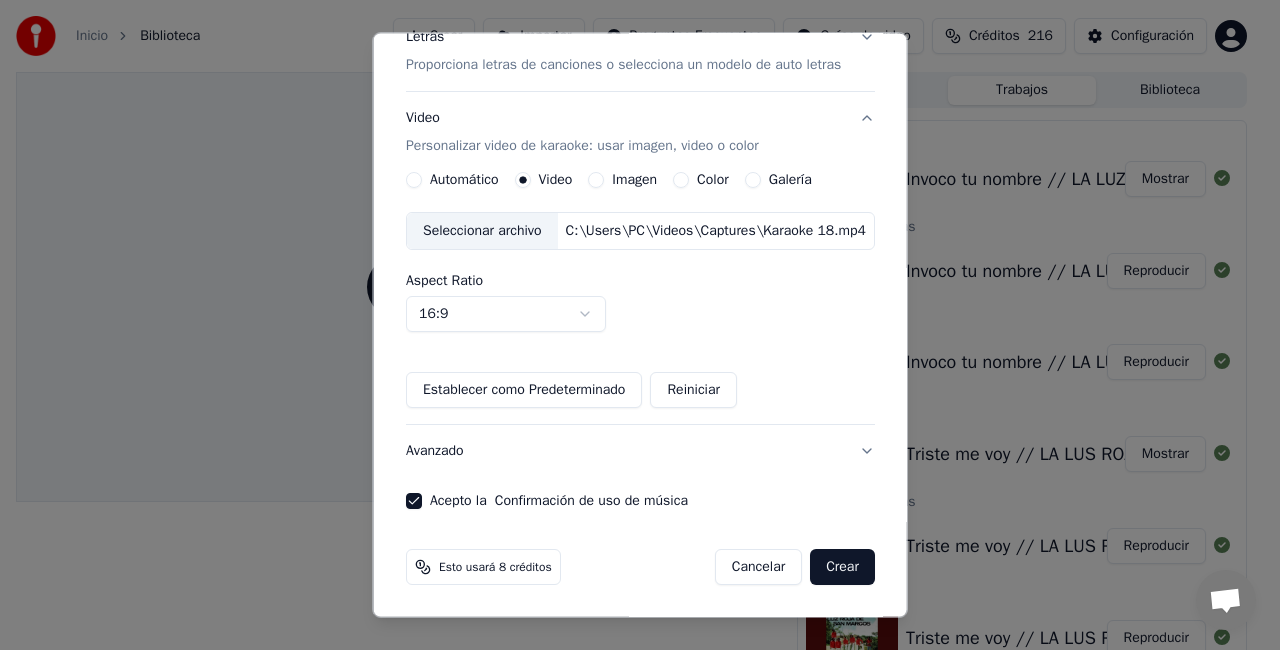 click on "Crear" at bounding box center (842, 567) 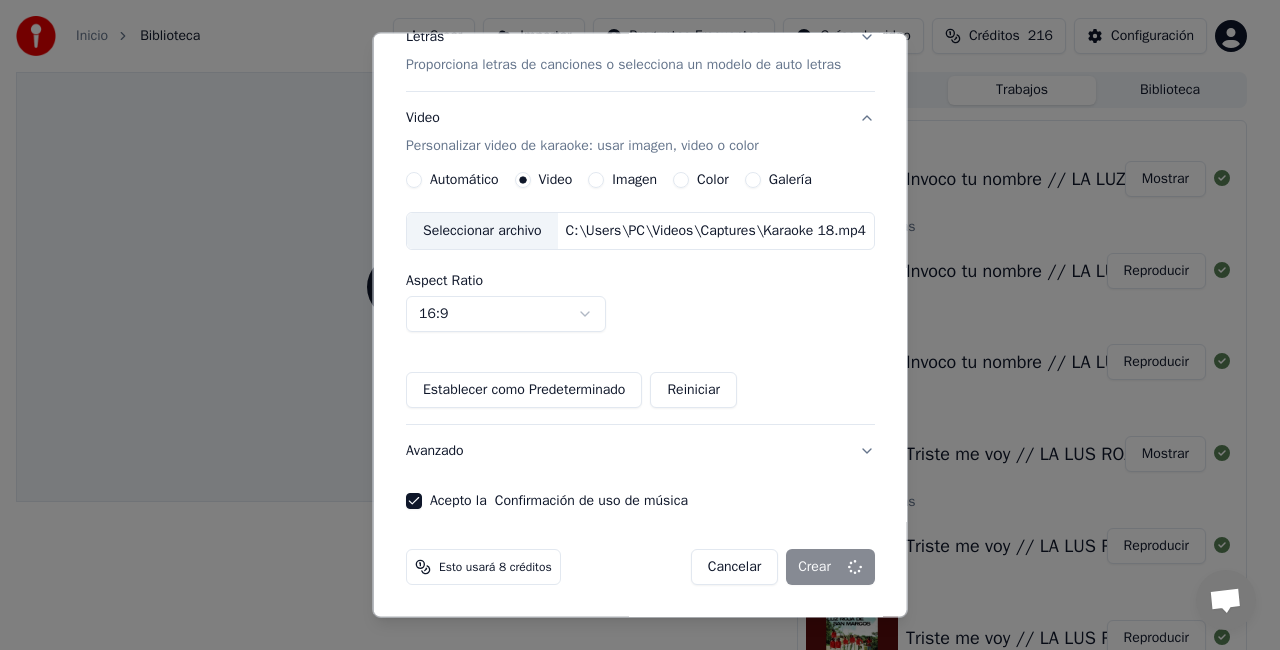 type 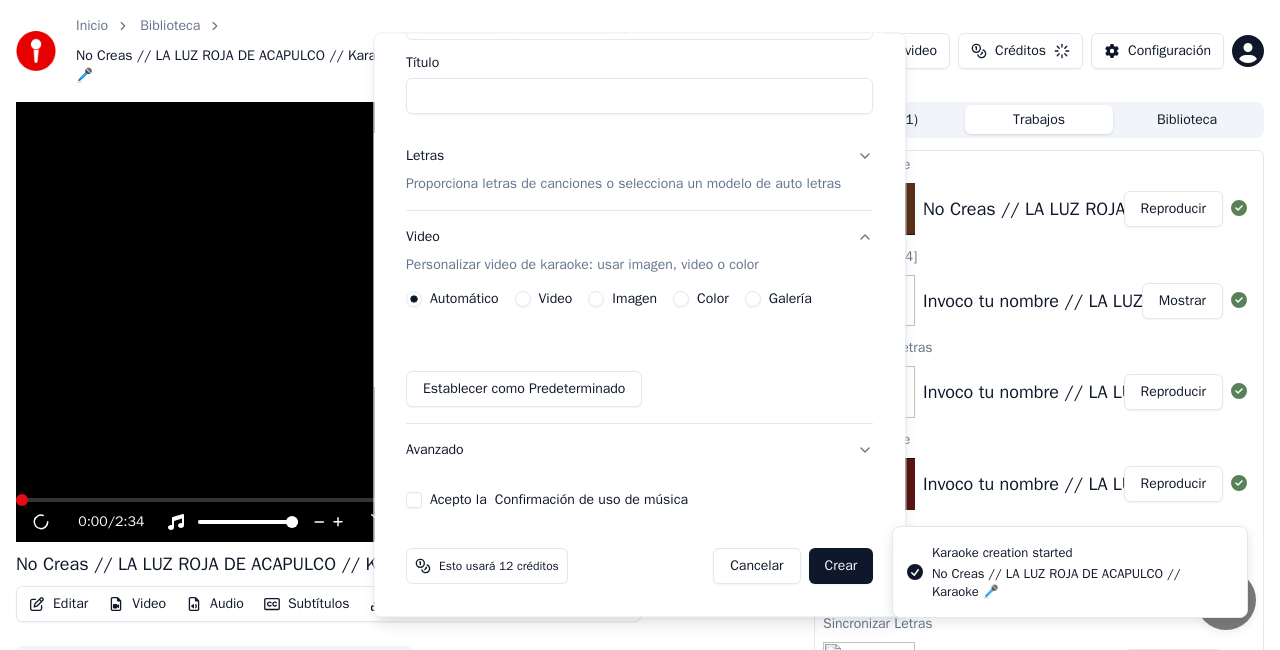 scroll, scrollTop: 154, scrollLeft: 0, axis: vertical 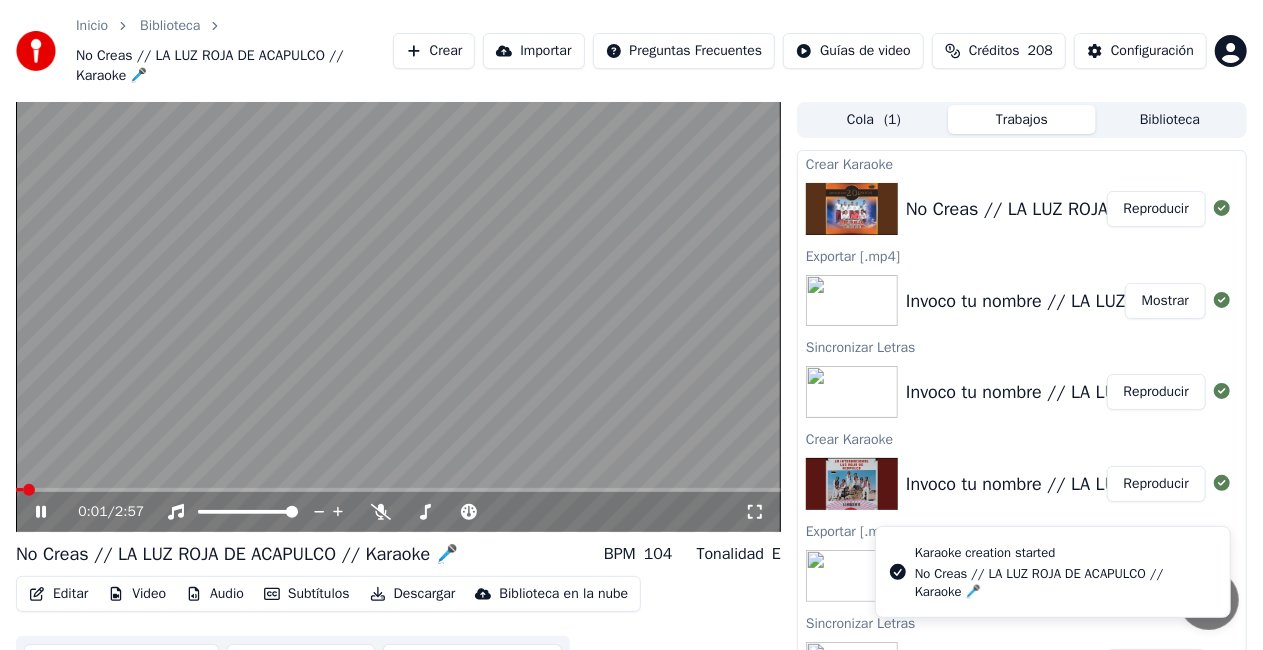 click at bounding box center [398, 317] 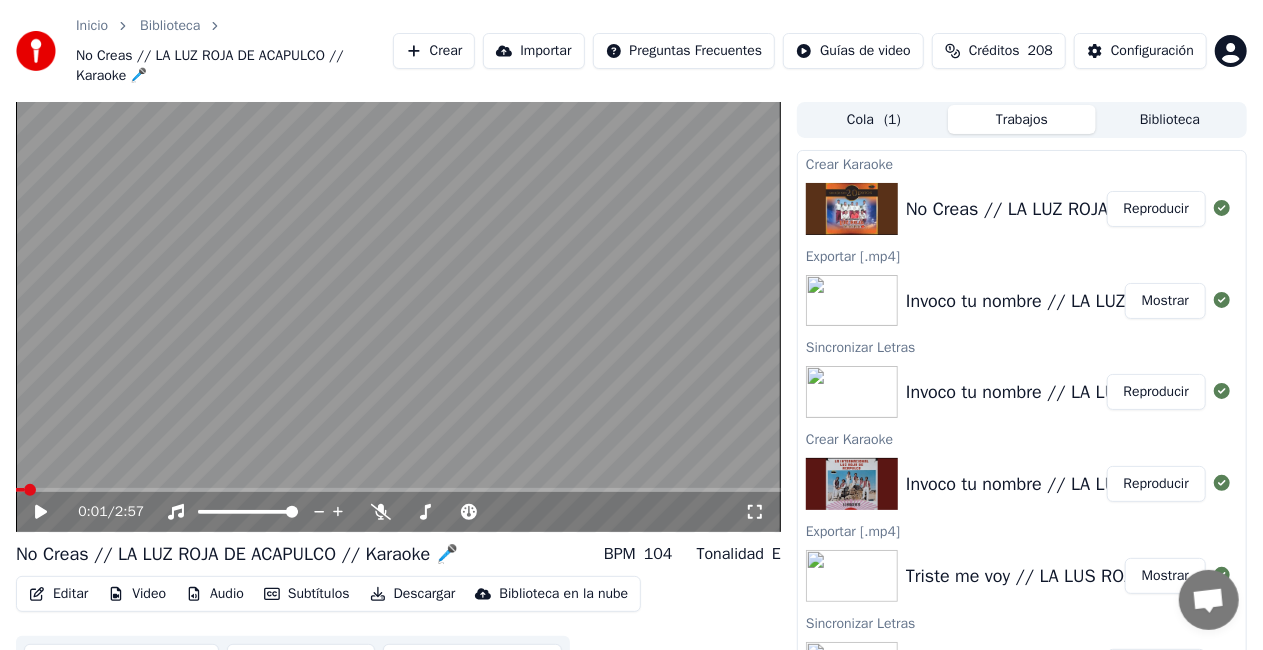 click on "Reproducir" at bounding box center (1156, 209) 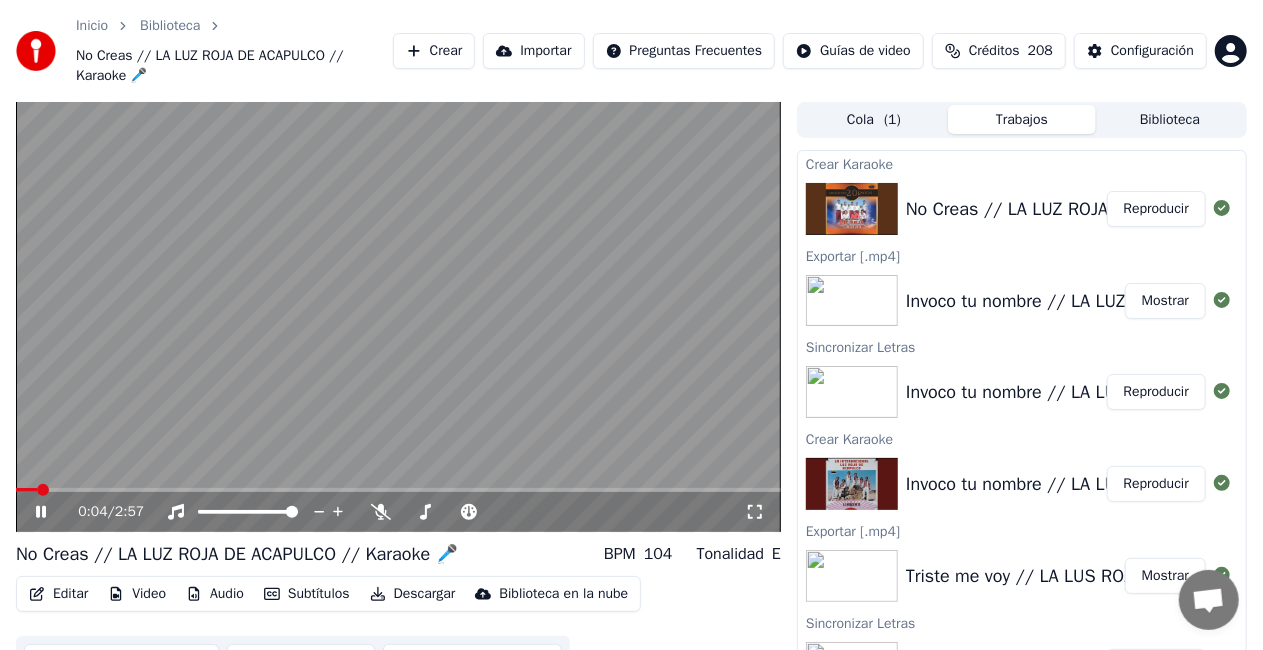 click 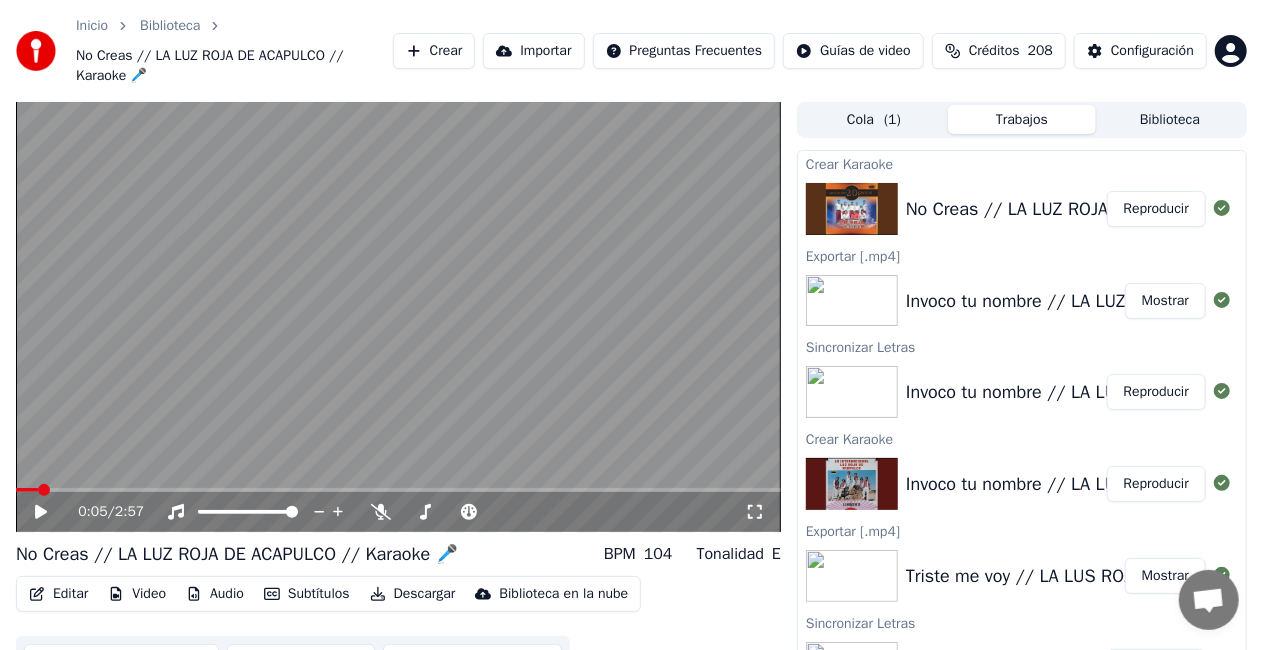 click on "Editar" at bounding box center (58, 594) 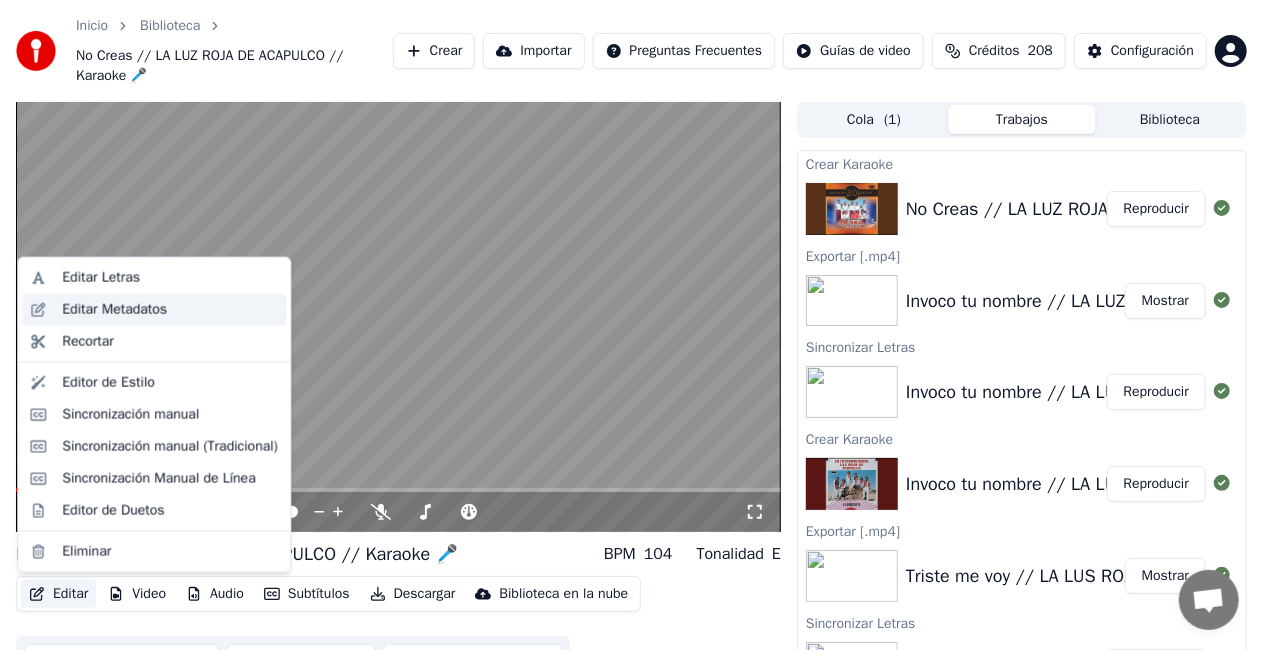 click on "Editar Metadatos" at bounding box center [170, 310] 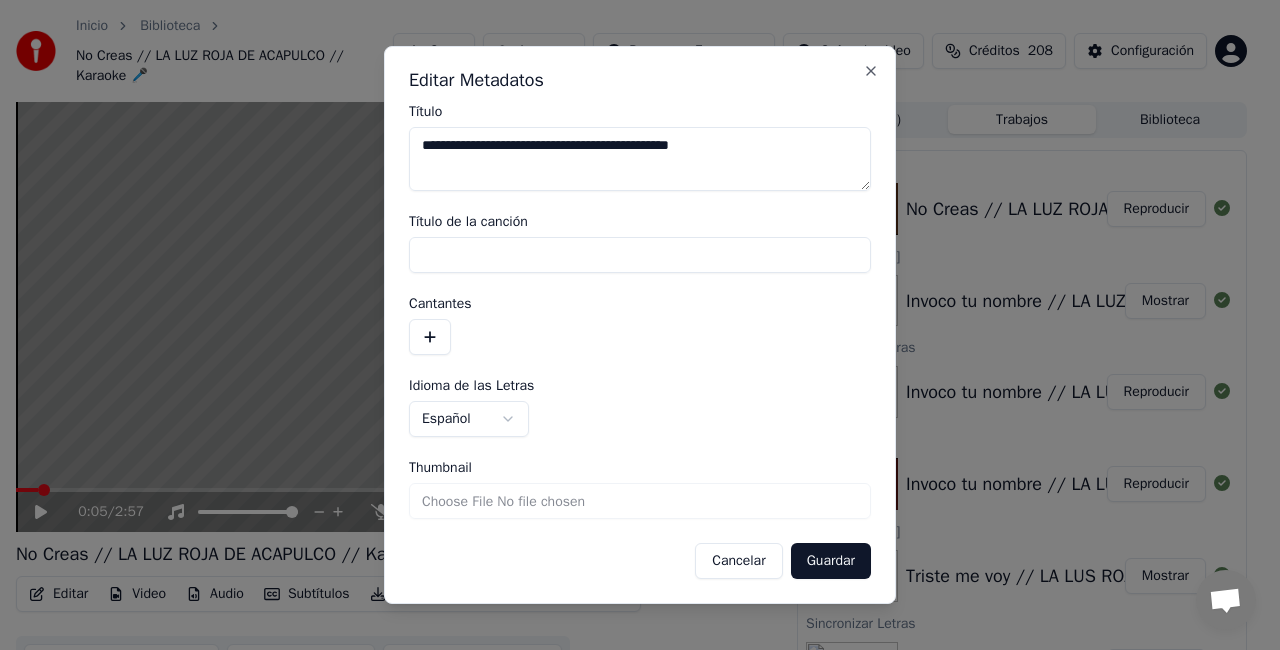 click on "Thumbnail" at bounding box center [640, 501] 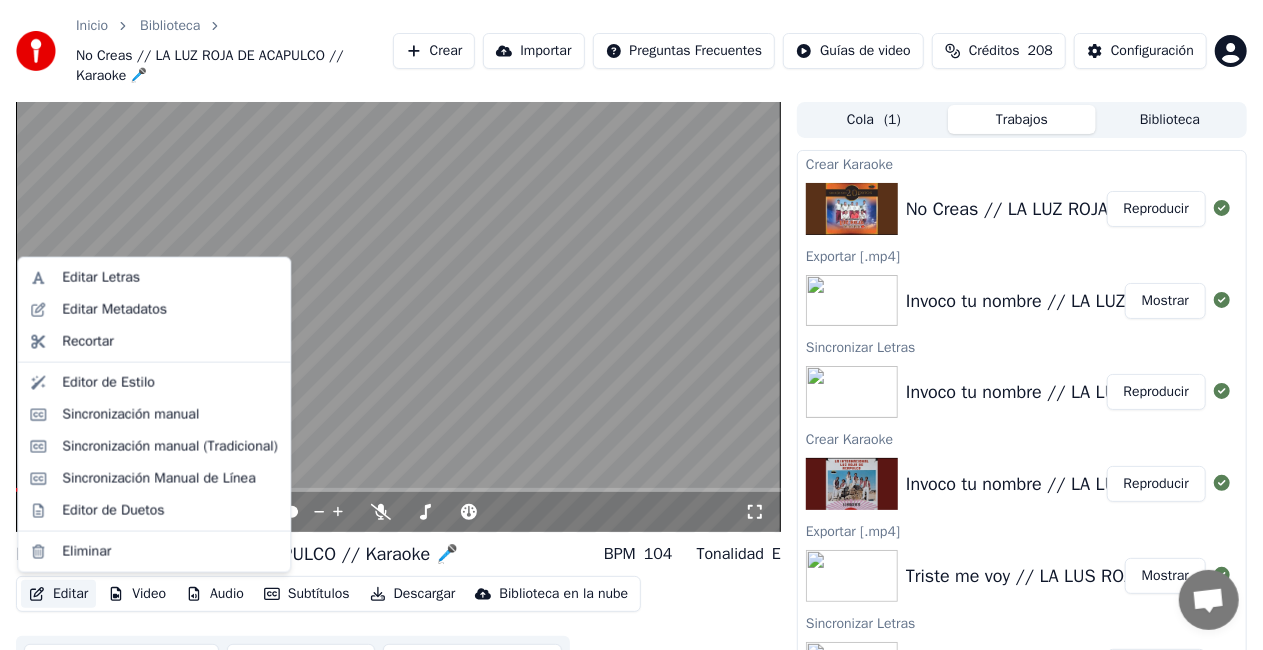 click on "Editar" at bounding box center (58, 594) 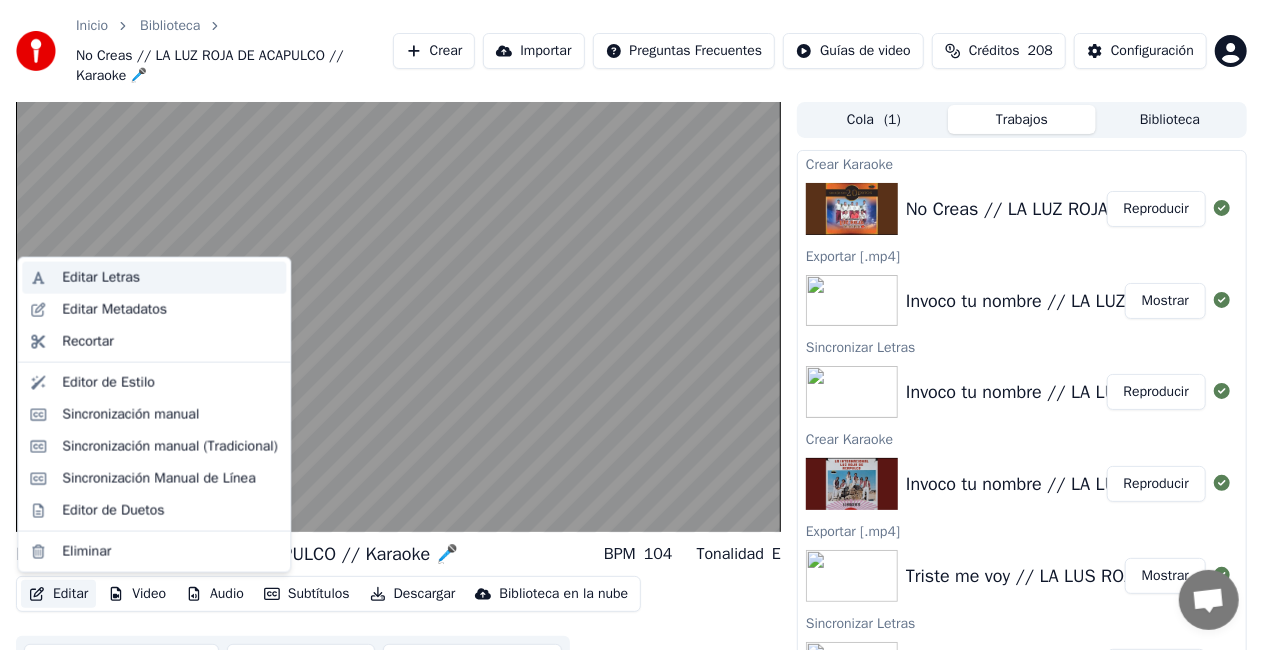 click on "Editar Letras" at bounding box center [101, 278] 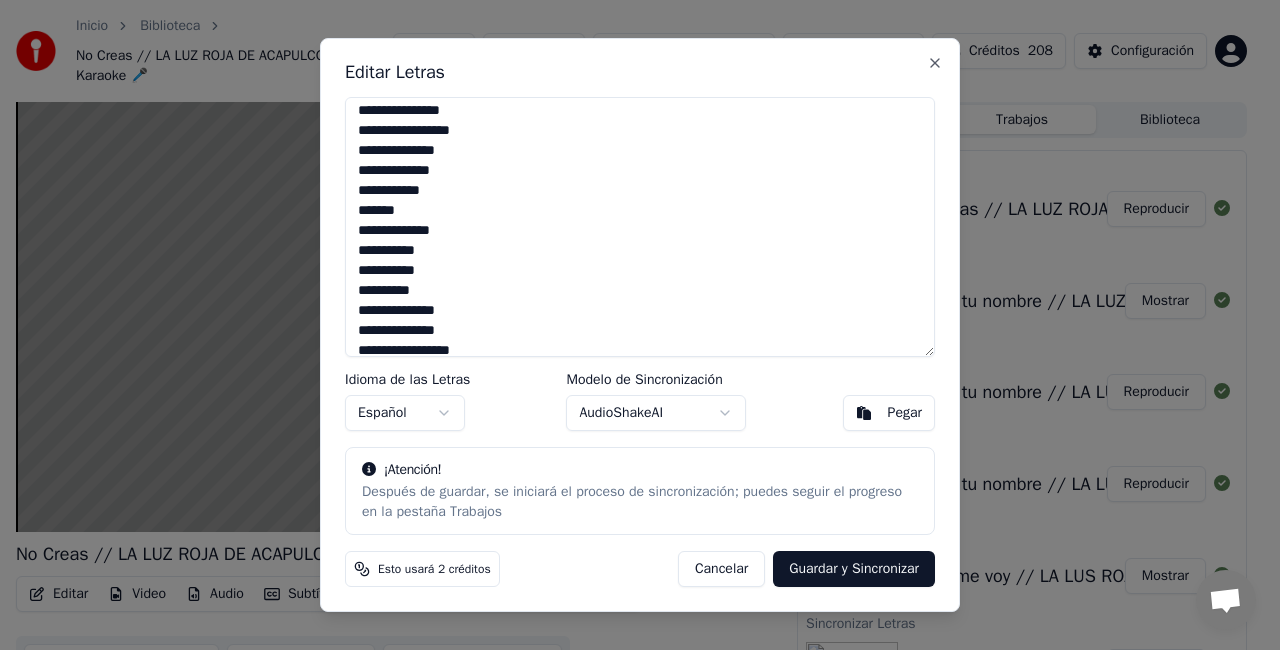 scroll, scrollTop: 0, scrollLeft: 0, axis: both 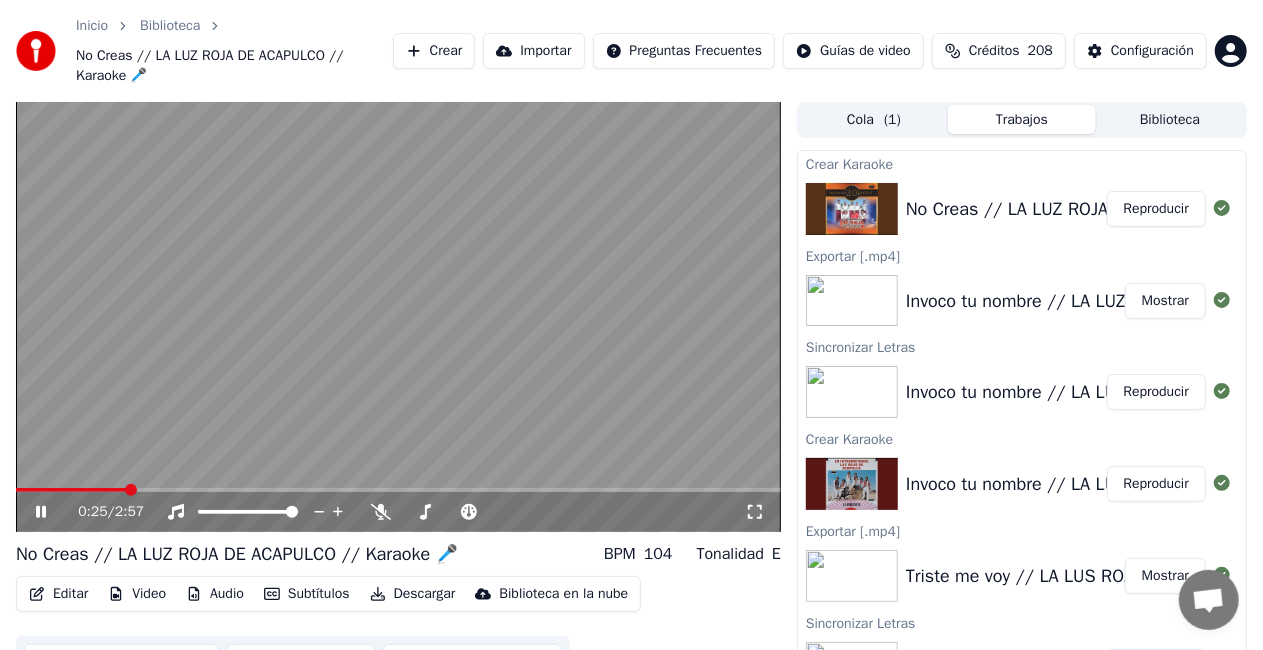 click at bounding box center (398, 317) 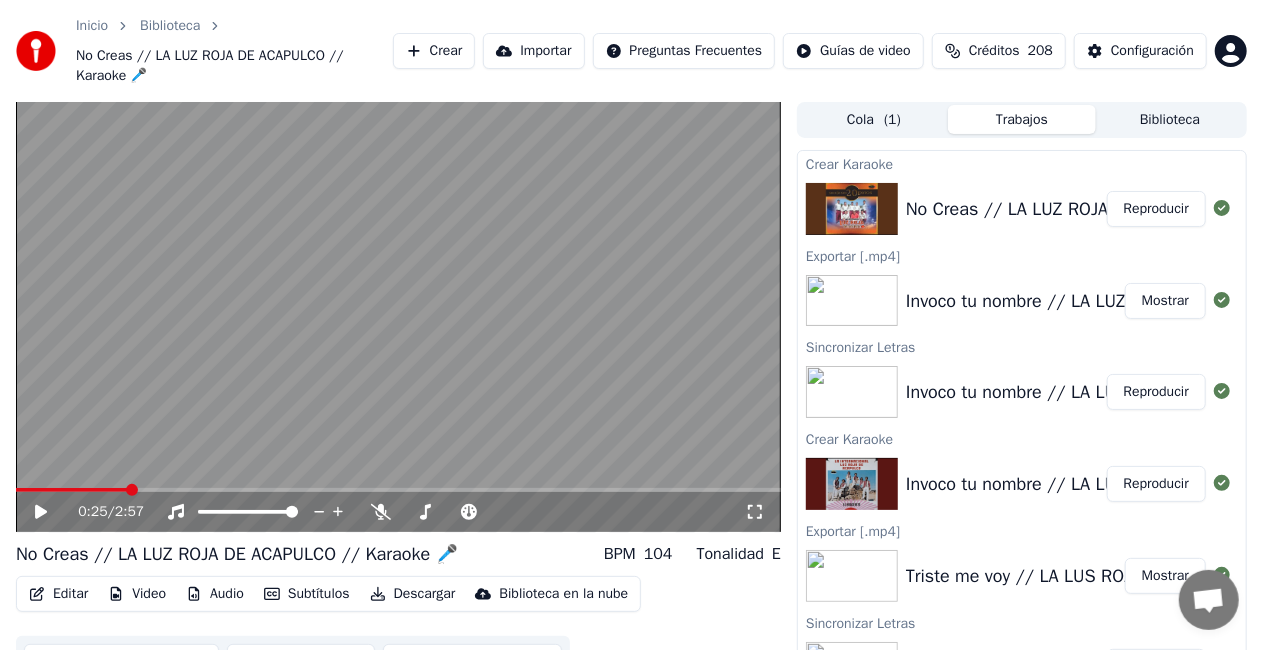 click on "Editar" at bounding box center [58, 594] 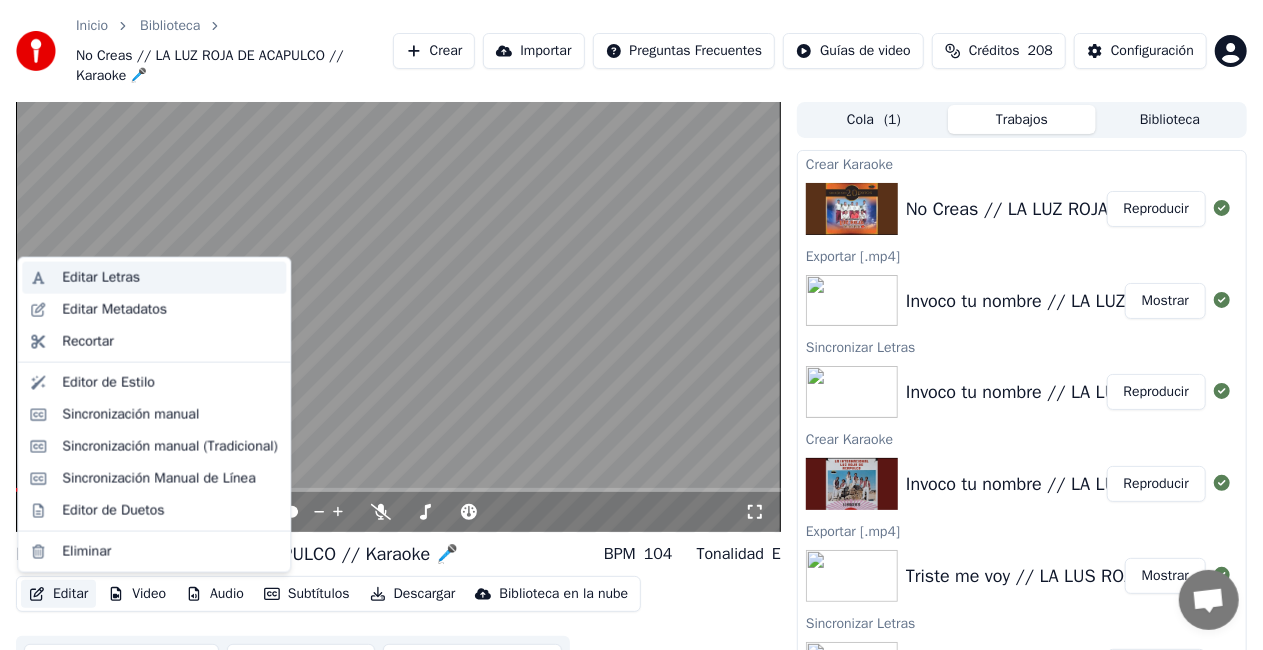 click on "Editar Letras" at bounding box center [170, 278] 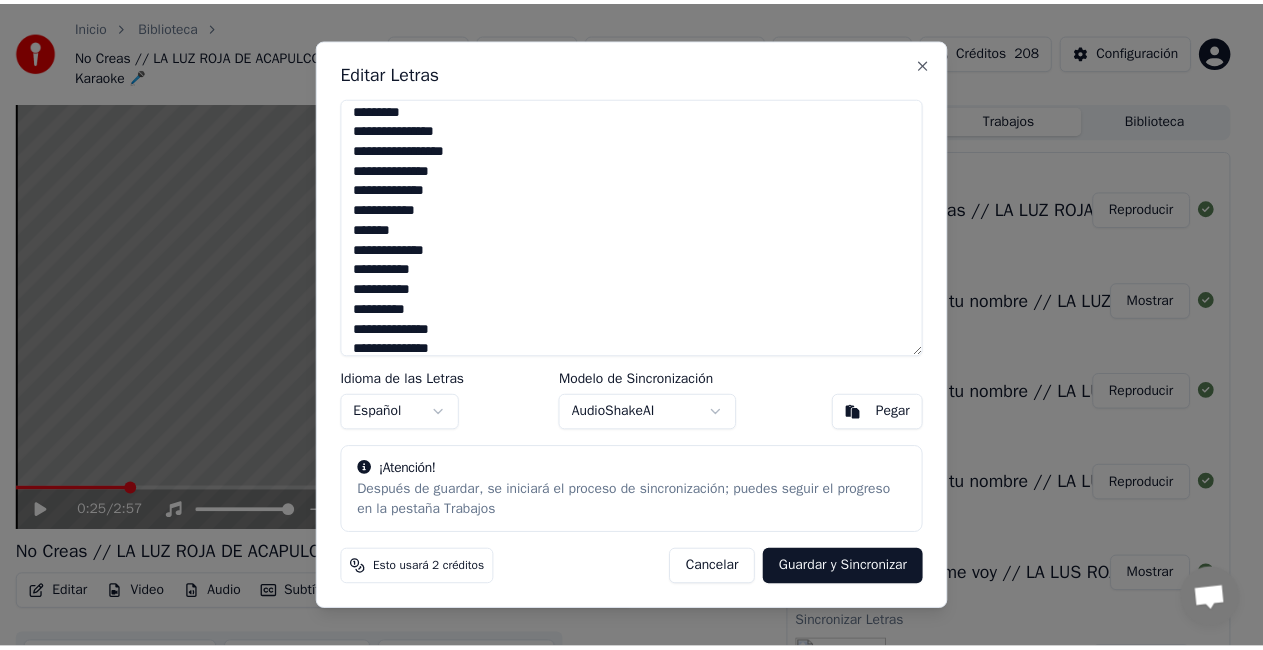 scroll, scrollTop: 0, scrollLeft: 0, axis: both 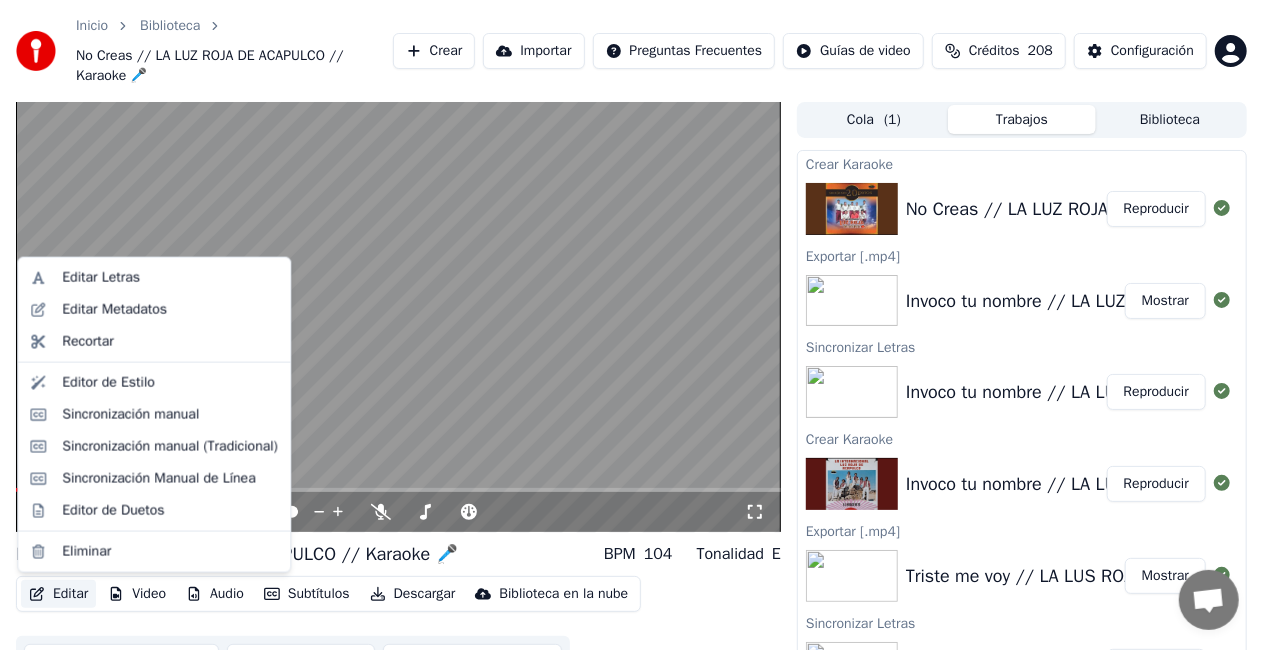 click on "Editar" at bounding box center [58, 594] 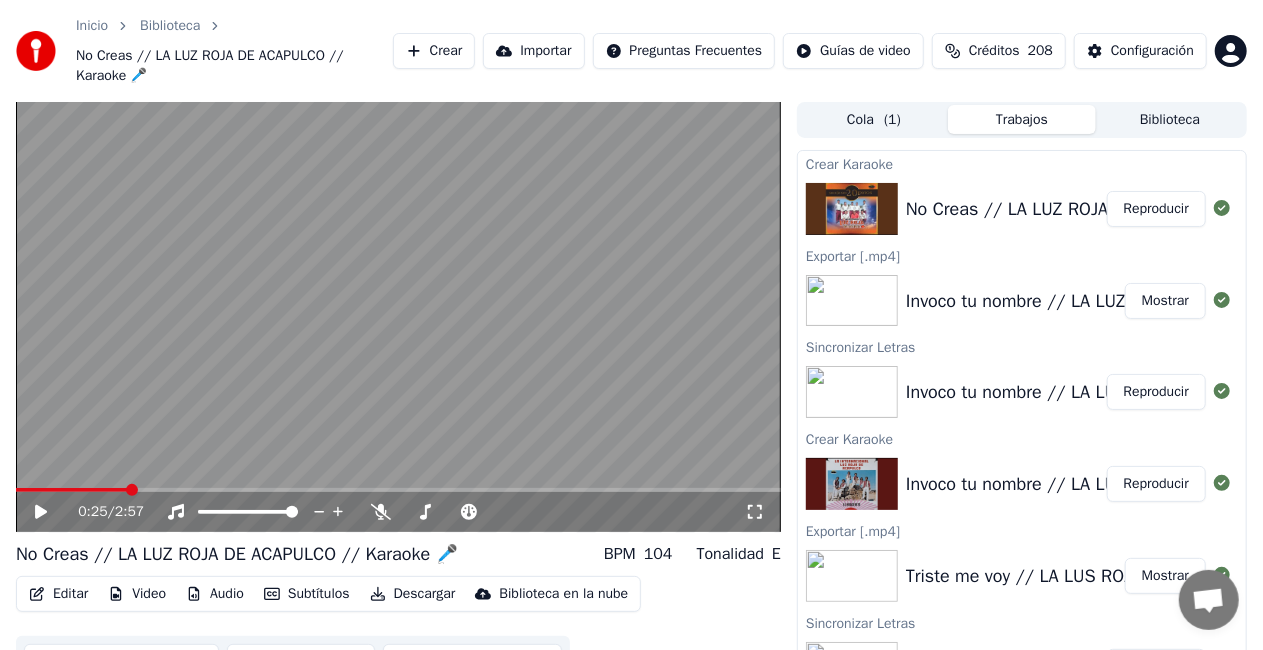 click at bounding box center [398, 317] 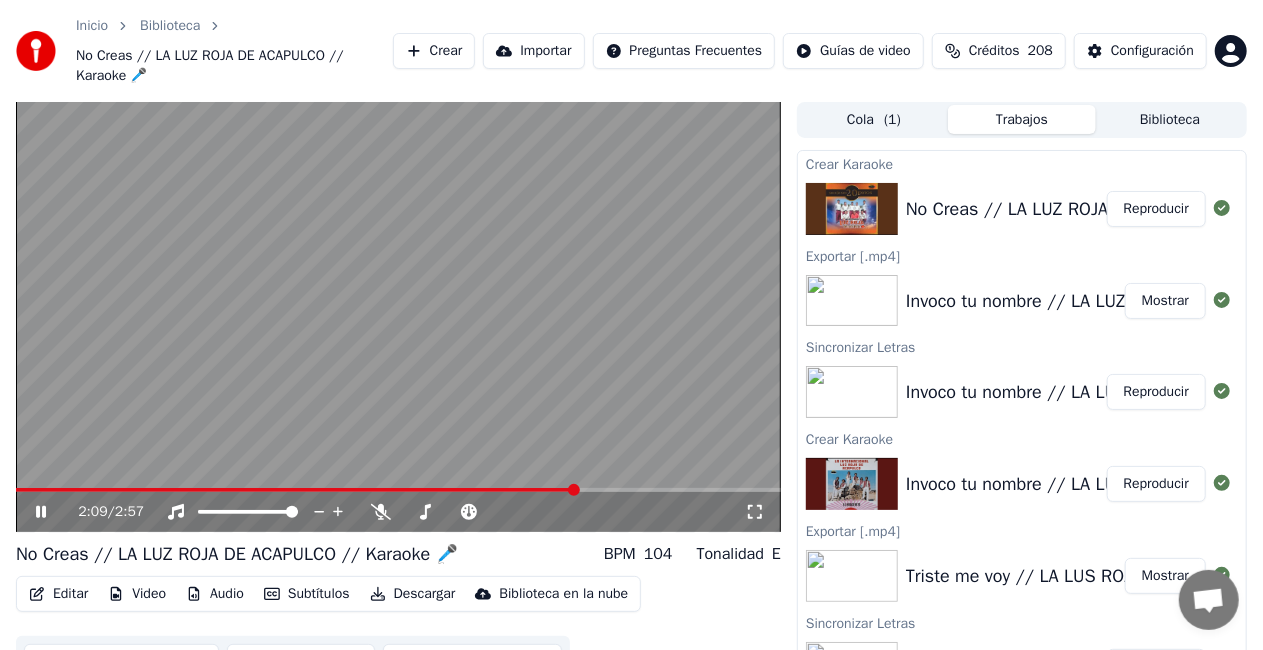 scroll, scrollTop: 52, scrollLeft: 0, axis: vertical 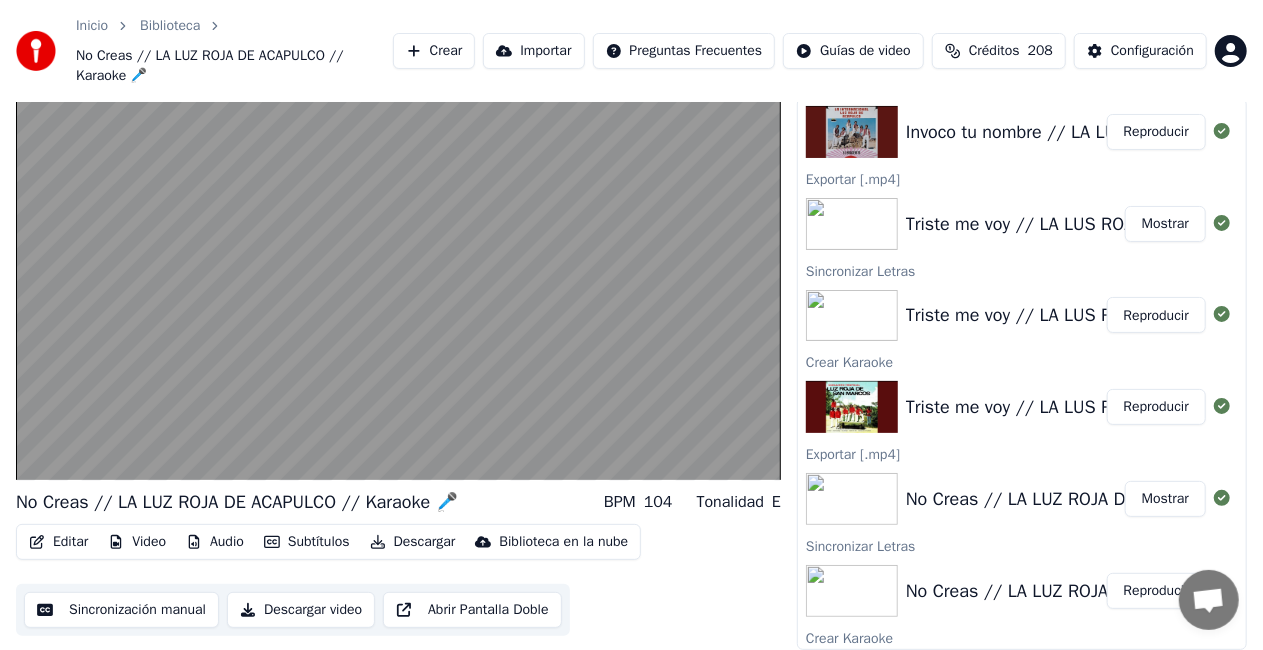 click on "No Creas // LA LUZ ROJA DE ACAPULCO // Karaoke 🎤" at bounding box center [1127, 499] 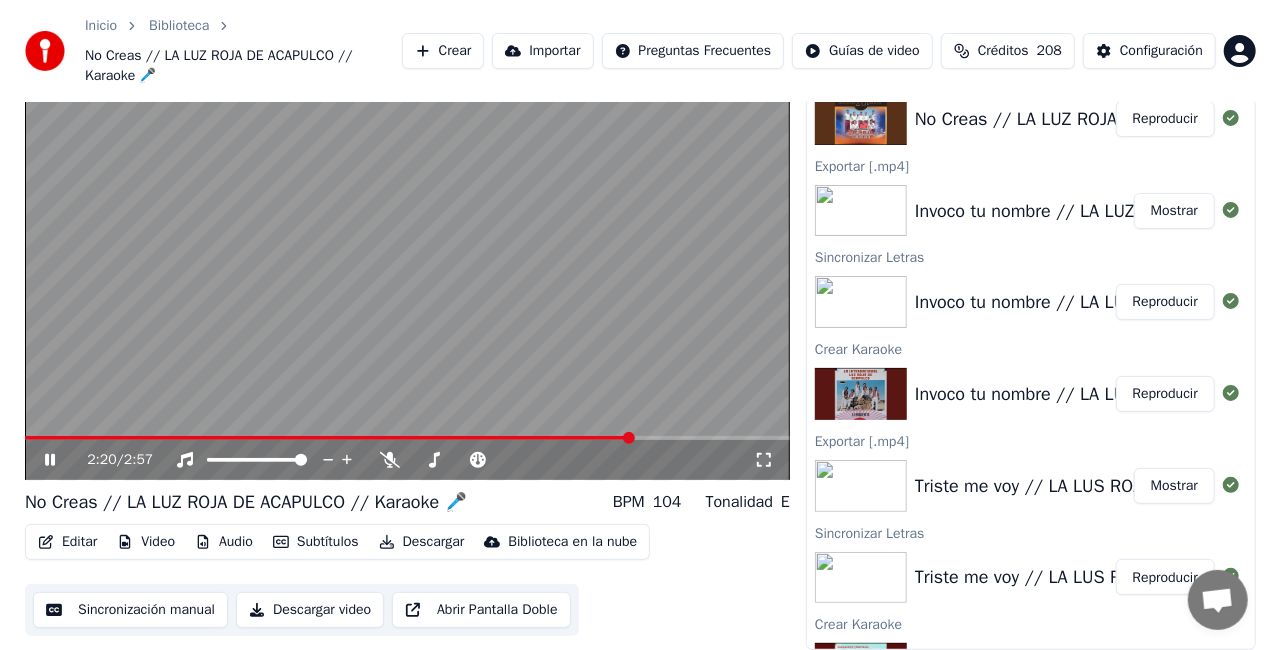 scroll, scrollTop: 0, scrollLeft: 0, axis: both 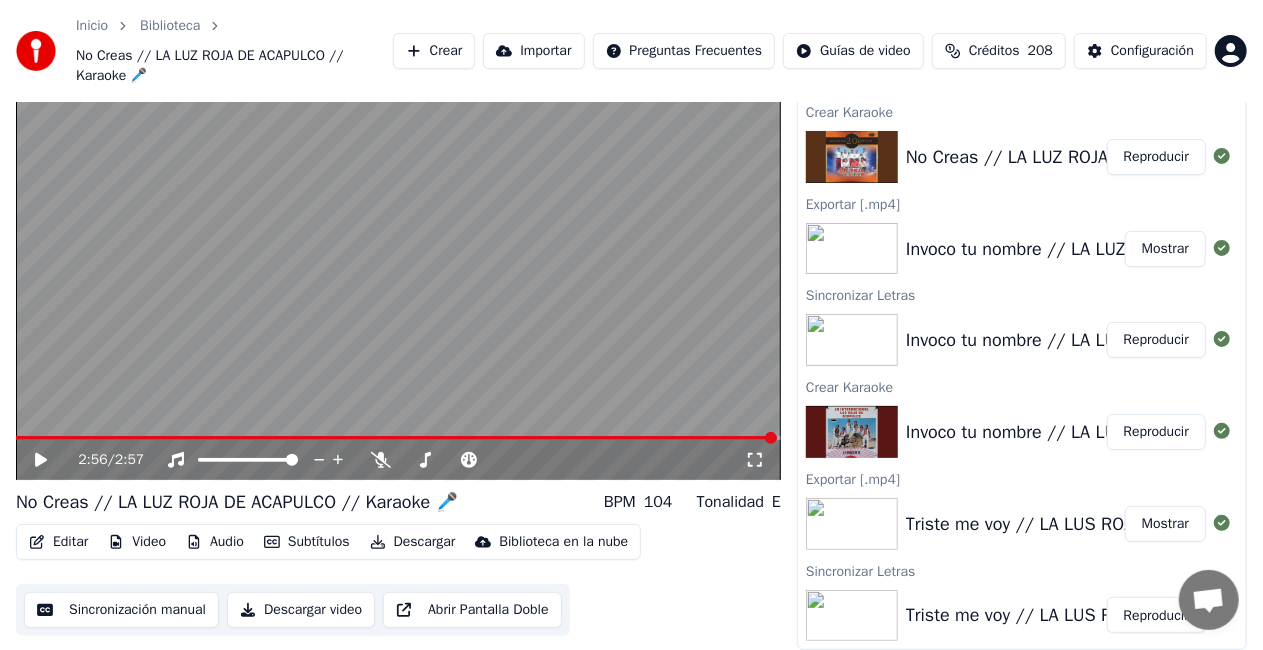 click on "Crear" at bounding box center [434, 51] 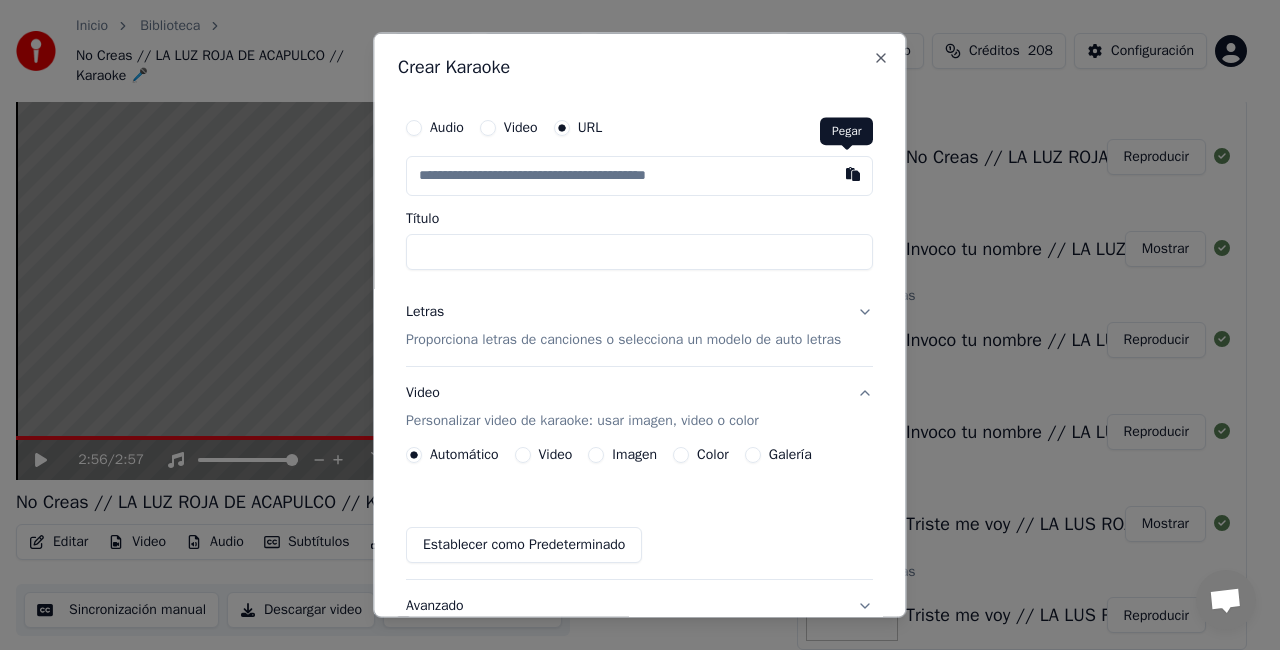 click at bounding box center [854, 174] 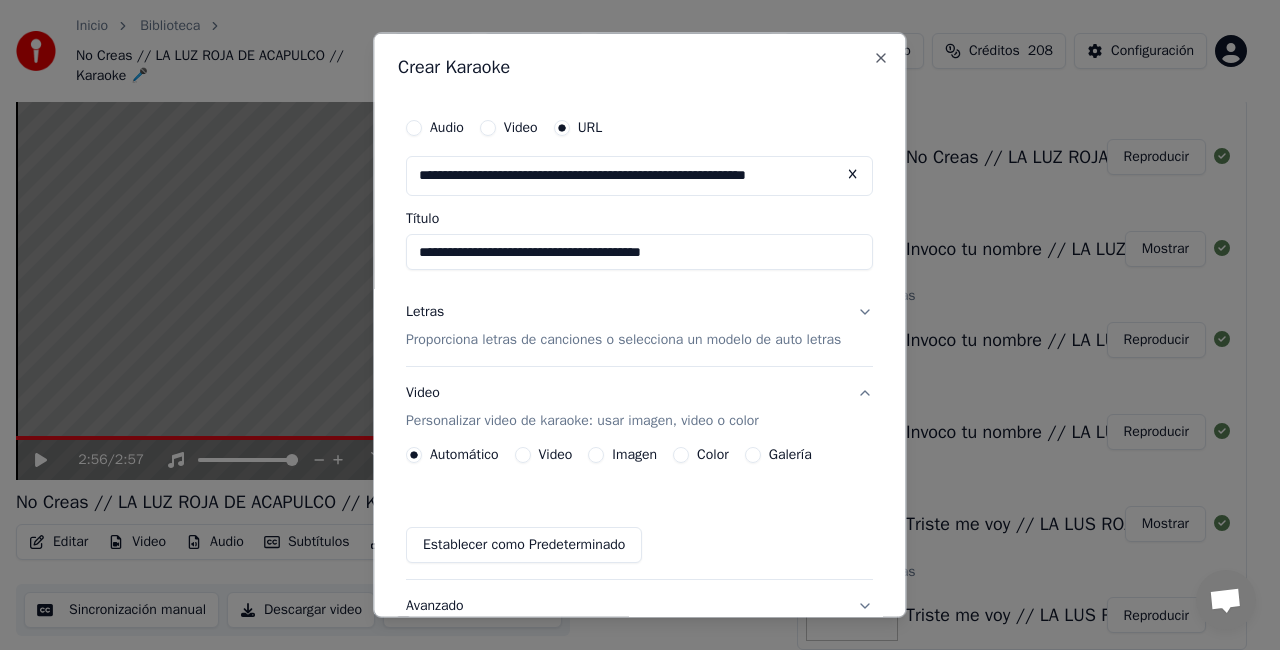 click on "**********" at bounding box center [639, 252] 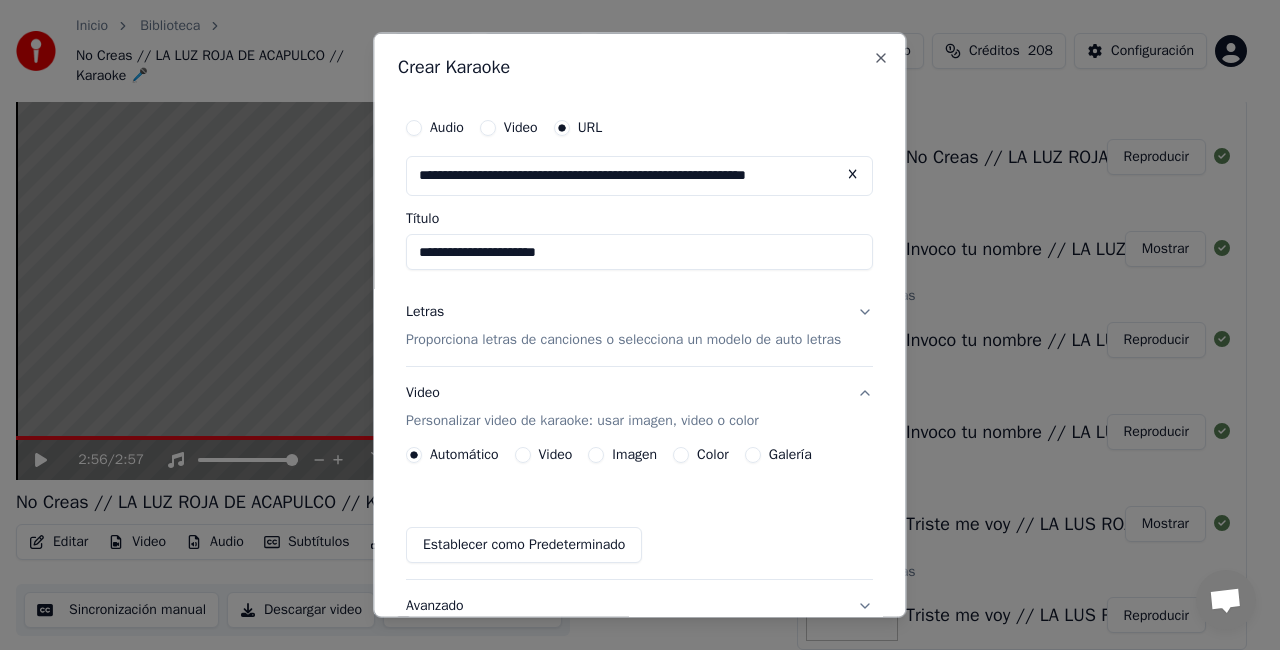 click on "**********" at bounding box center [639, 252] 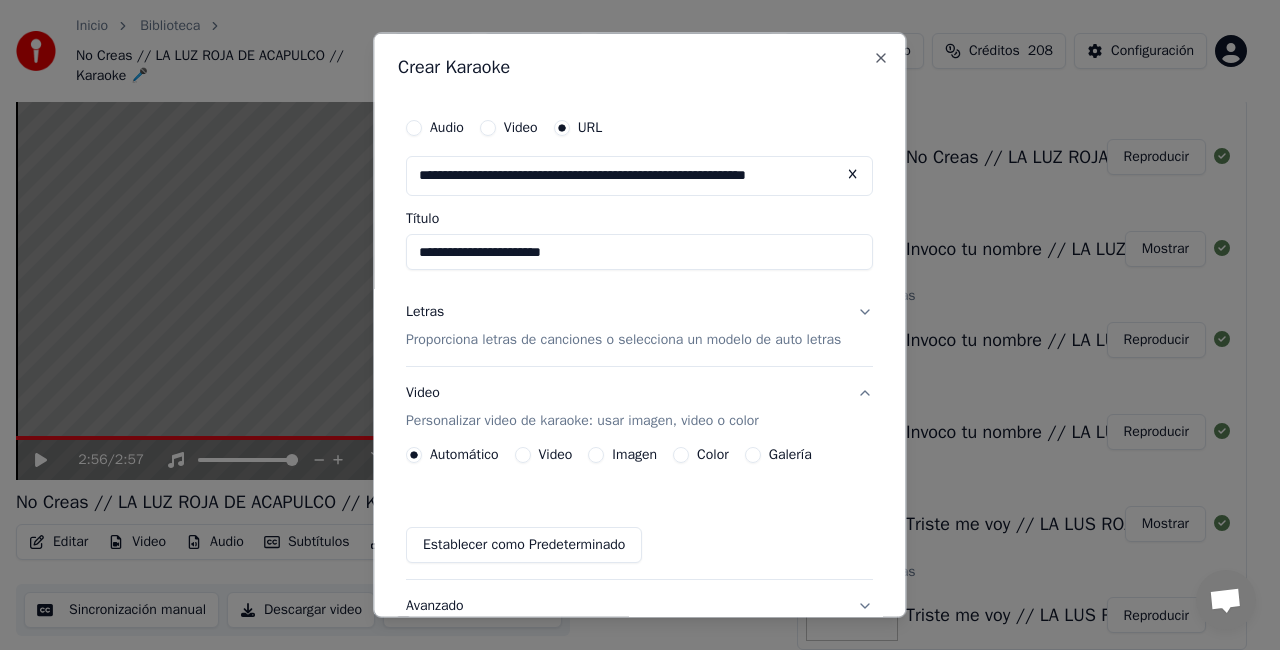 click on "**********" at bounding box center (639, 252) 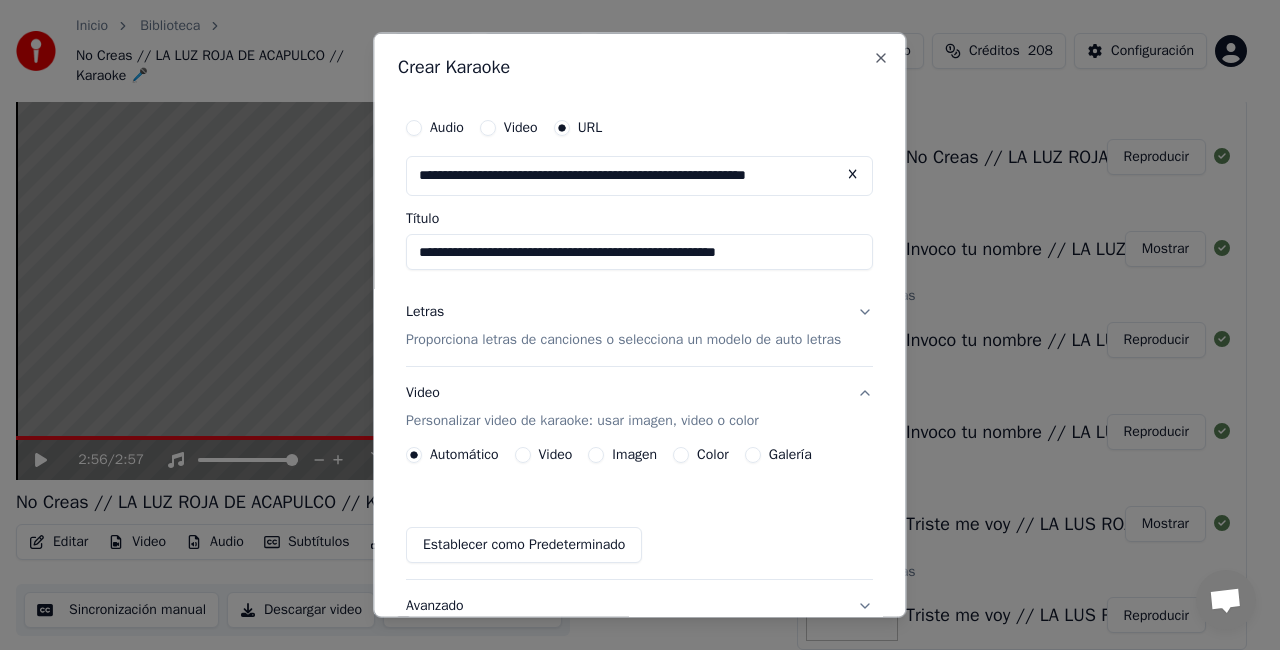 scroll, scrollTop: 0, scrollLeft: 11, axis: horizontal 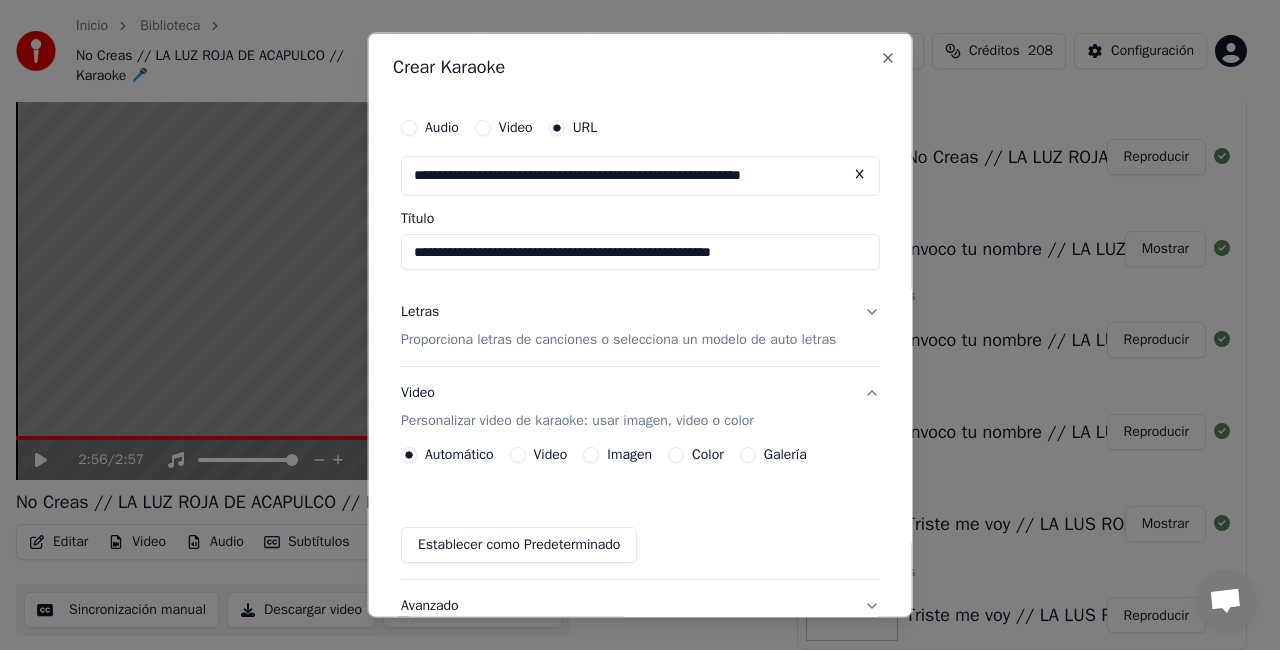 type on "**********" 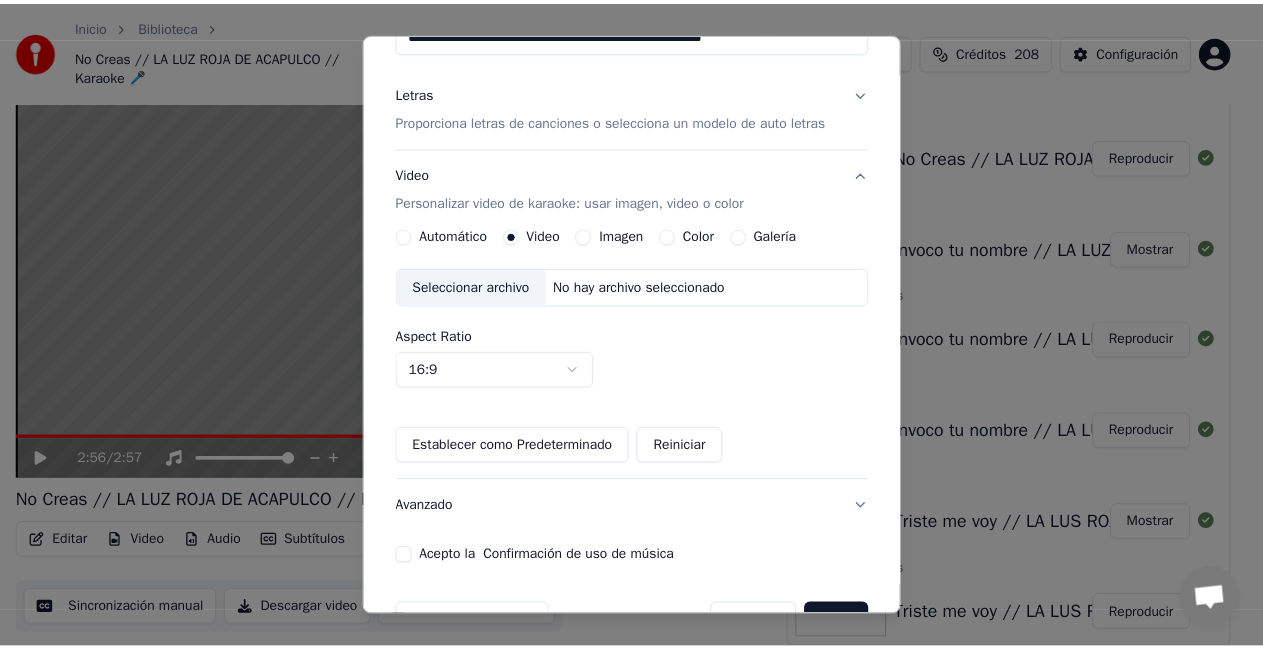 scroll, scrollTop: 274, scrollLeft: 0, axis: vertical 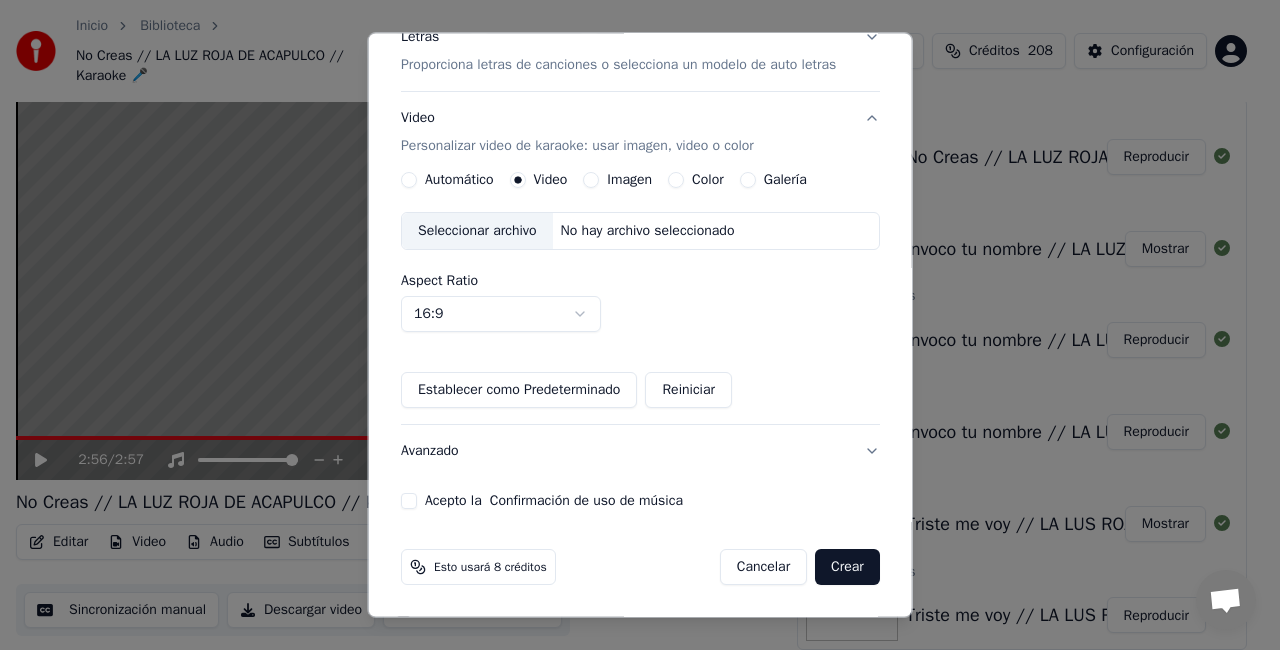 click on "Seleccionar archivo" at bounding box center [477, 231] 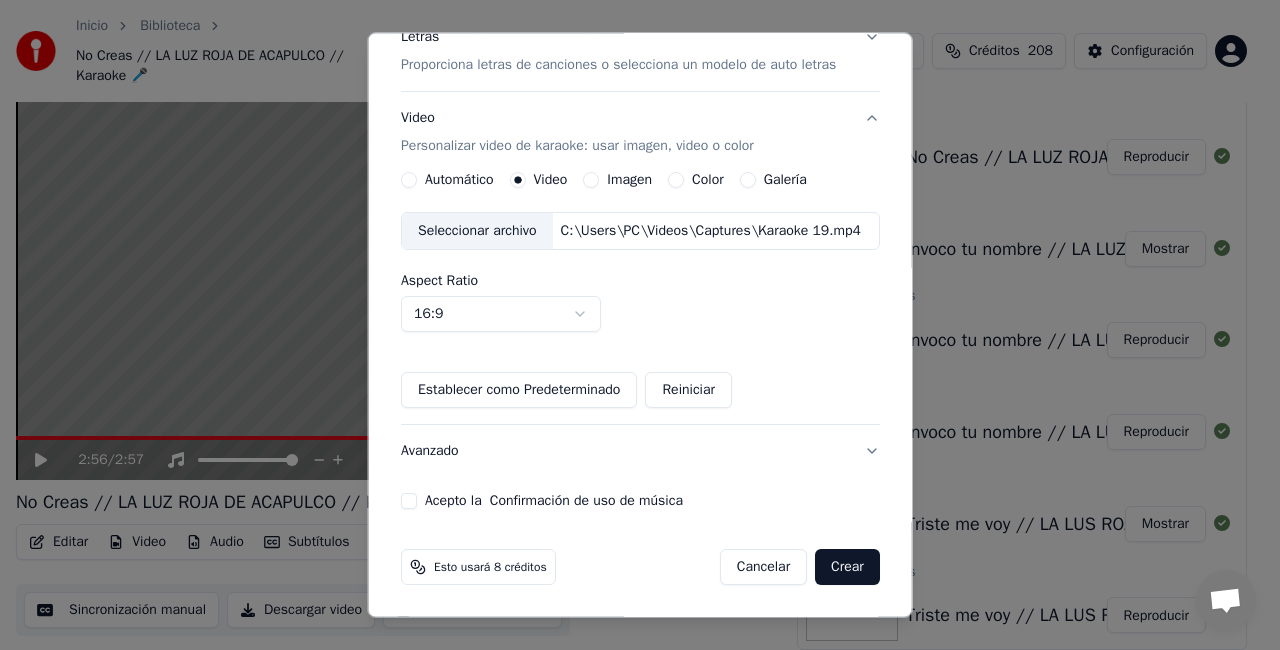 click on "Acepto la   Confirmación de uso de música" at bounding box center [409, 501] 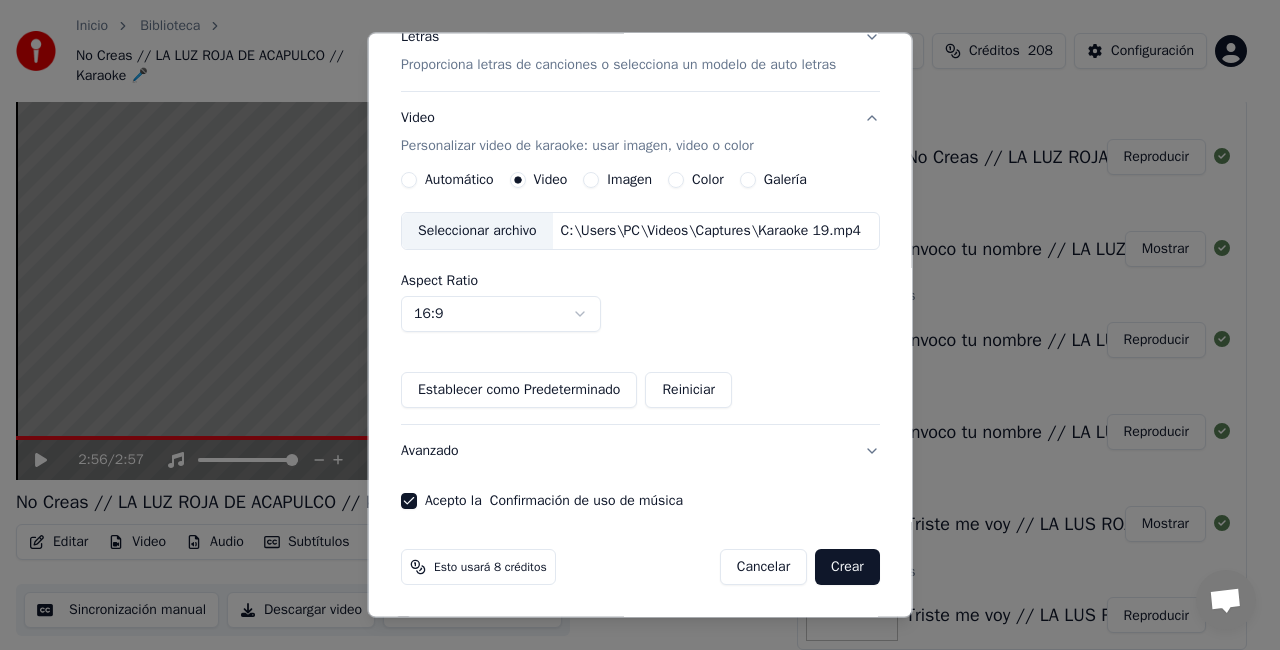 click on "Crear" at bounding box center [847, 567] 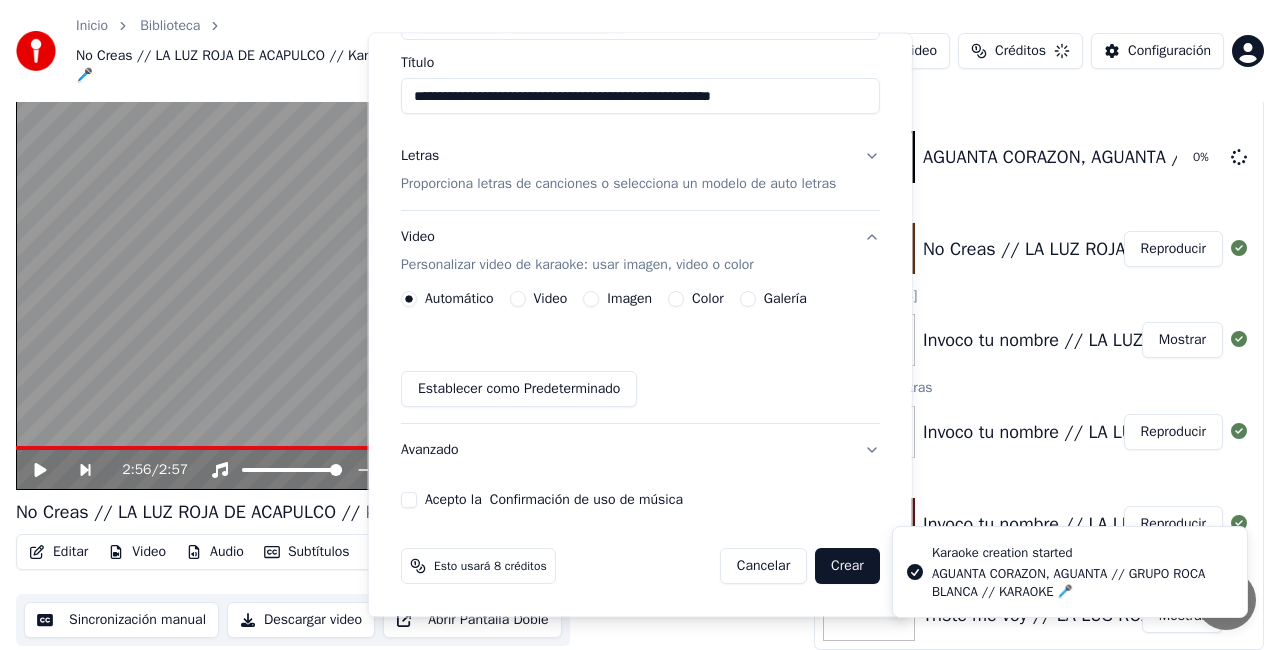 type 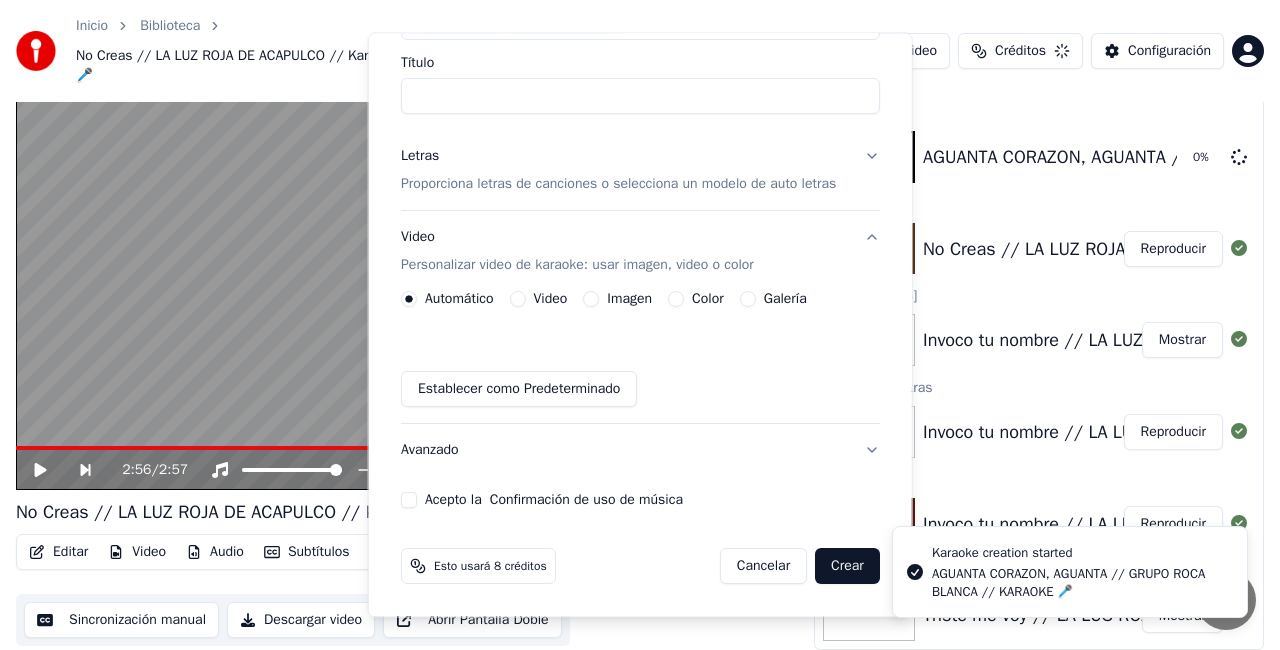 scroll, scrollTop: 154, scrollLeft: 0, axis: vertical 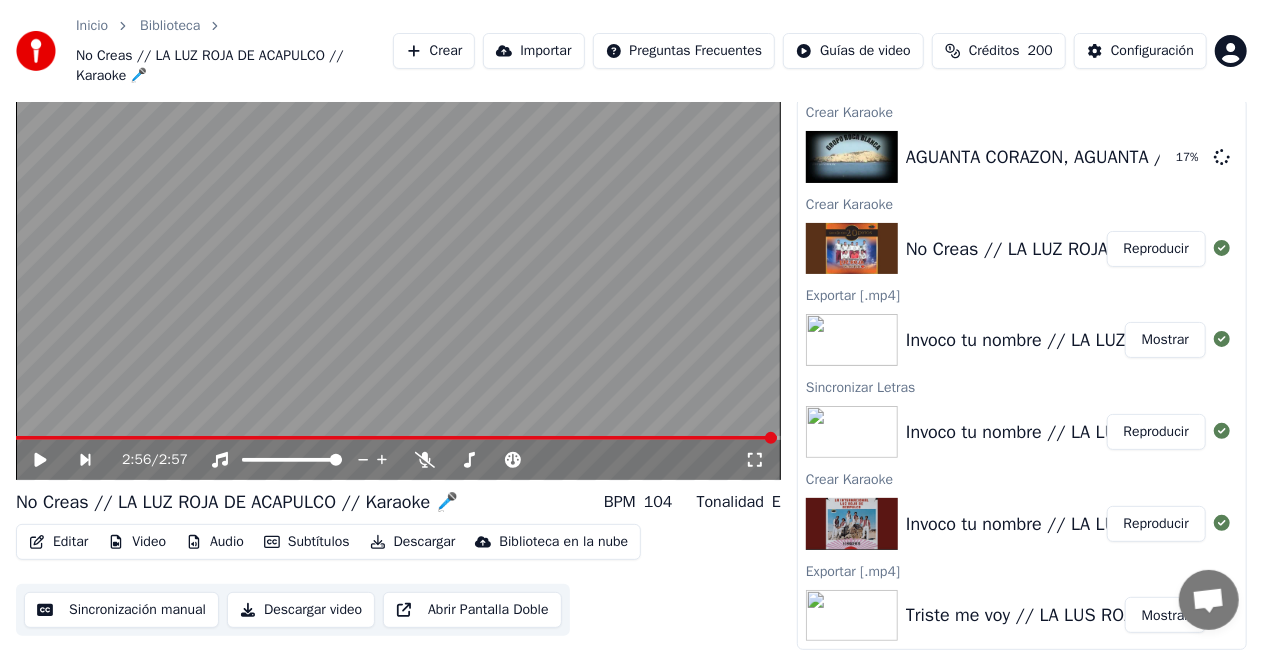click on "Crear" at bounding box center [434, 51] 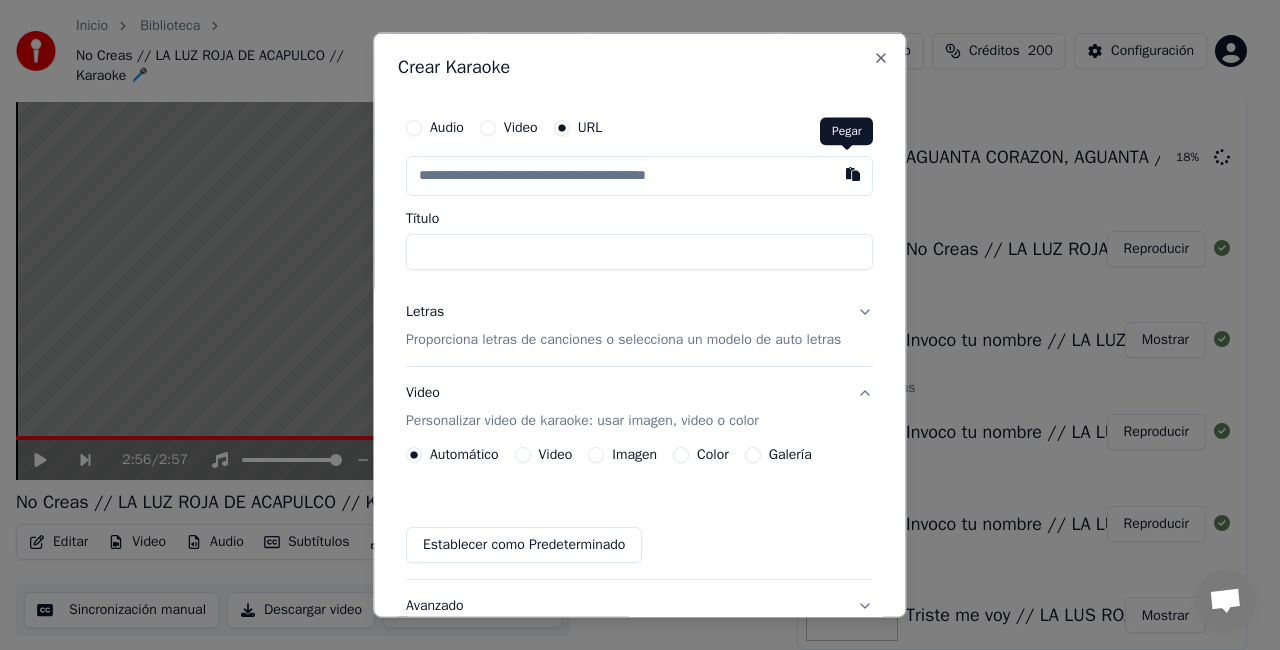 click at bounding box center [854, 174] 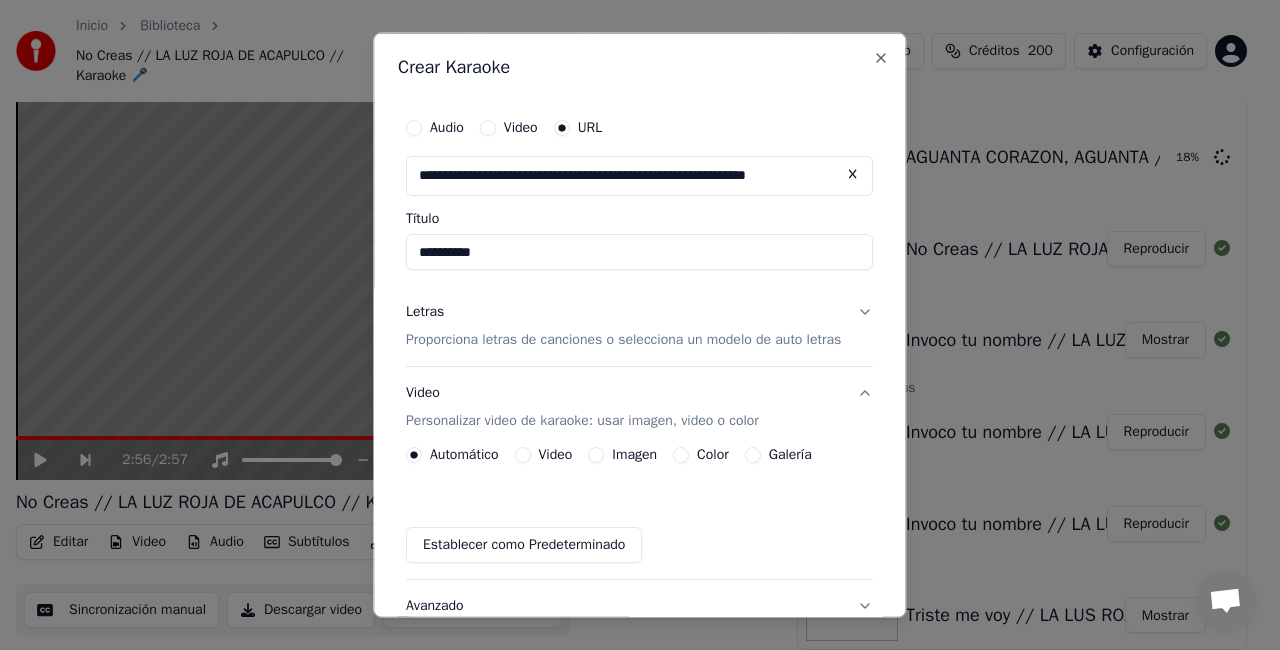 click on "**********" at bounding box center (639, 252) 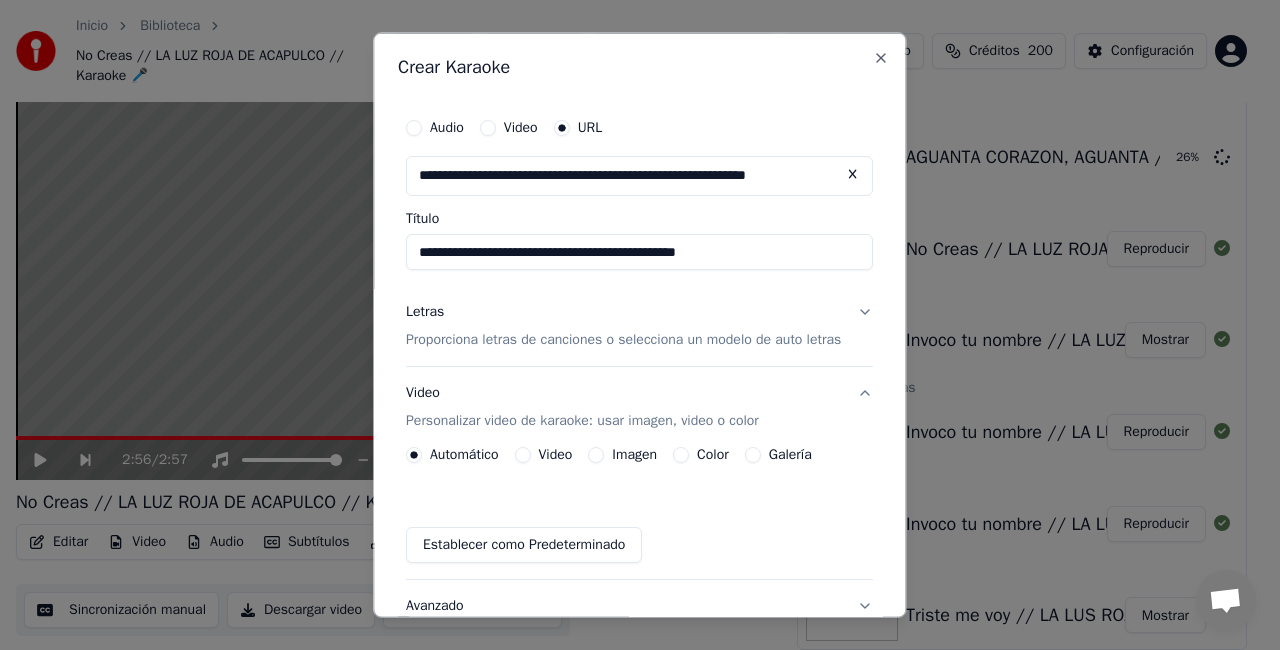 type on "**********" 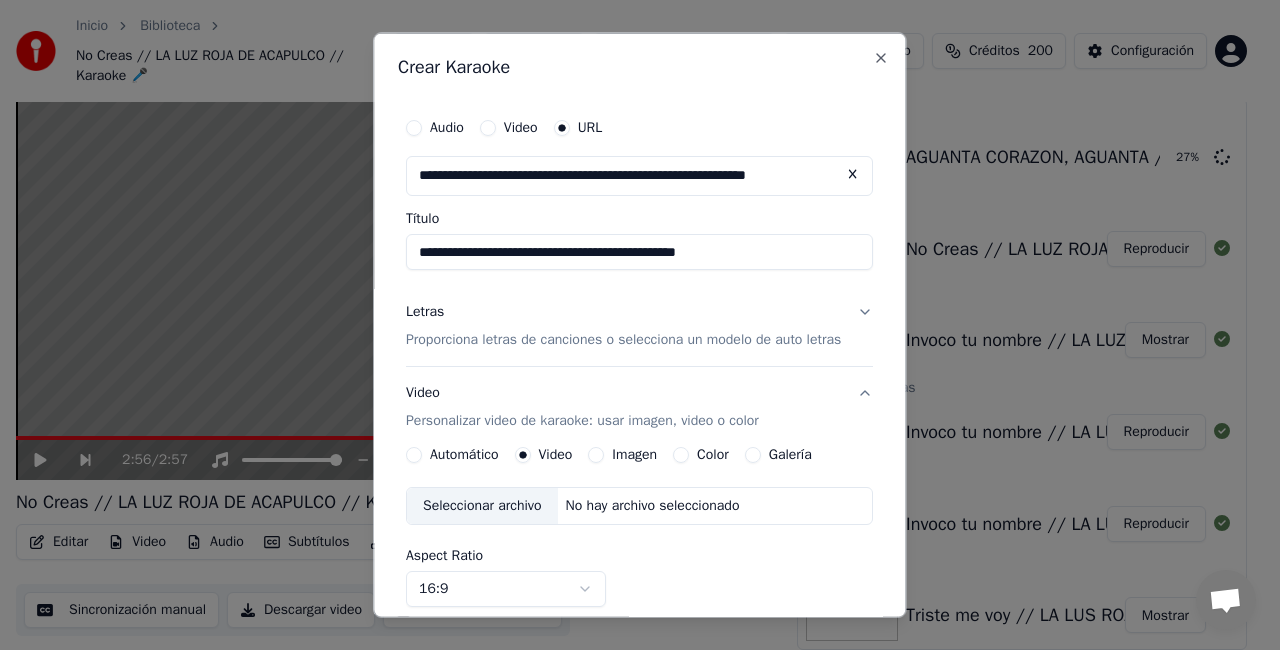 click on "Seleccionar archivo" at bounding box center (482, 505) 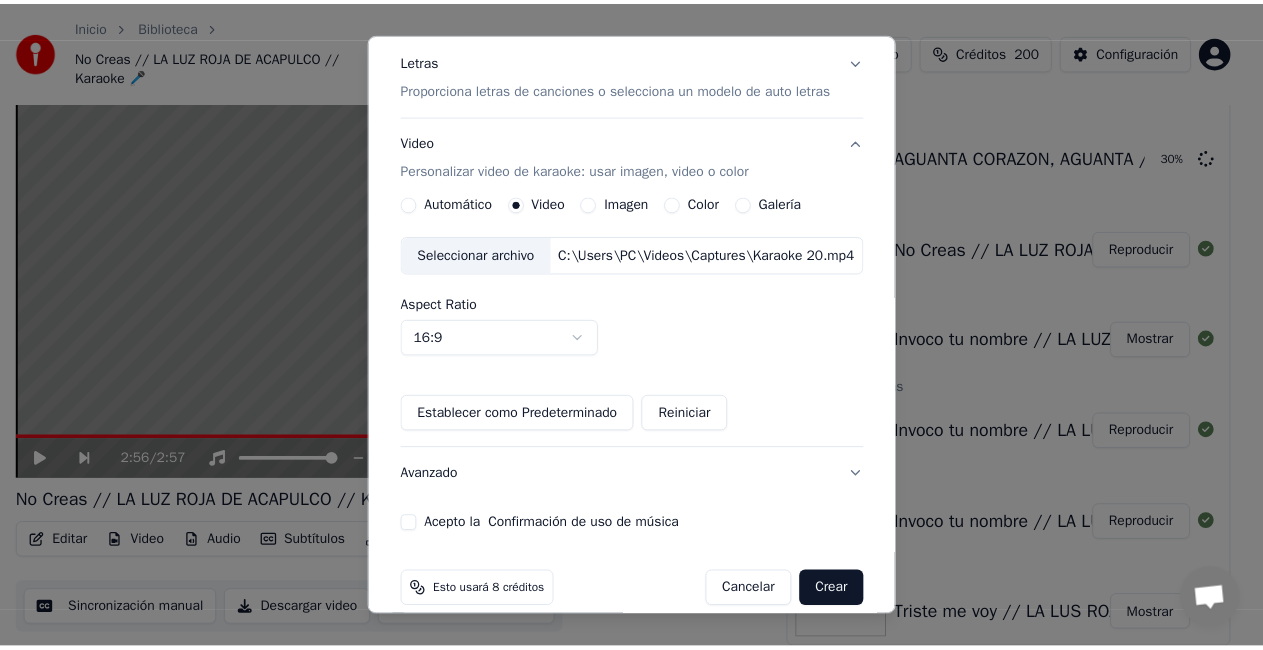 scroll, scrollTop: 274, scrollLeft: 0, axis: vertical 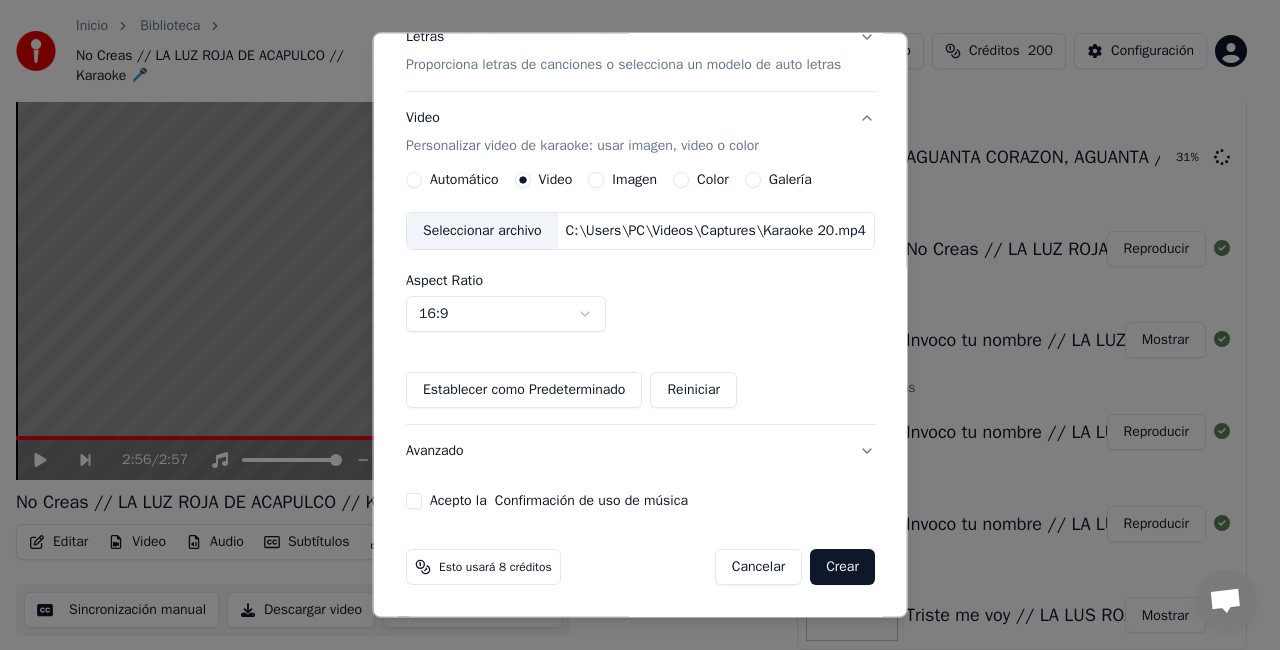 click on "Acepto la   Confirmación de uso de música" at bounding box center (414, 501) 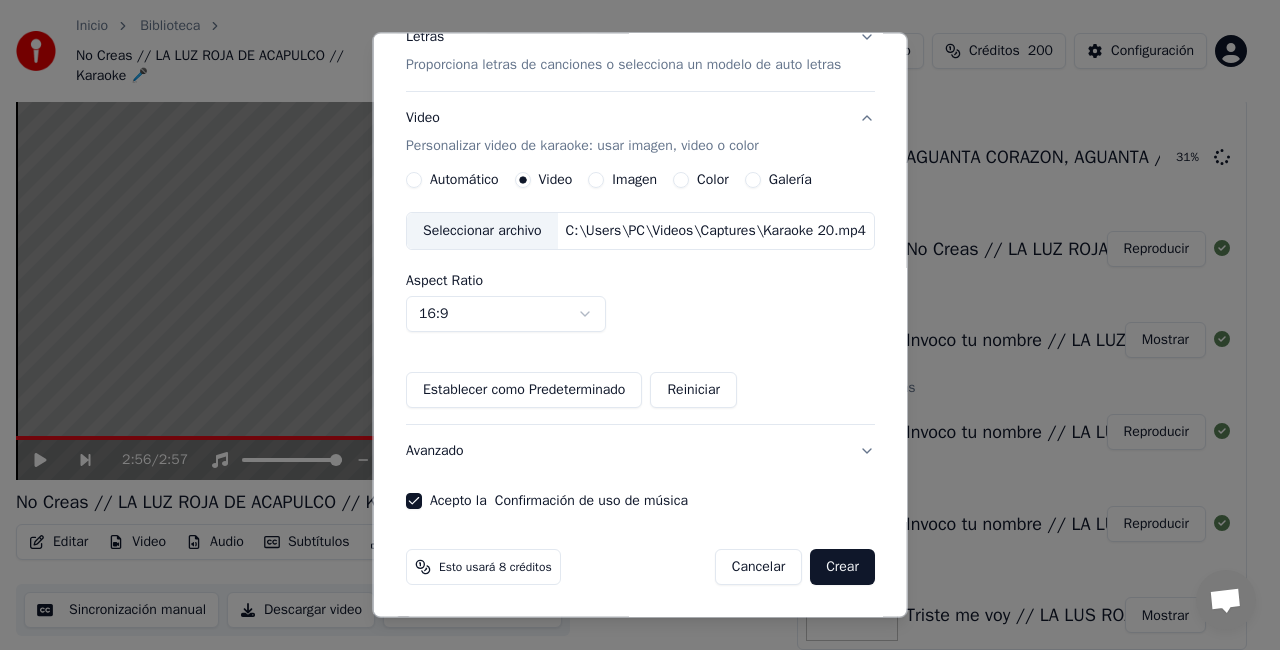 click on "Crear" at bounding box center (842, 567) 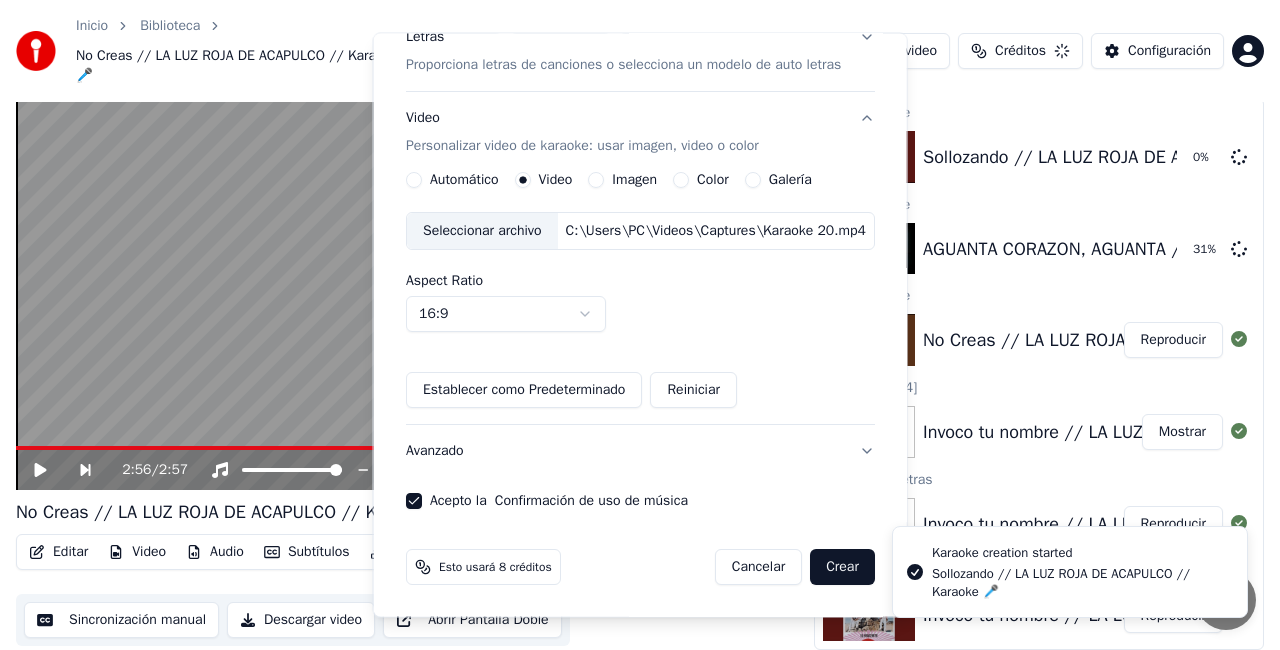 type 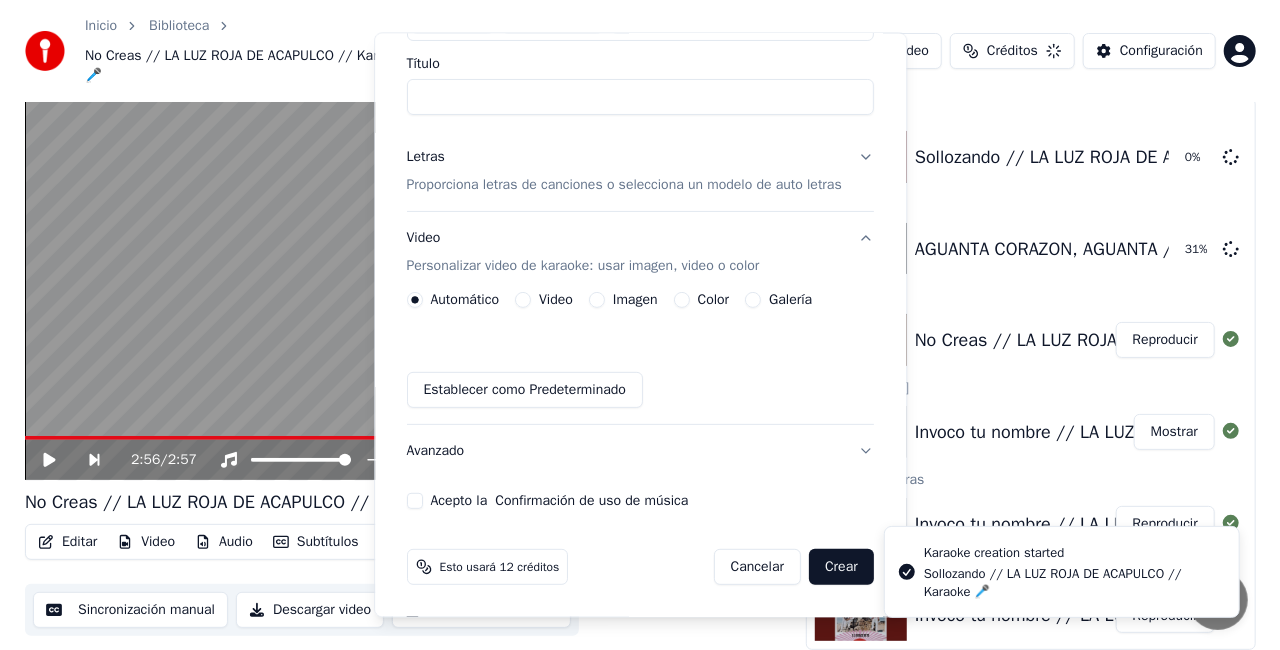 scroll, scrollTop: 154, scrollLeft: 0, axis: vertical 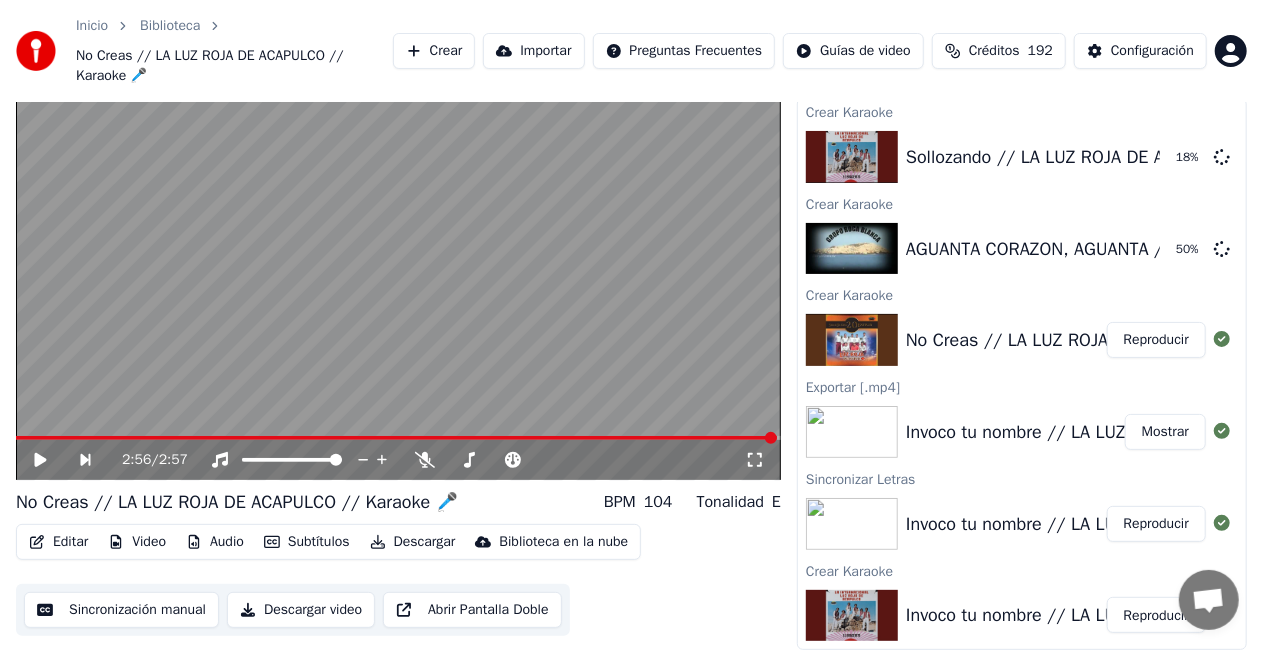 click on "Crear" at bounding box center [434, 51] 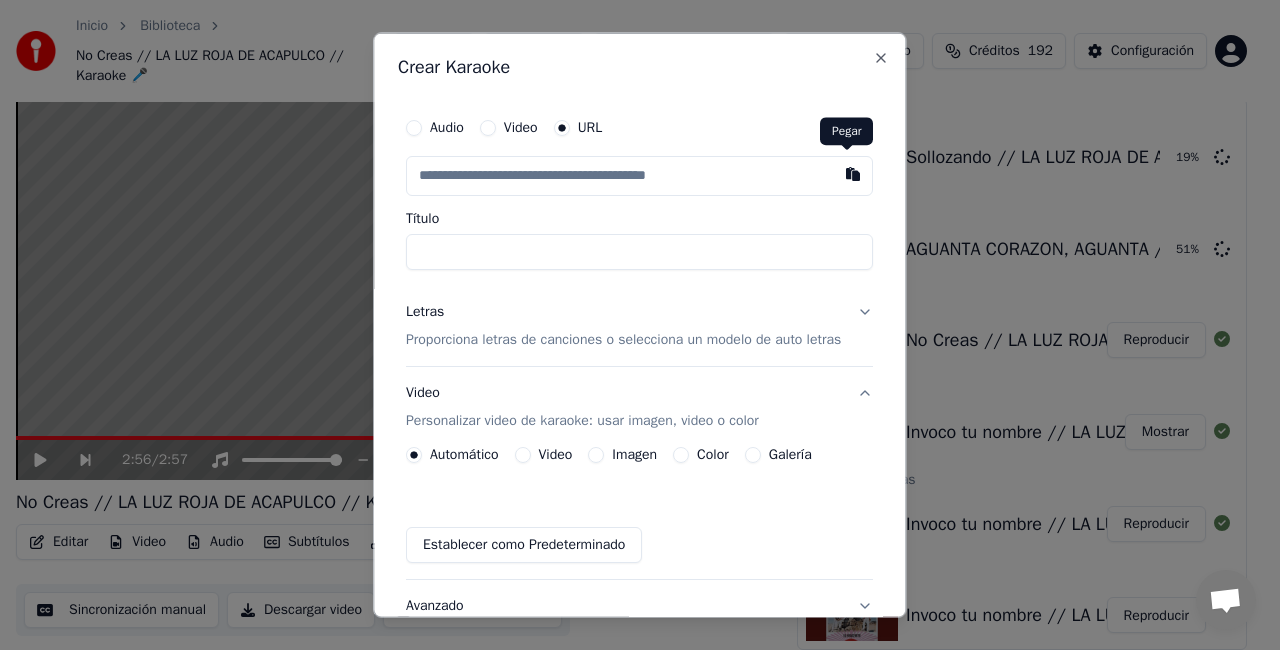 click at bounding box center [854, 174] 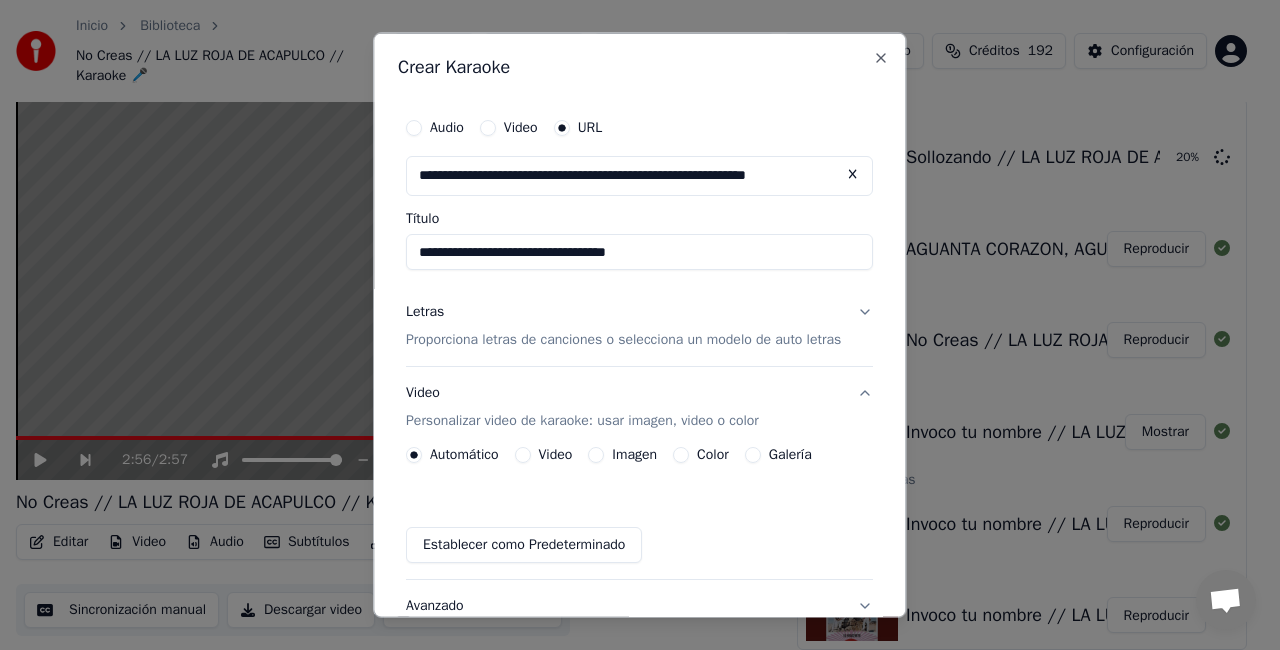 click on "**********" at bounding box center (639, 252) 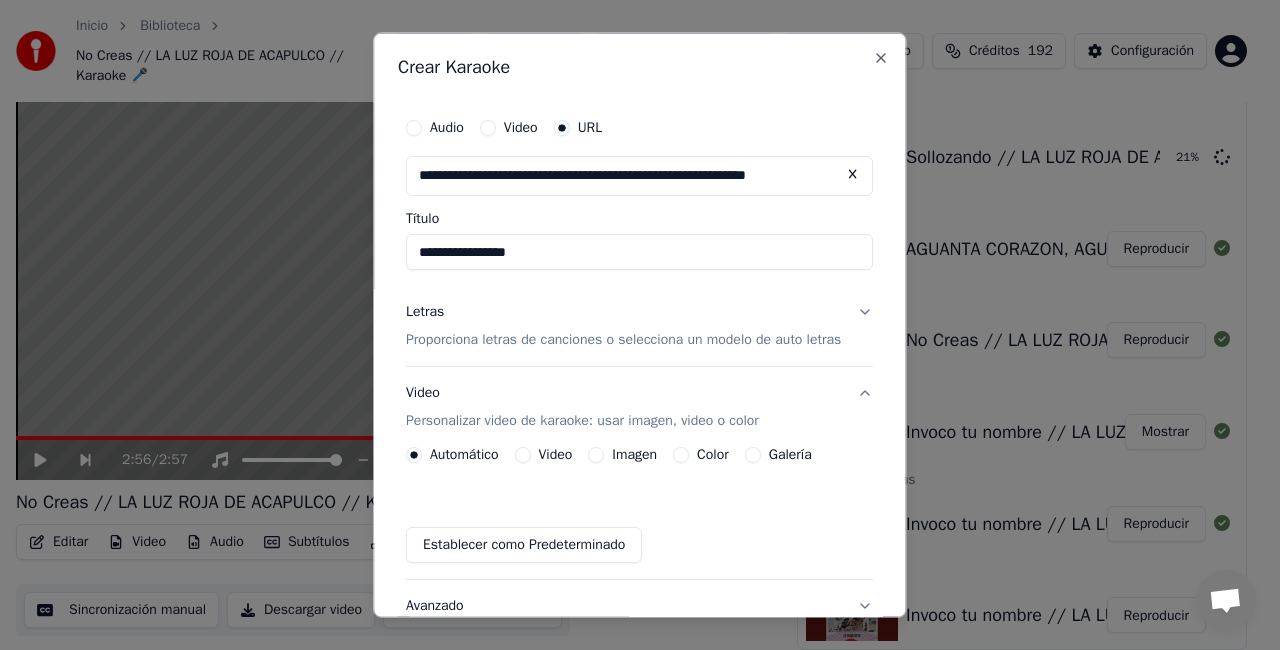 click on "**********" at bounding box center [639, 252] 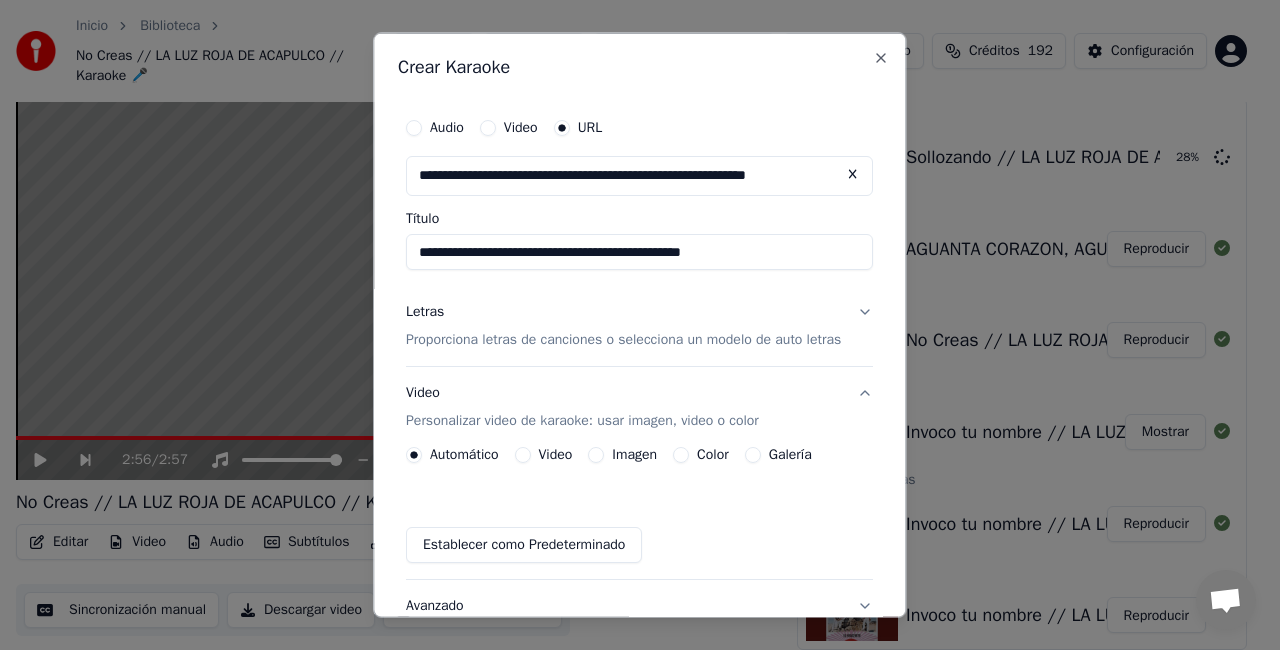 type on "**********" 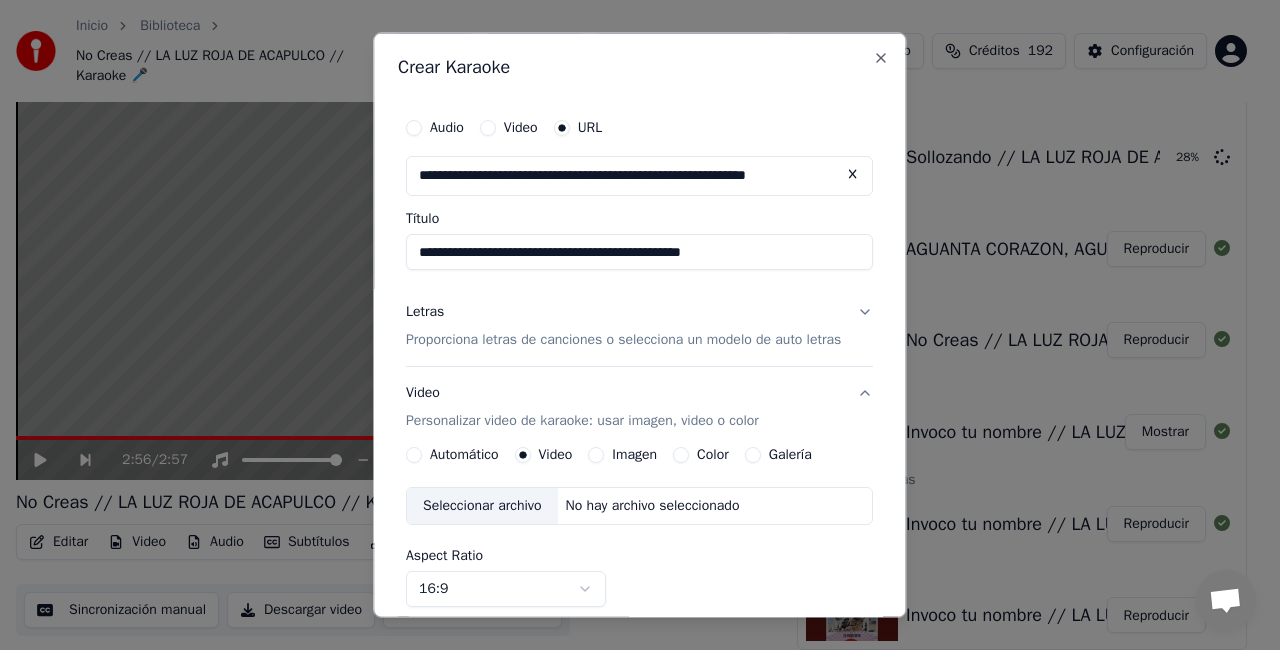 click on "Seleccionar archivo" at bounding box center (482, 505) 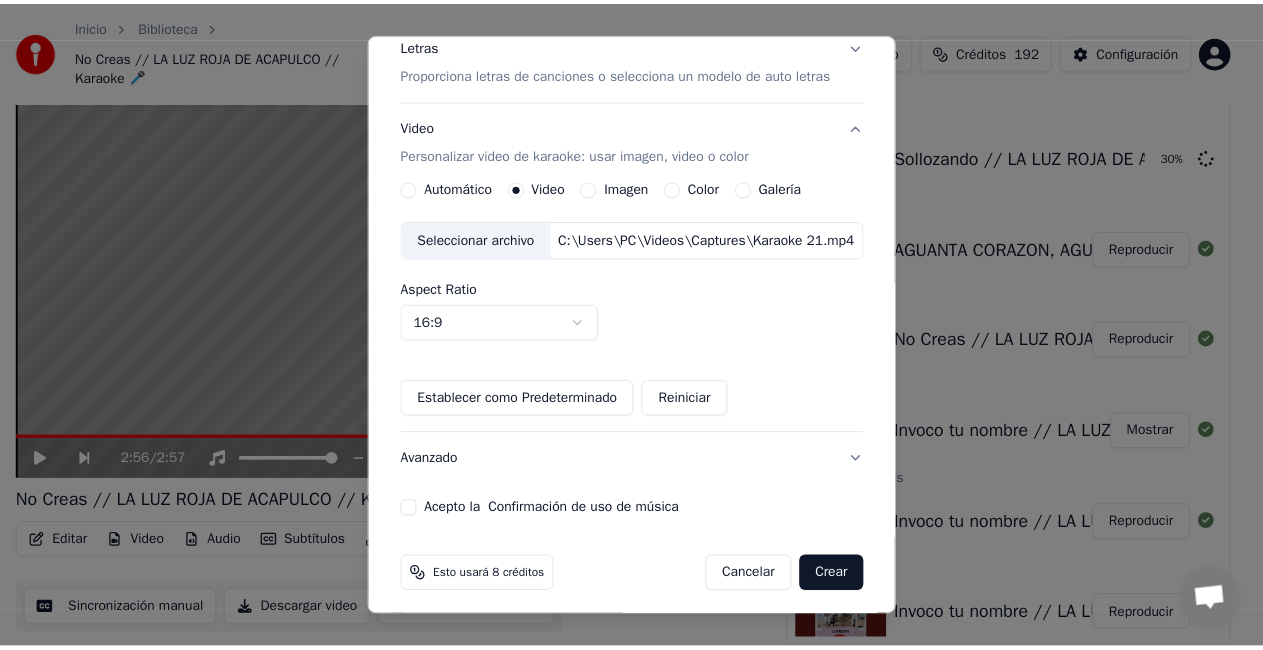 scroll, scrollTop: 274, scrollLeft: 0, axis: vertical 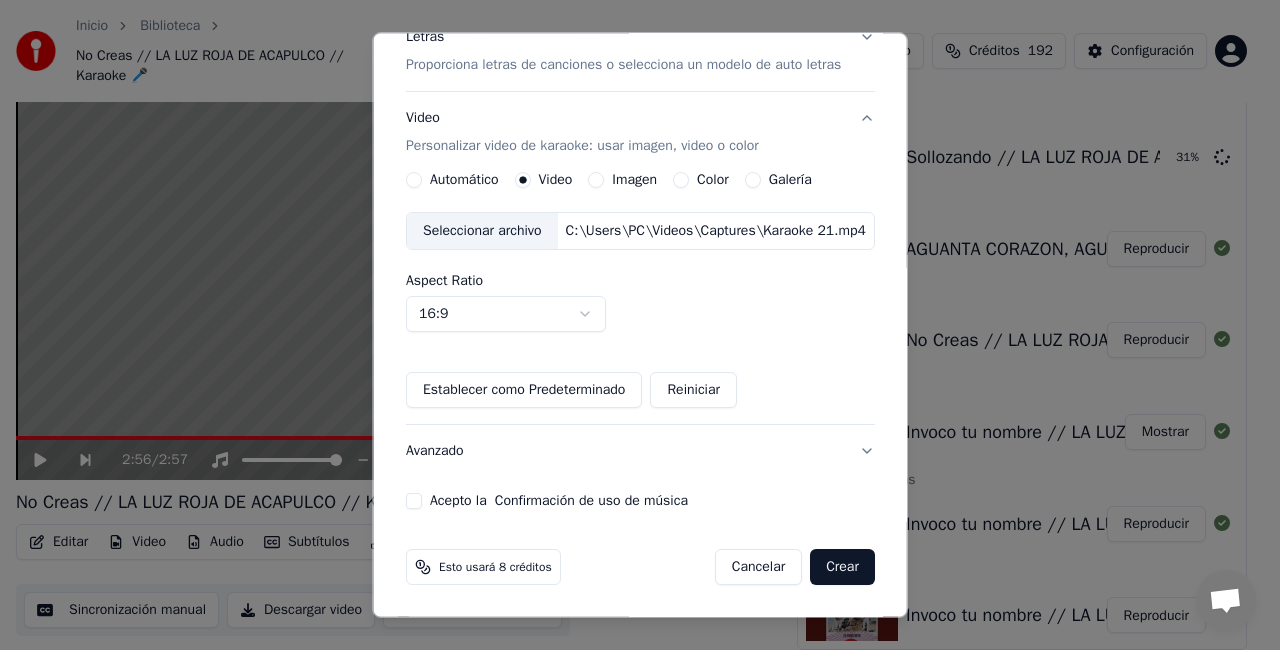 click on "Acepto la   Confirmación de uso de música" at bounding box center [414, 501] 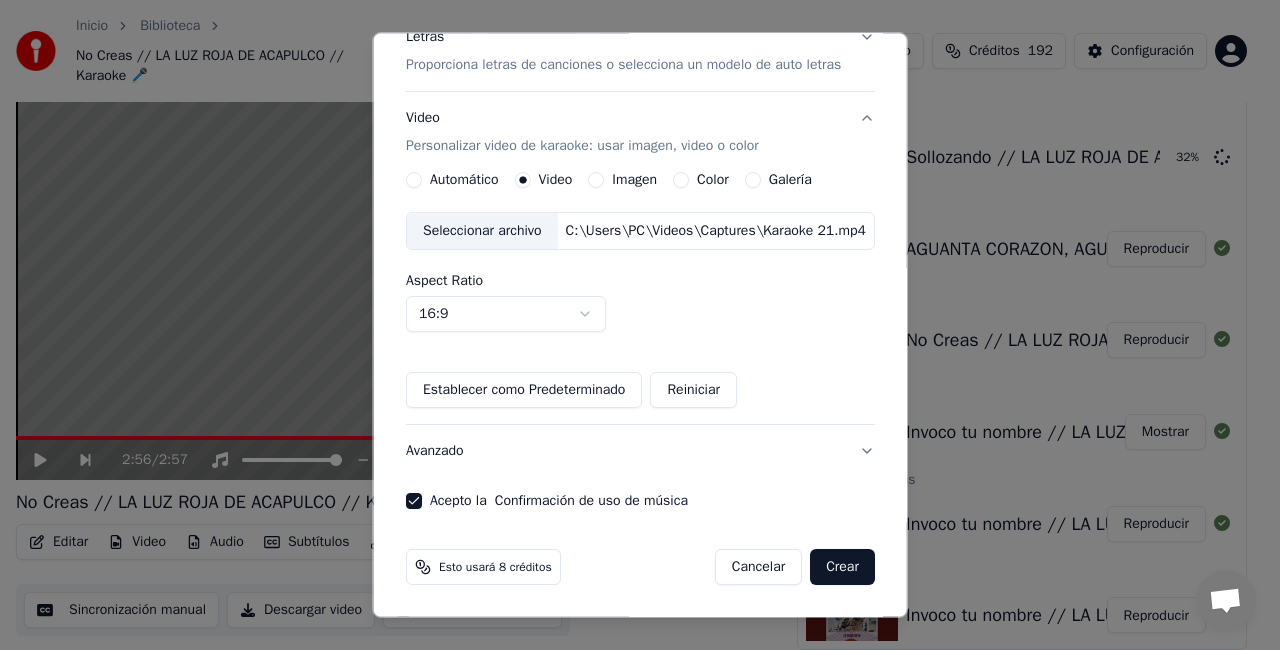 click on "Crear" at bounding box center (842, 567) 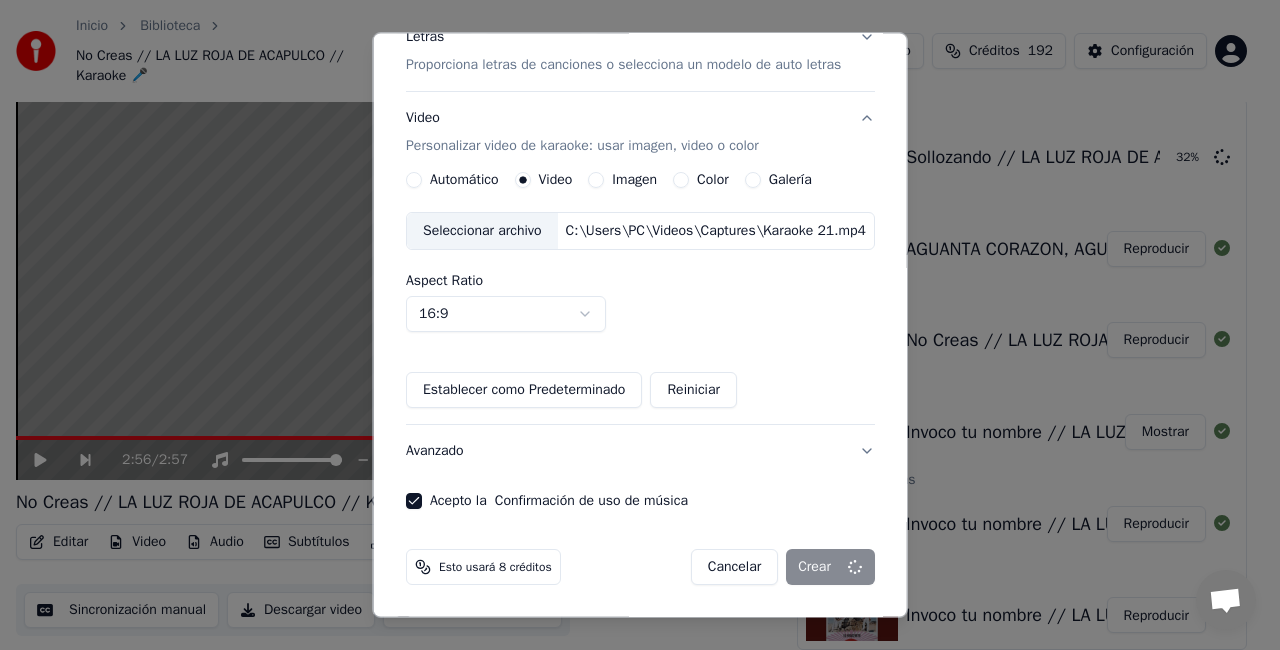 type 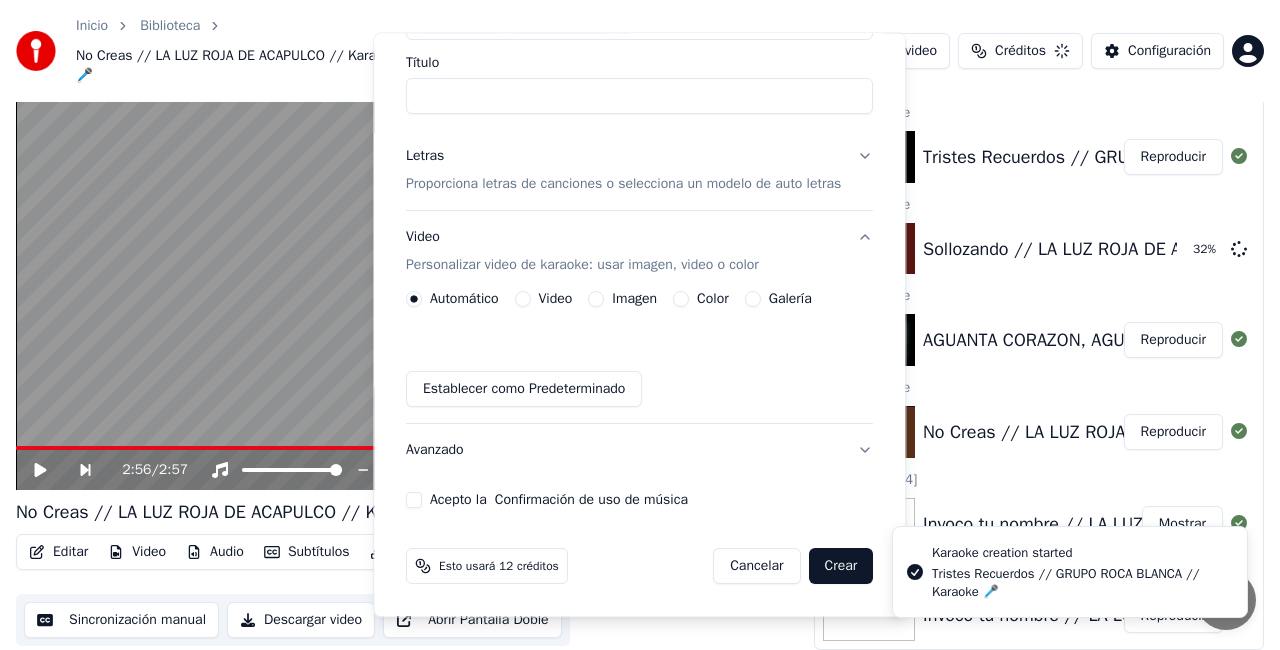 scroll, scrollTop: 154, scrollLeft: 0, axis: vertical 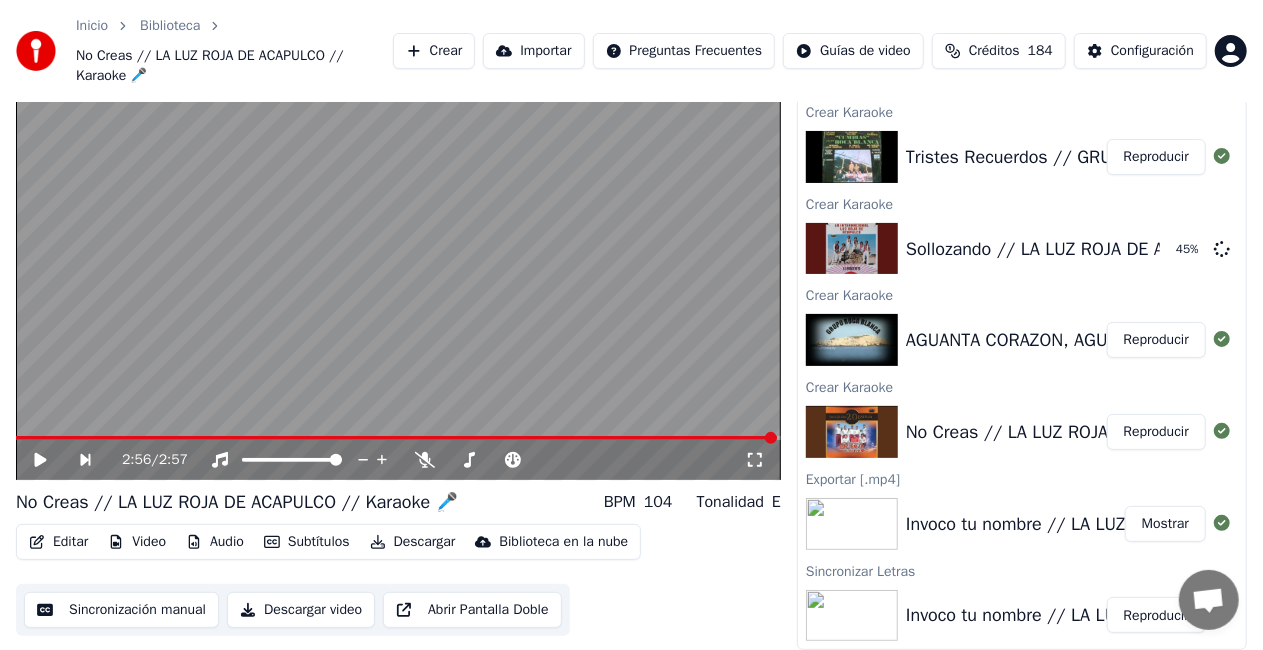 click on "Reproducir" at bounding box center [1156, 157] 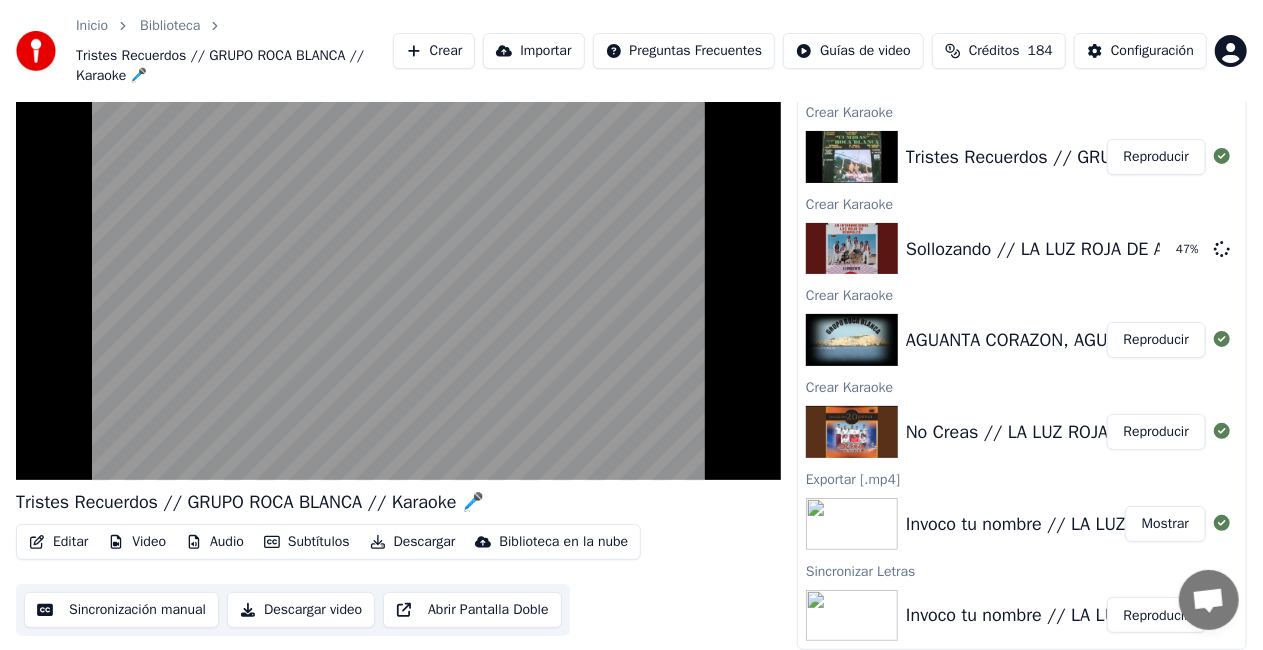 click on "Audio" at bounding box center (215, 542) 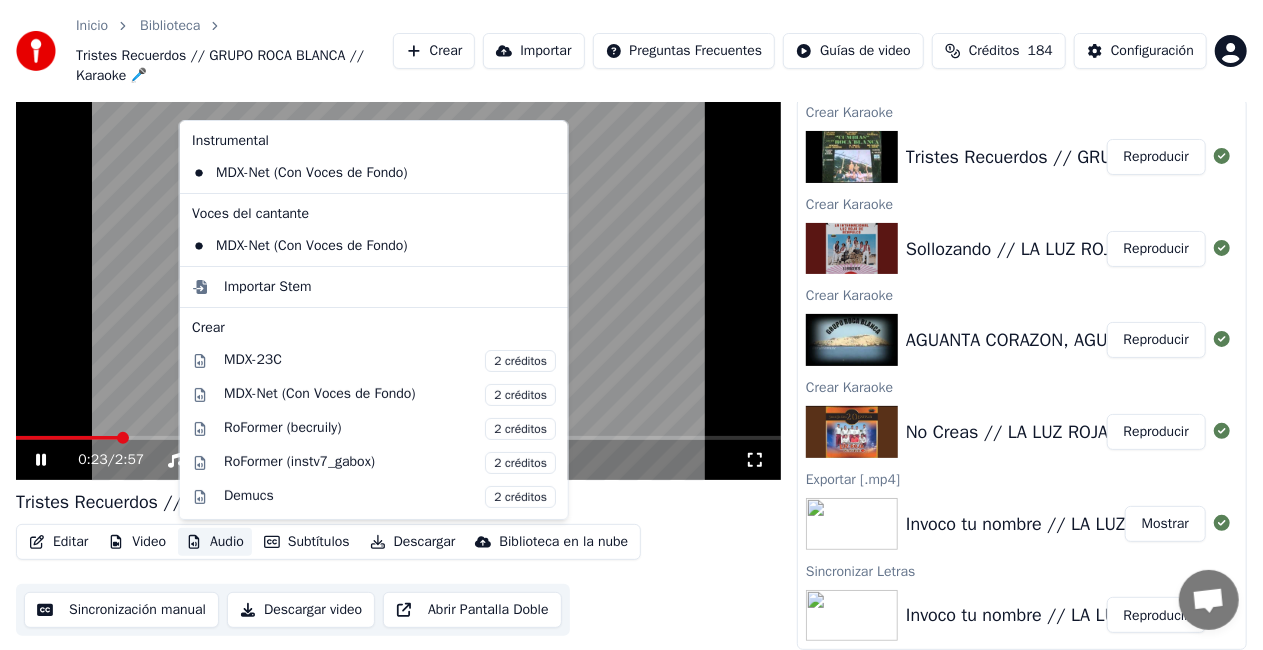 click at bounding box center [398, 265] 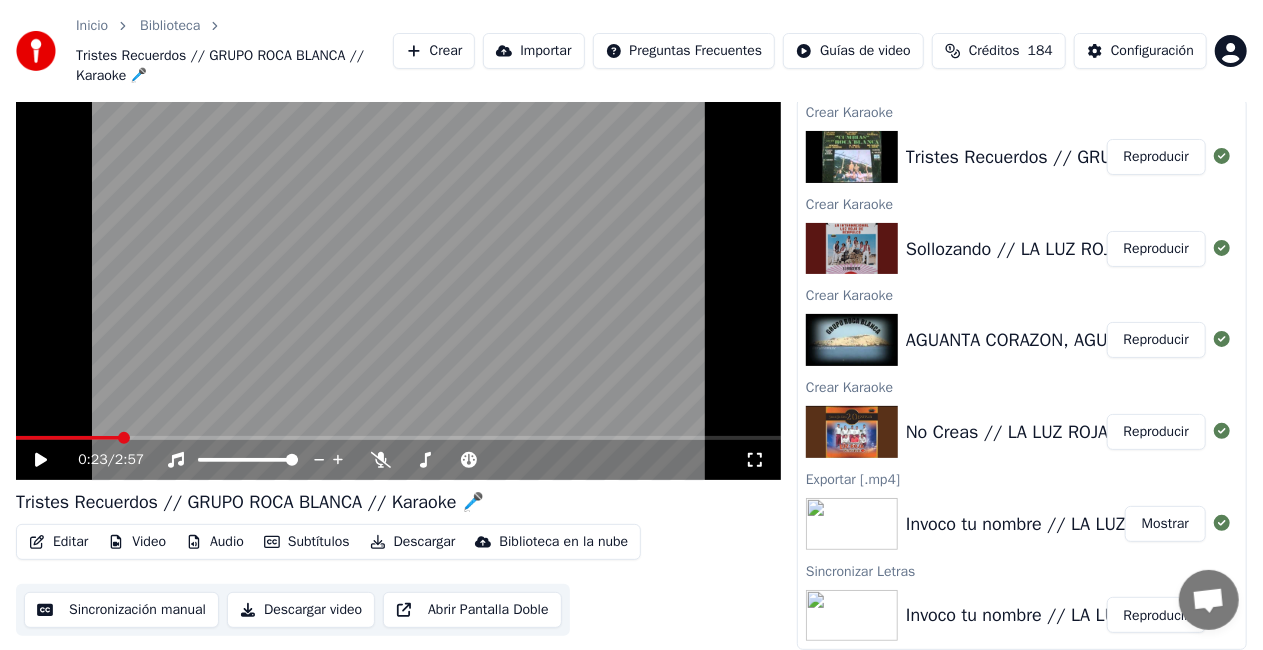 click at bounding box center (398, 265) 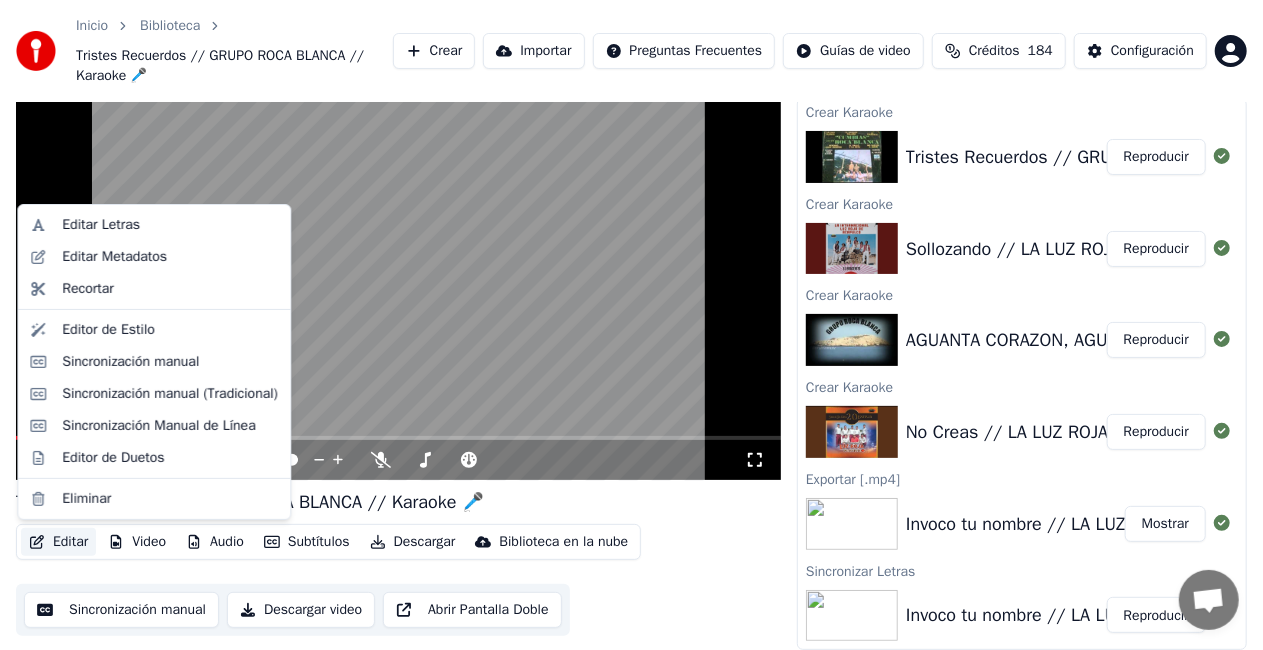 click on "Editar" at bounding box center [58, 542] 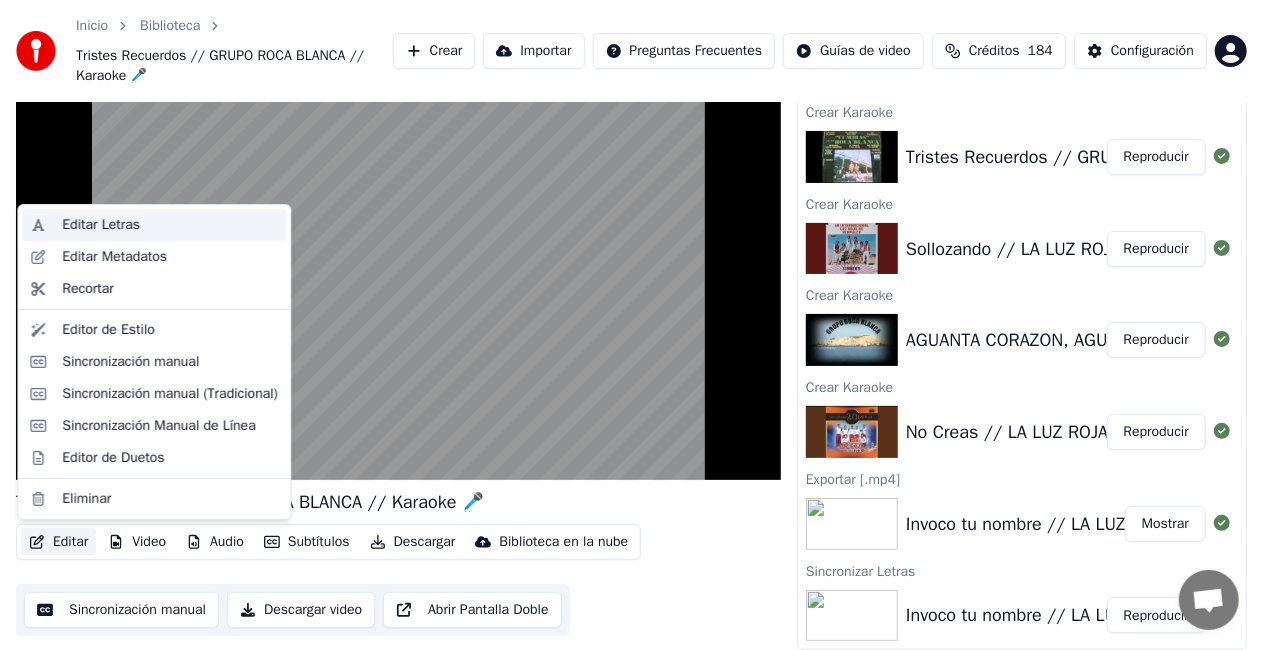 click on "Editar Letras" at bounding box center (170, 225) 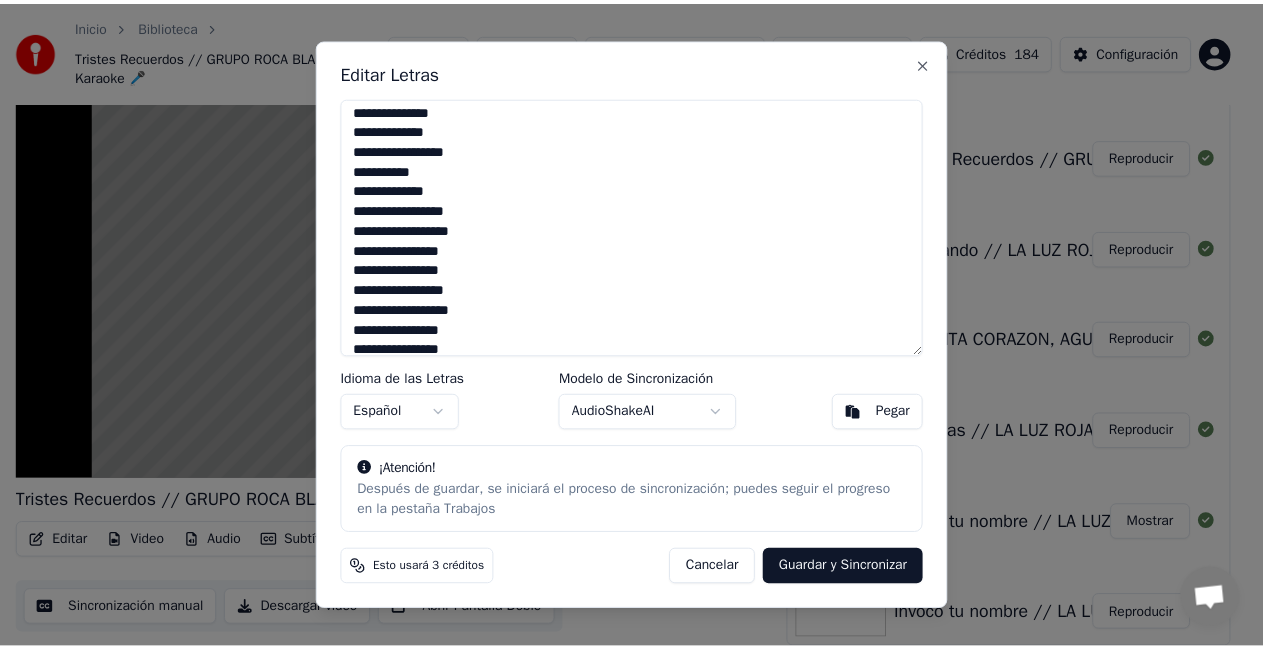 scroll, scrollTop: 737, scrollLeft: 0, axis: vertical 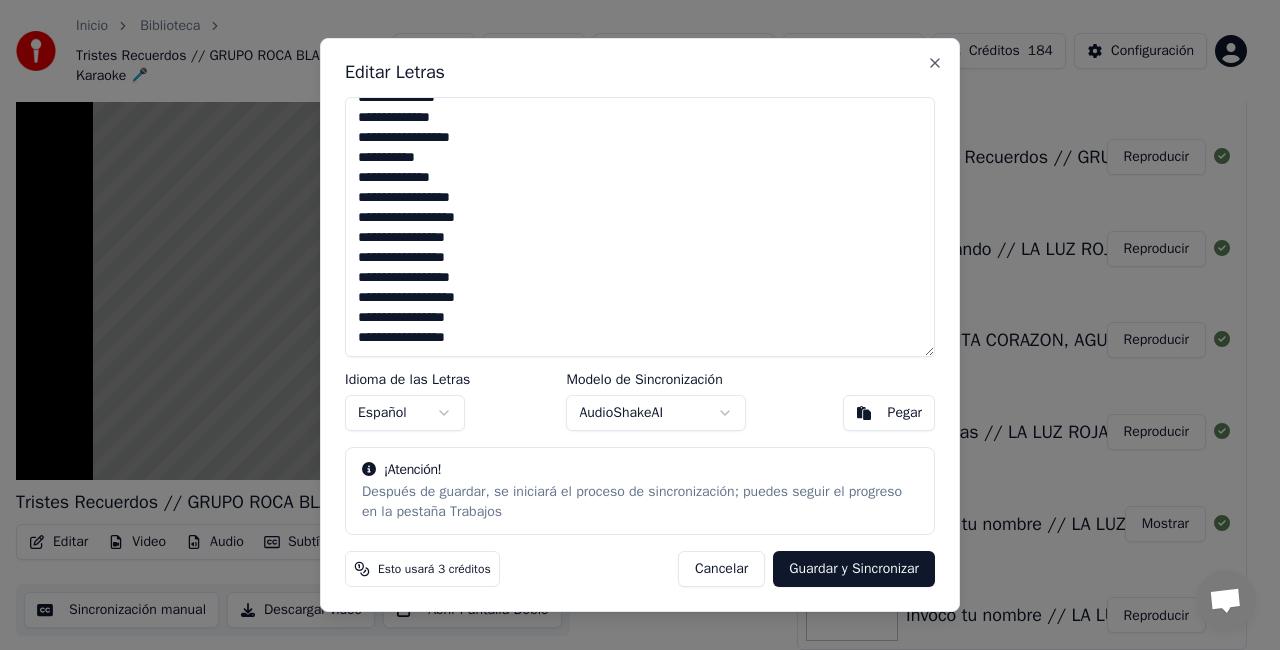 click on "Guardar y Sincronizar" at bounding box center (854, 569) 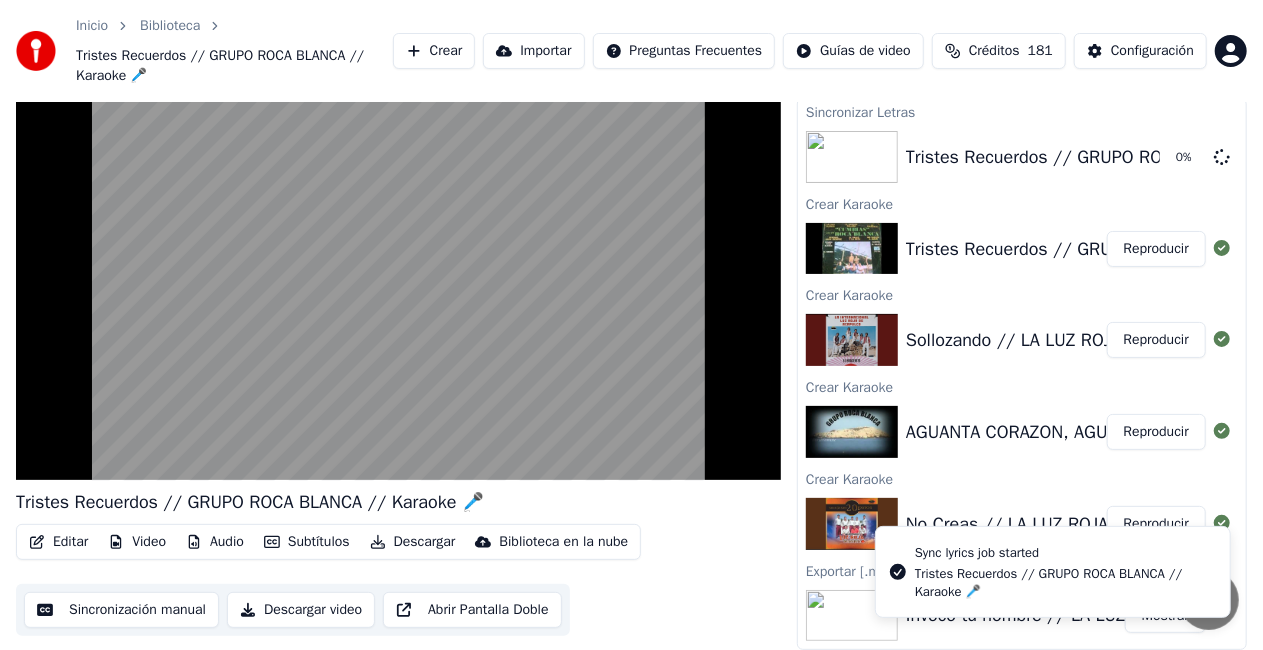 click on "Video" at bounding box center [137, 542] 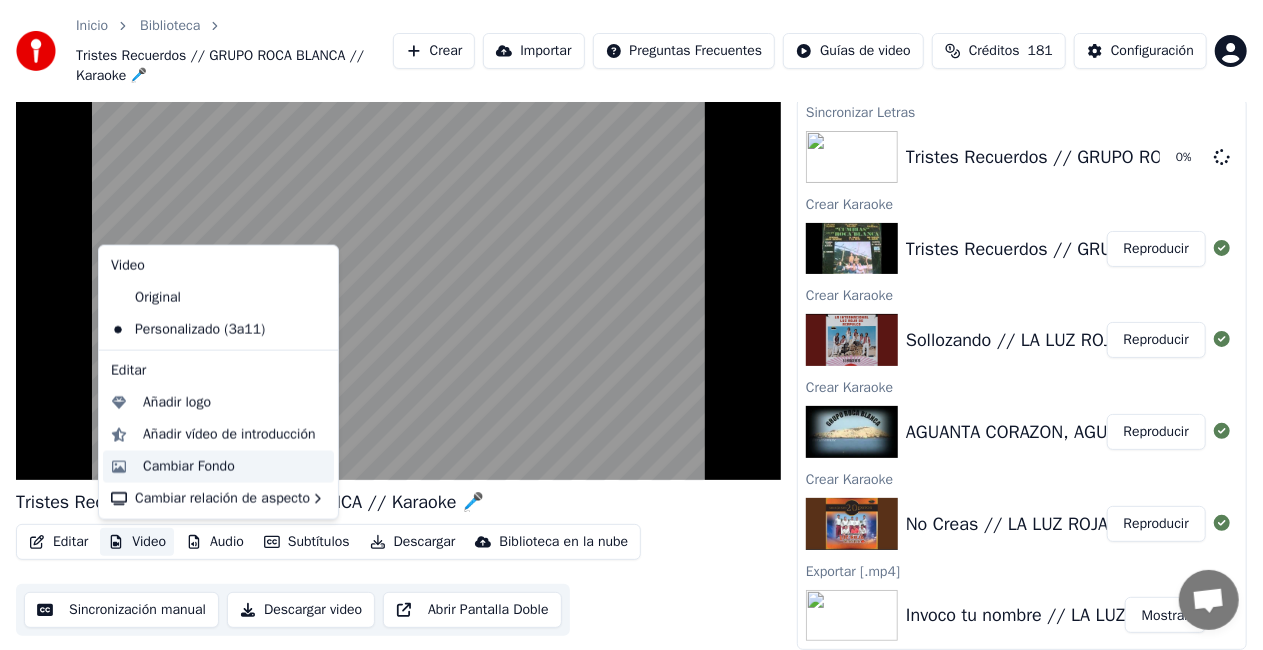 click on "Cambiar Fondo" at bounding box center [189, 467] 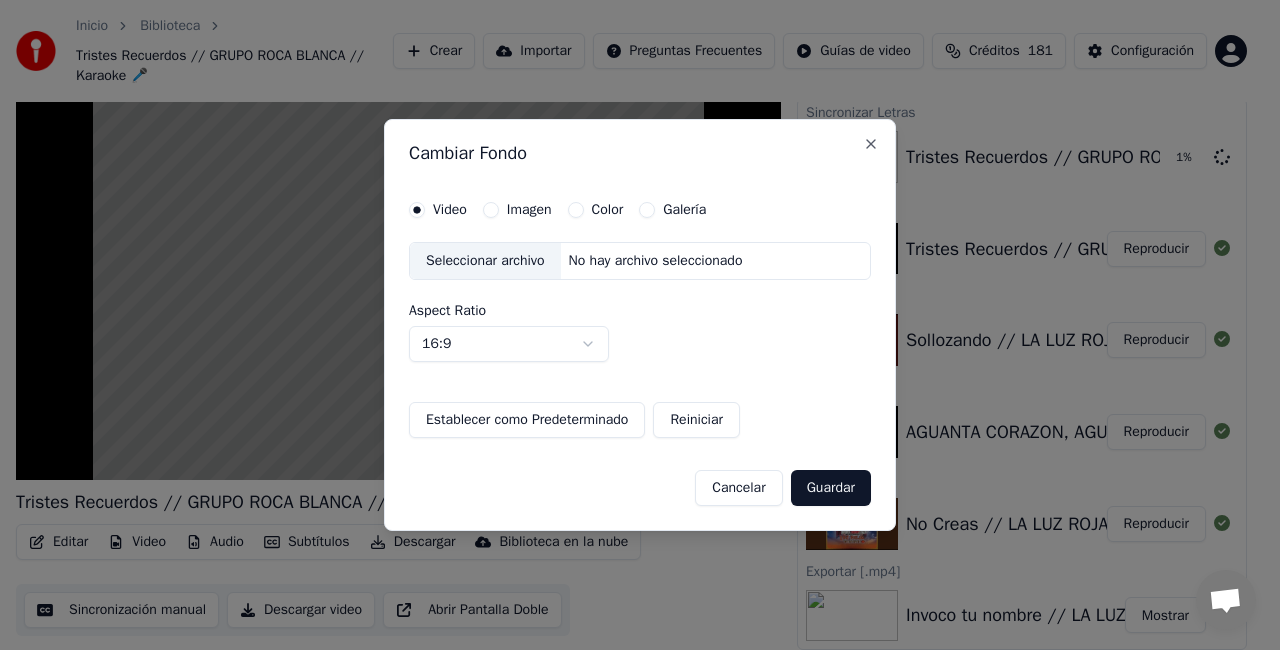 click on "Seleccionar archivo" at bounding box center [485, 261] 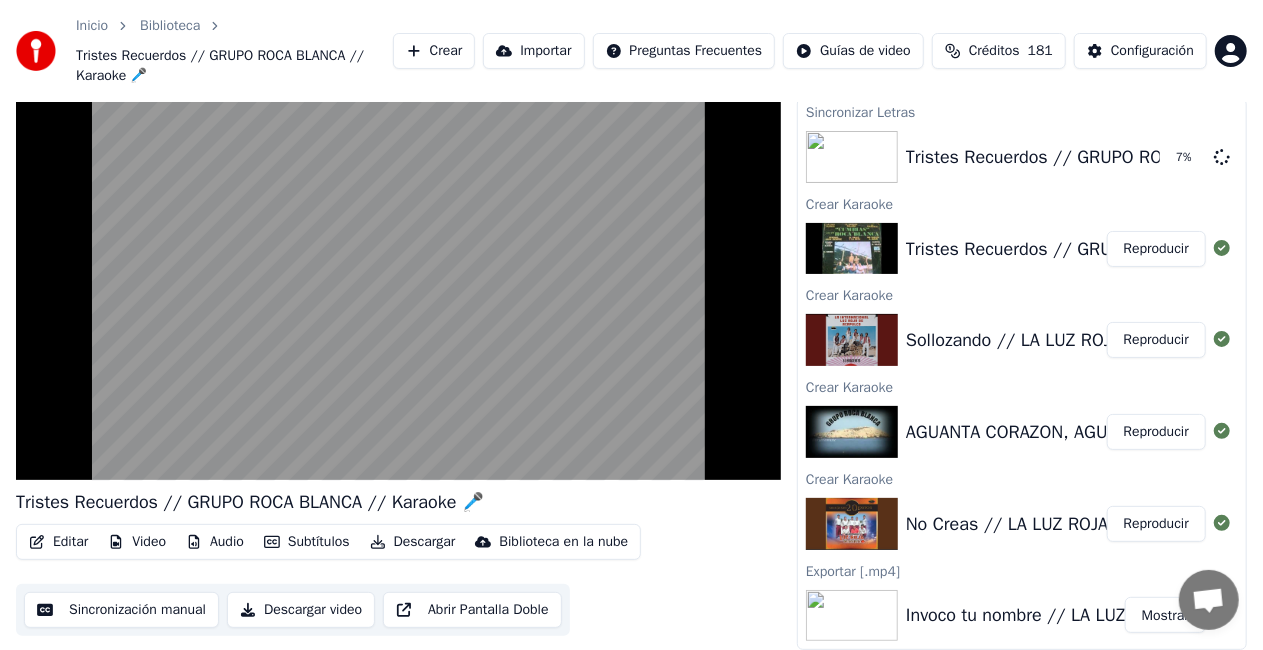 click on "Reproducir" at bounding box center (1156, 340) 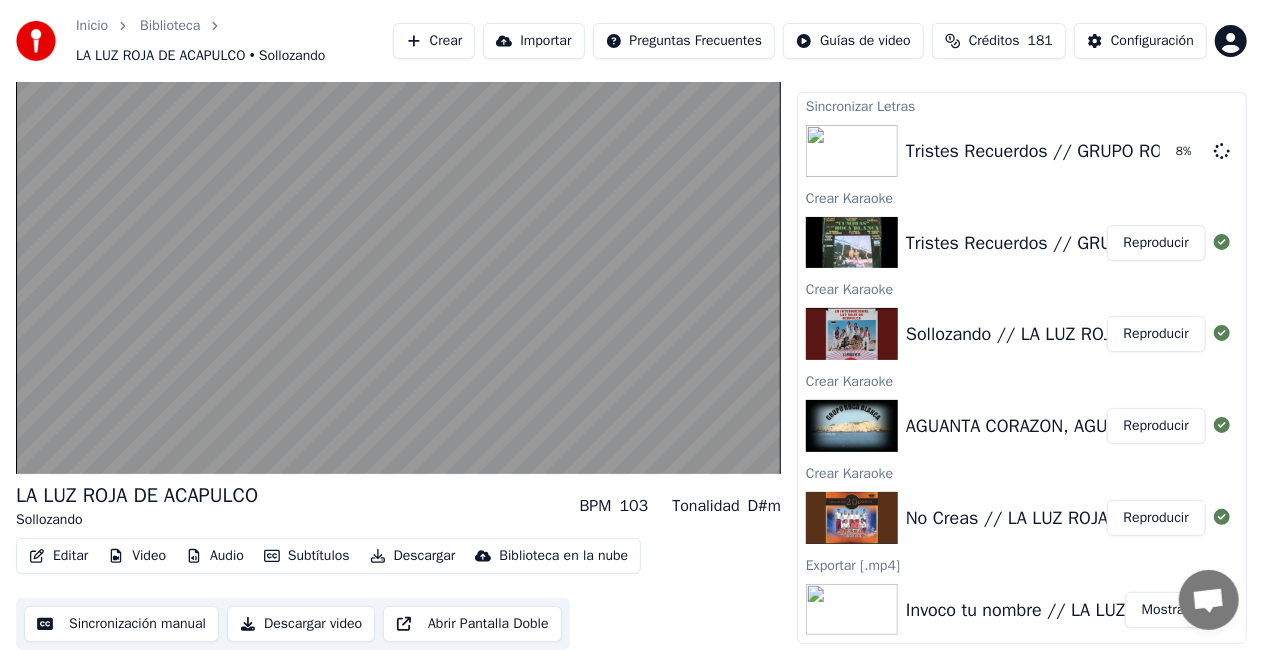 click on "Reproducir" at bounding box center (1156, 426) 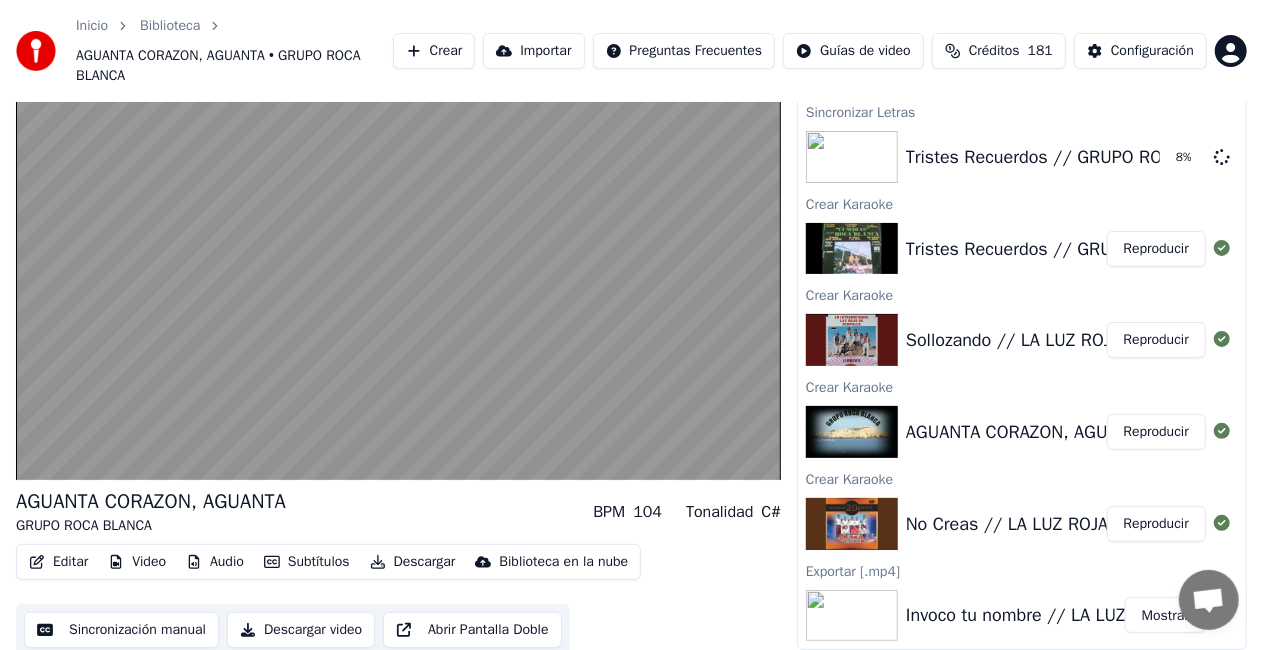 click on "Reproducir" at bounding box center (1156, 340) 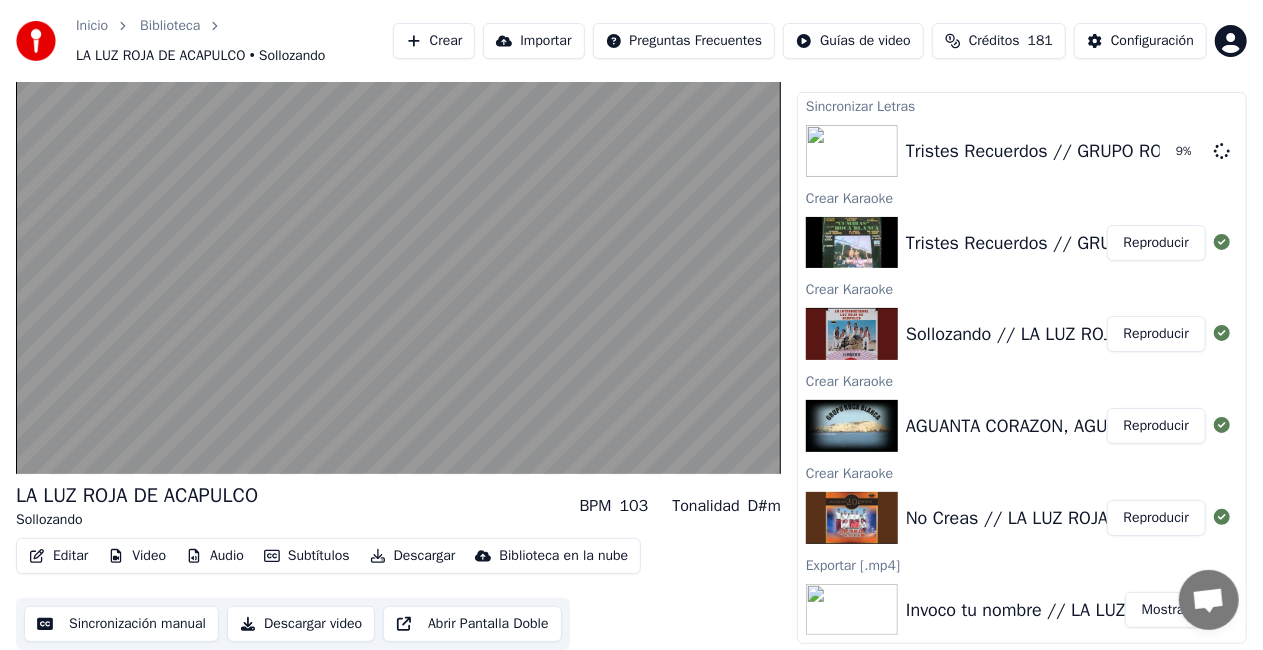 click on "Reproducir" at bounding box center [1156, 426] 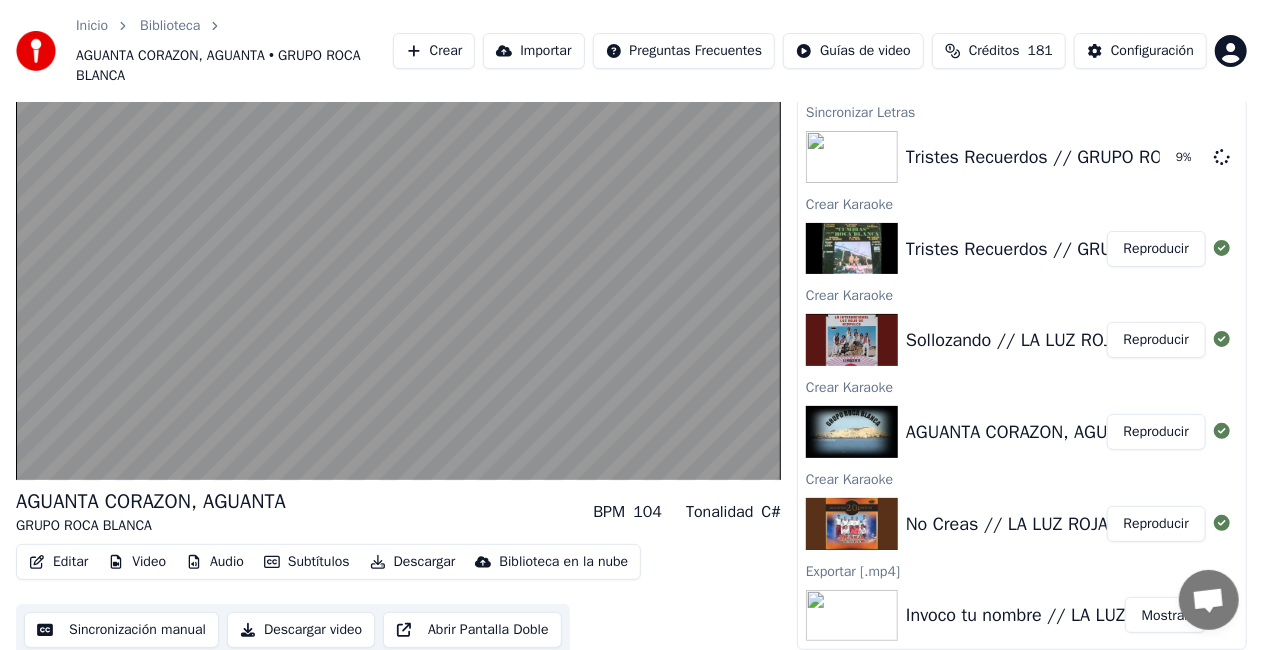 click on "Reproducir" at bounding box center [1156, 524] 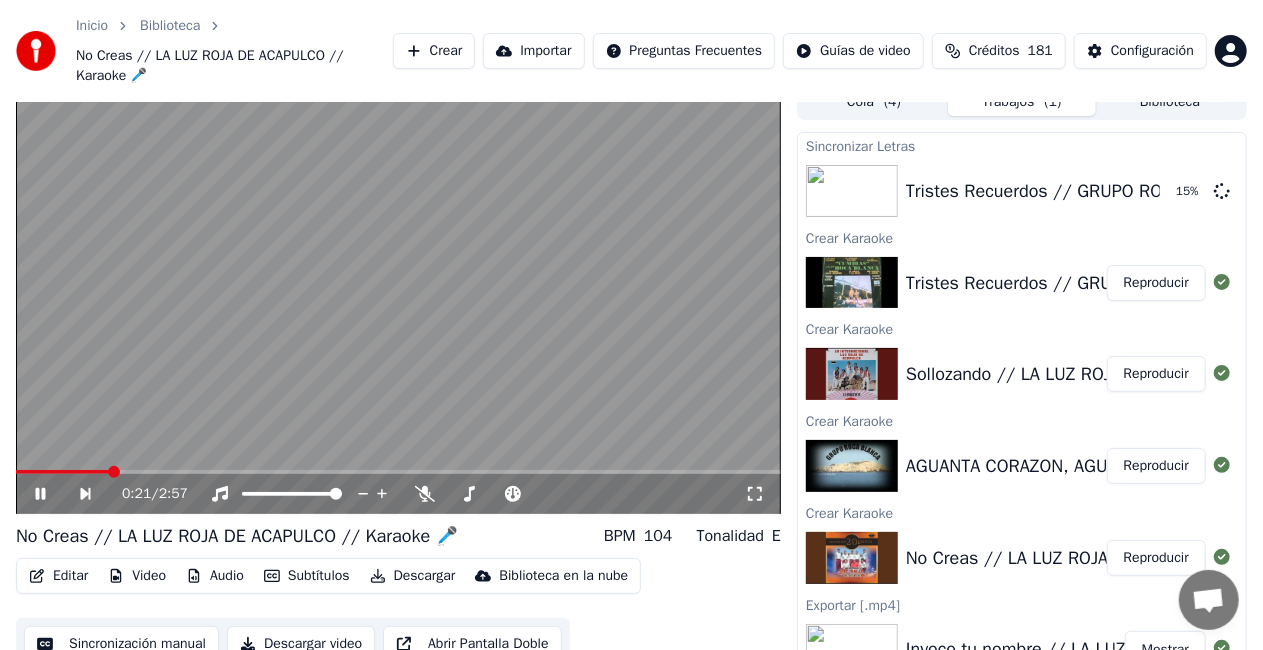 scroll, scrollTop: 0, scrollLeft: 0, axis: both 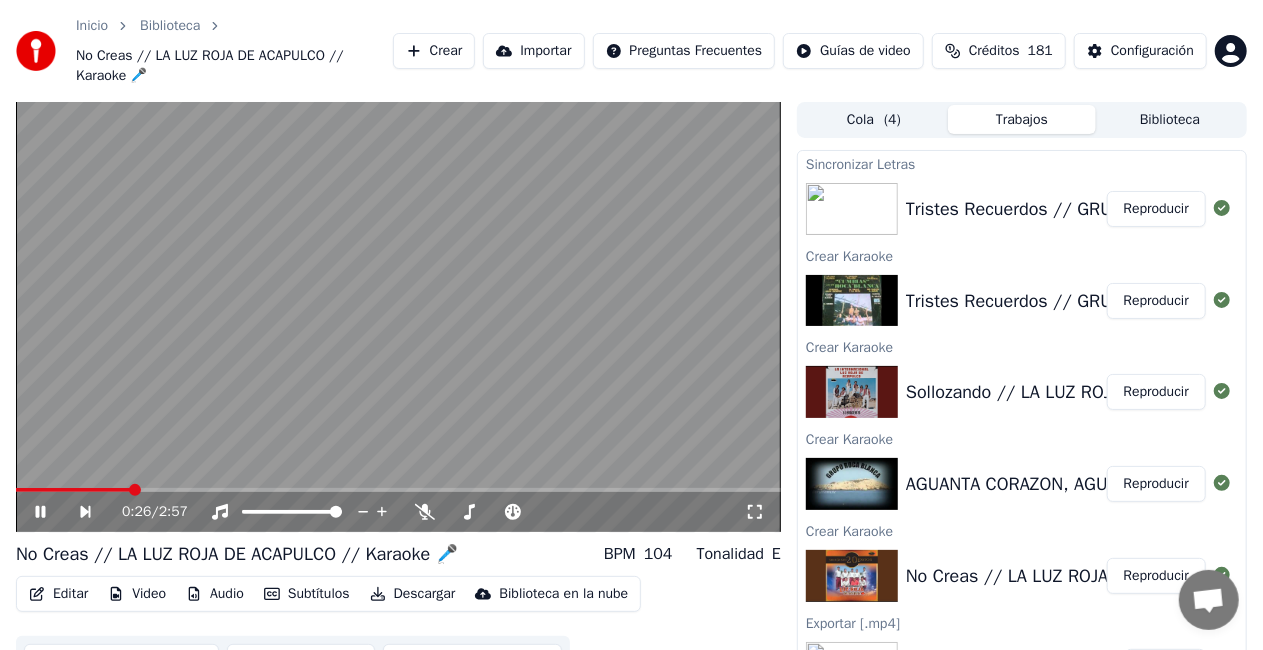click on "Reproducir" at bounding box center (1156, 209) 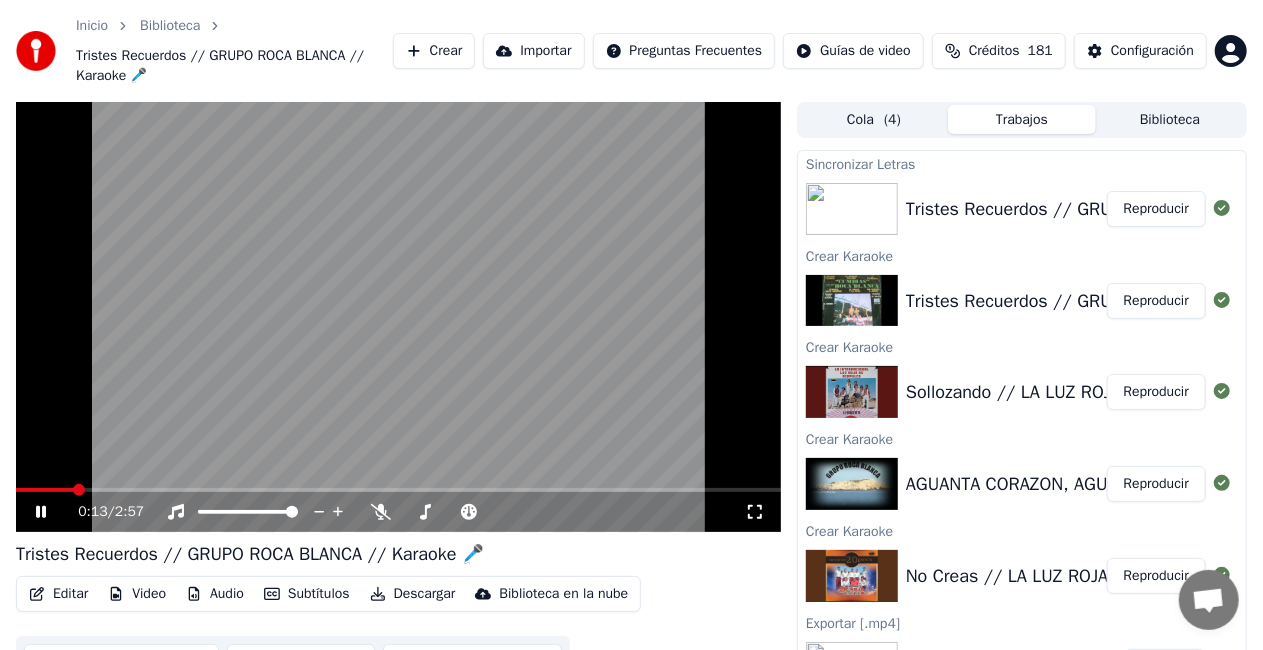 click on "Video" at bounding box center (137, 594) 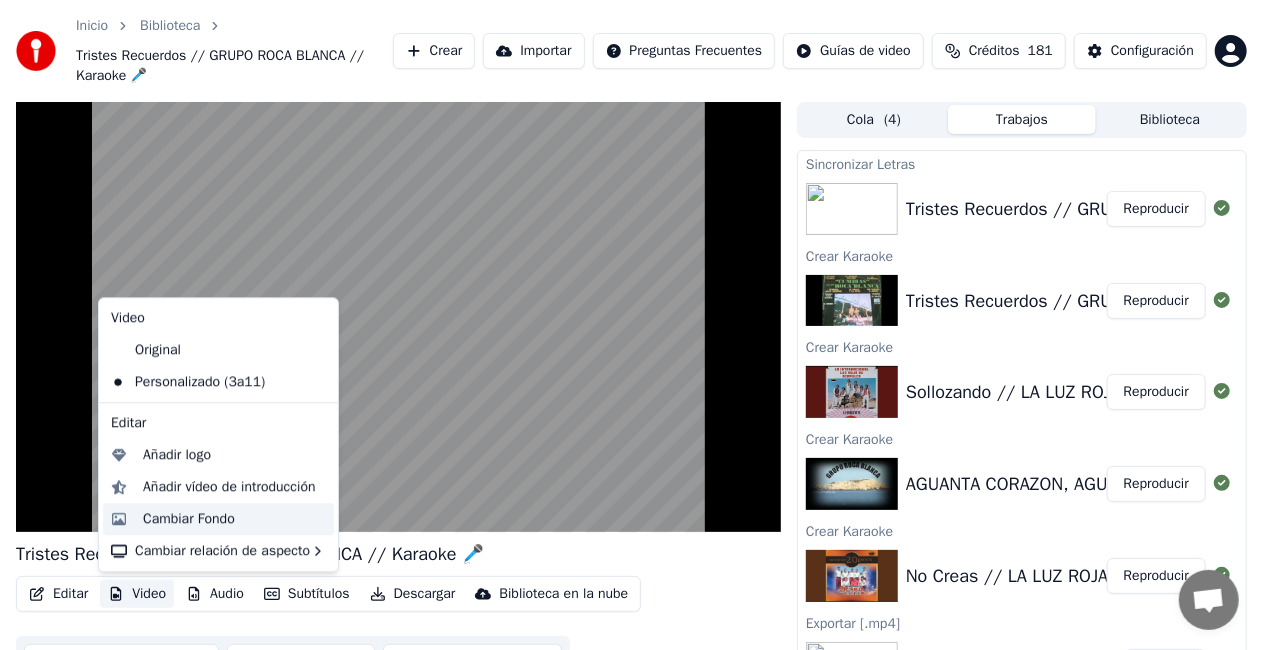 click on "Cambiar Fondo" at bounding box center (189, 519) 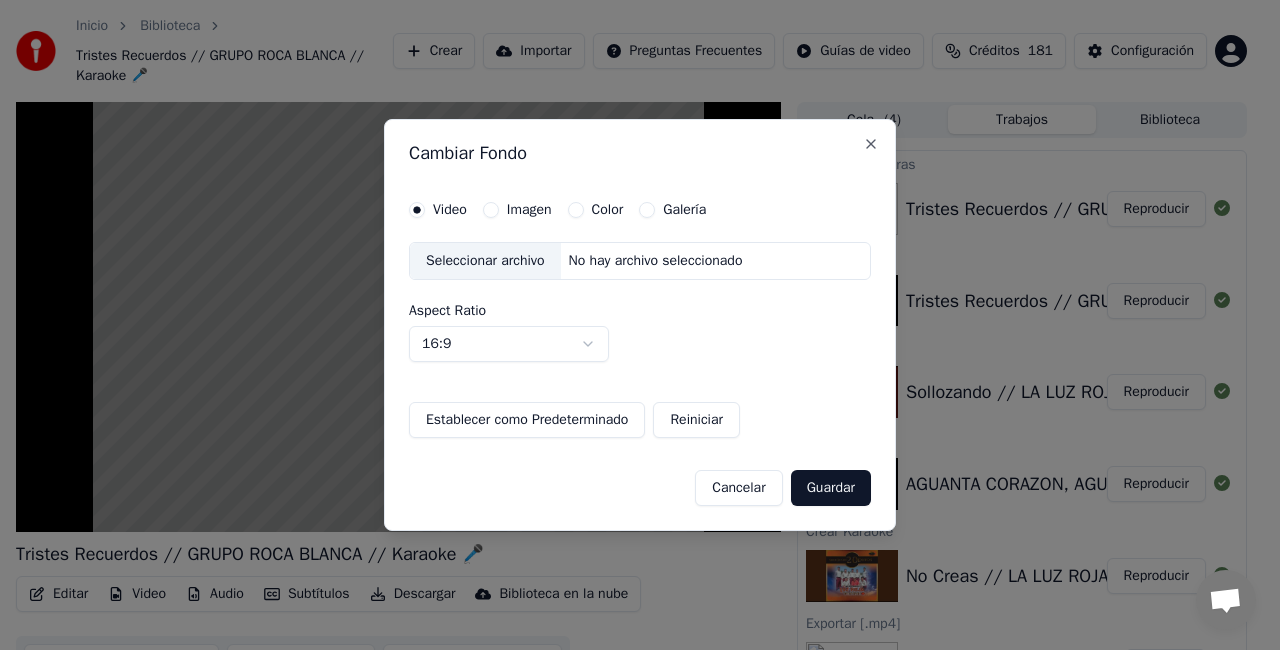 click on "Seleccionar archivo" at bounding box center (485, 261) 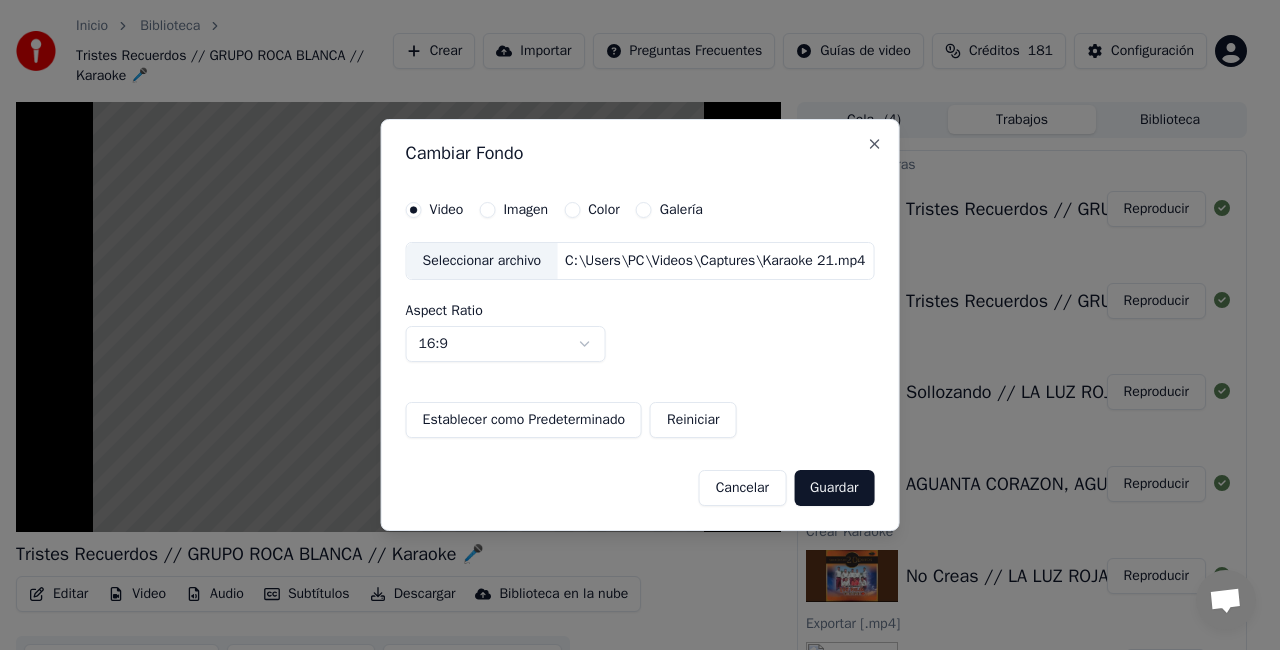 click on "Guardar" at bounding box center [834, 488] 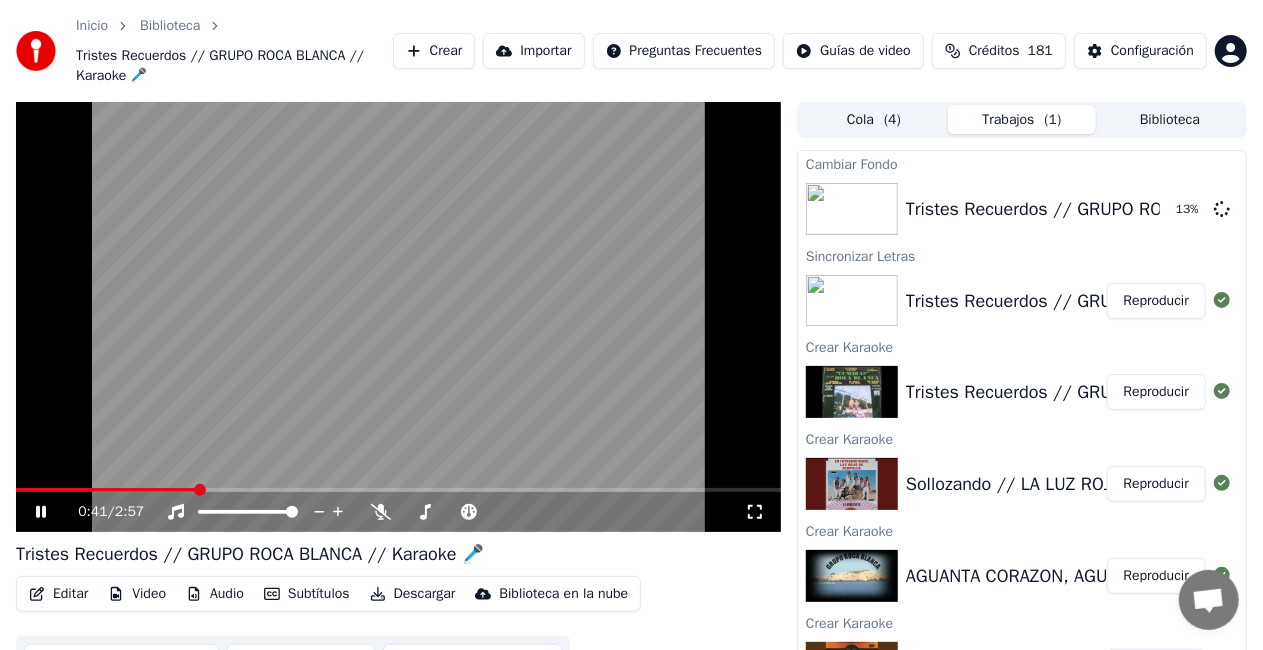 click 